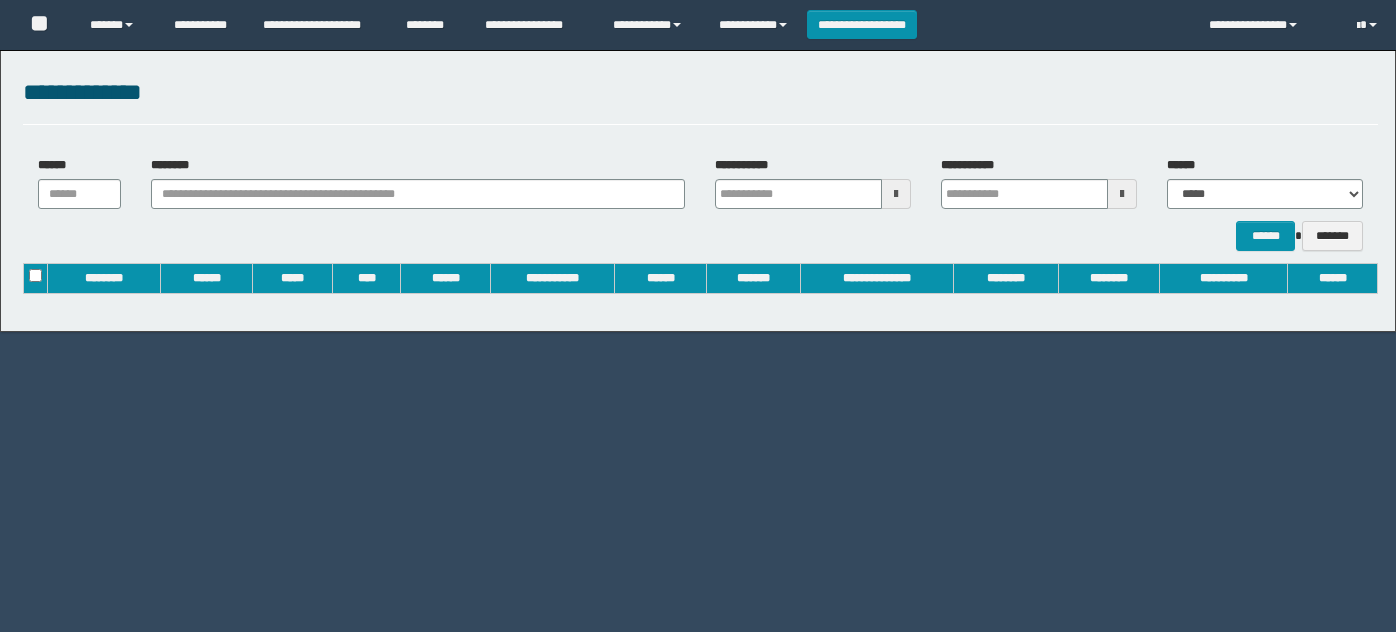 scroll, scrollTop: 0, scrollLeft: 0, axis: both 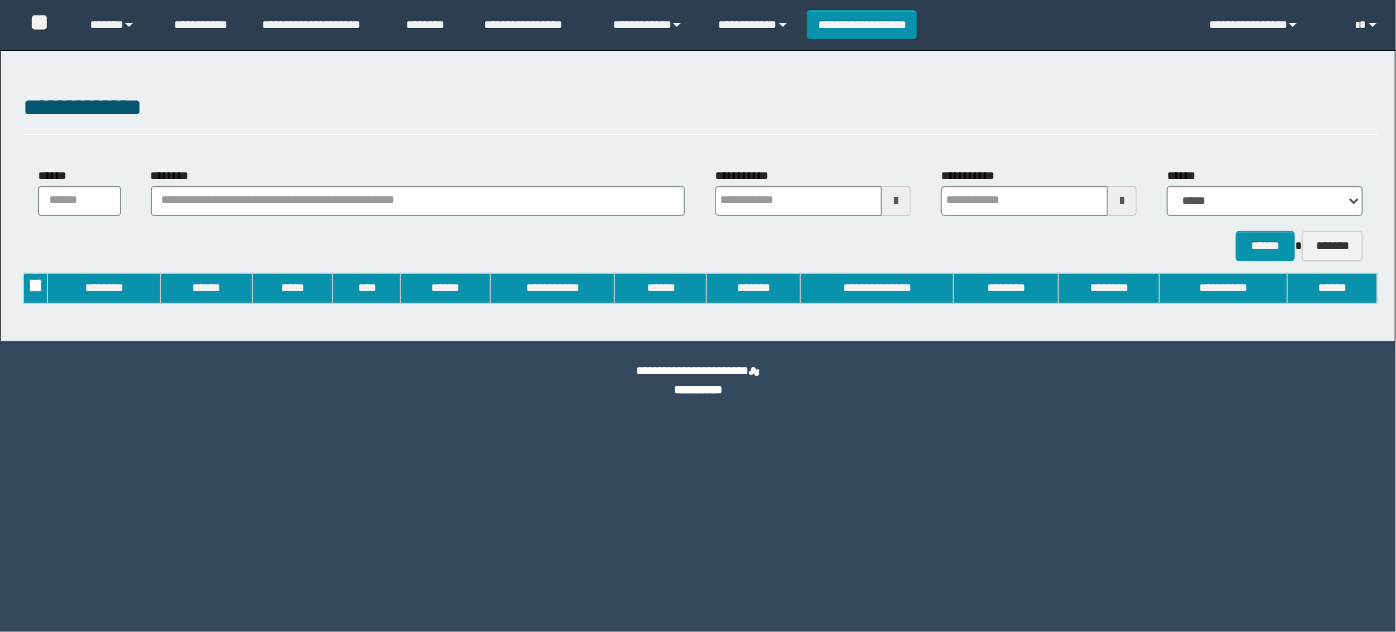 type on "**********" 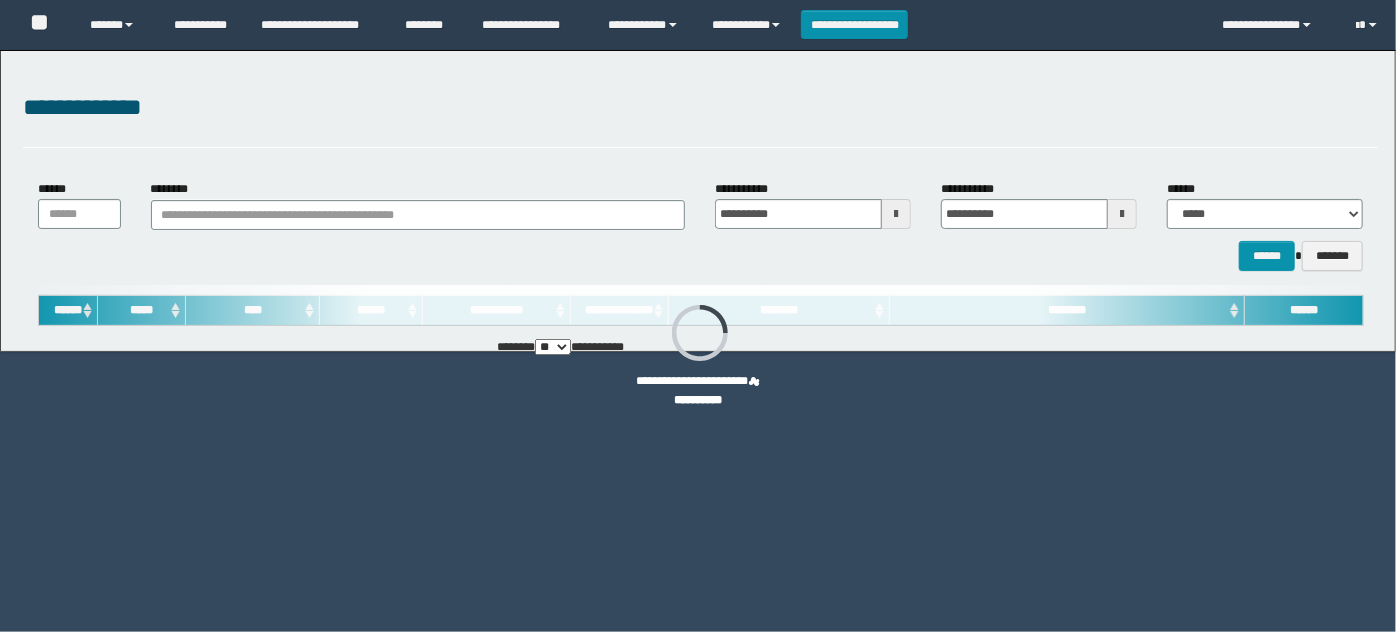 scroll, scrollTop: 0, scrollLeft: 0, axis: both 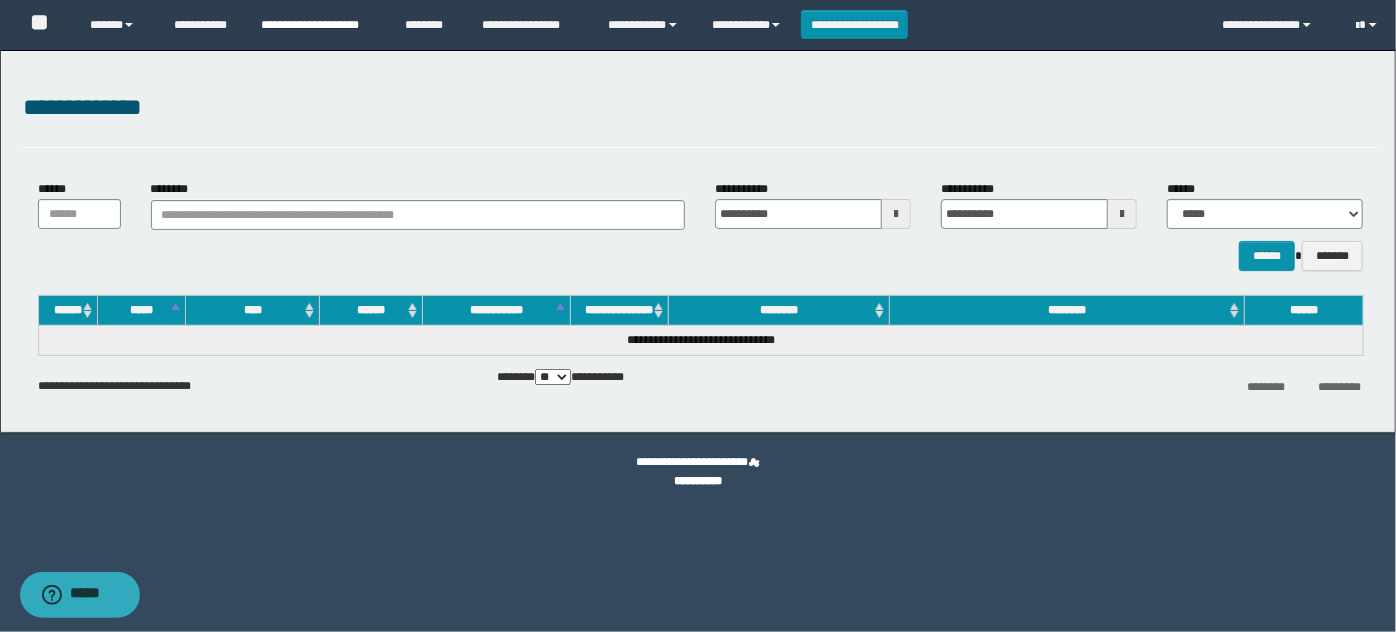 click on "**********" at bounding box center [318, 25] 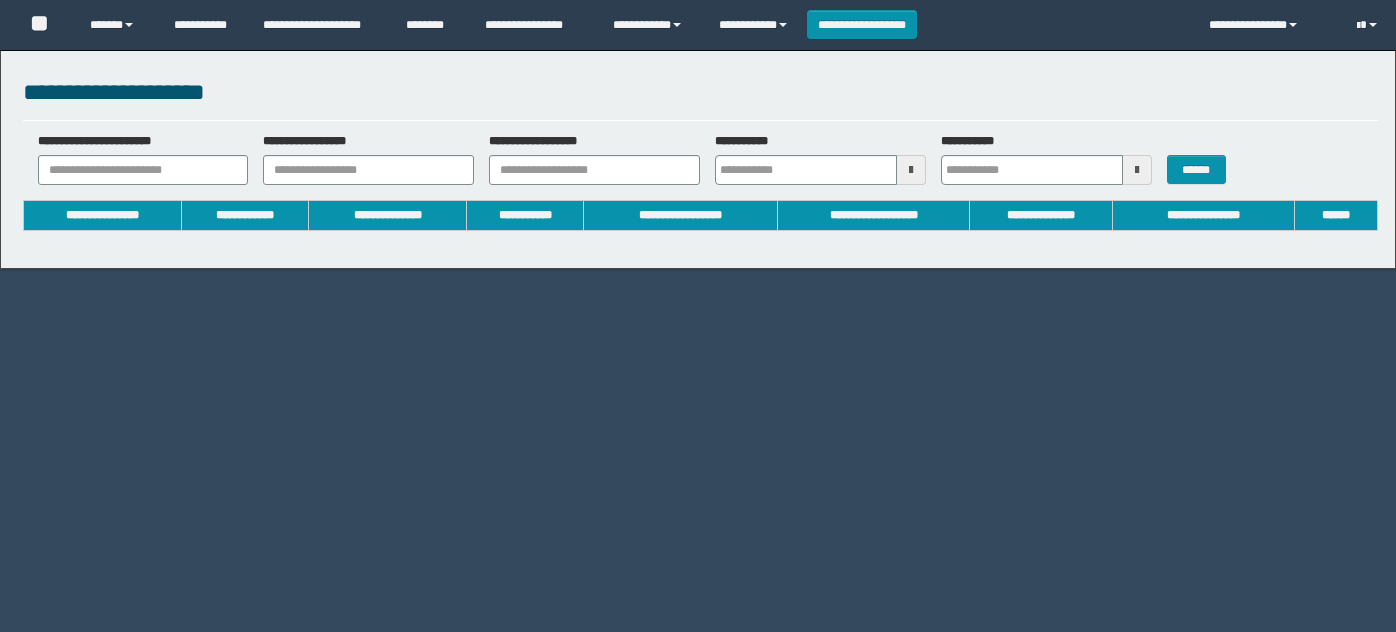 scroll, scrollTop: 0, scrollLeft: 0, axis: both 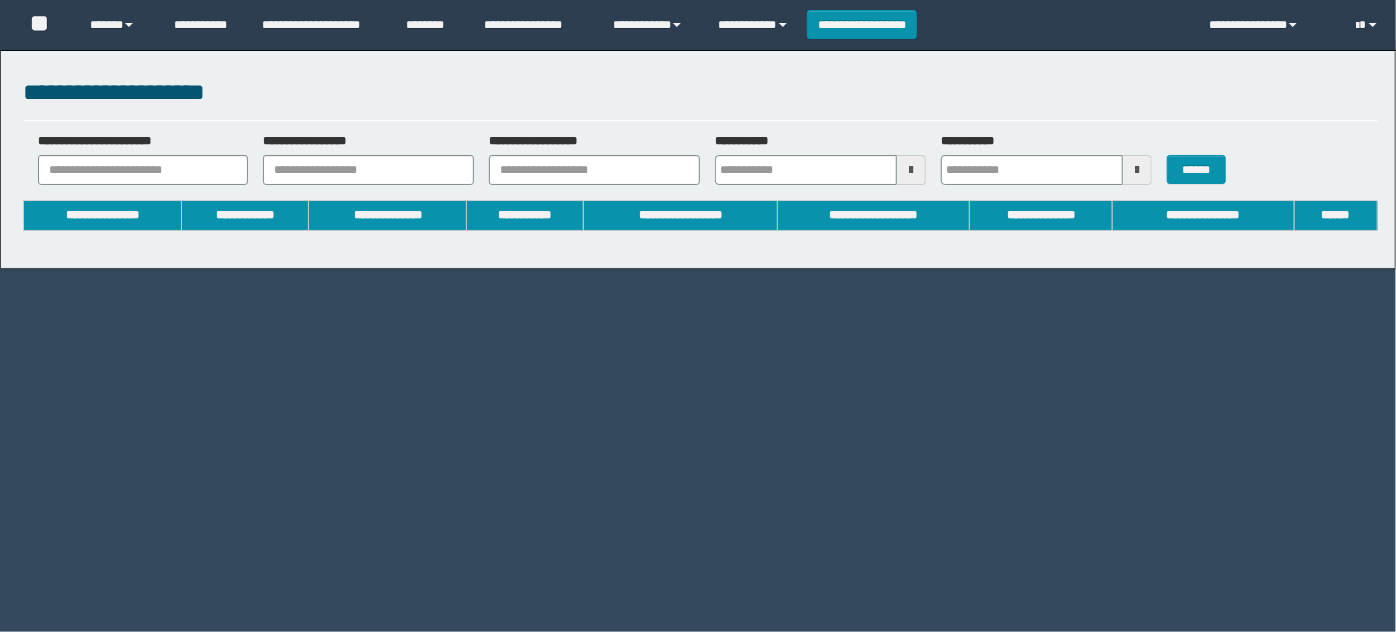 type on "**********" 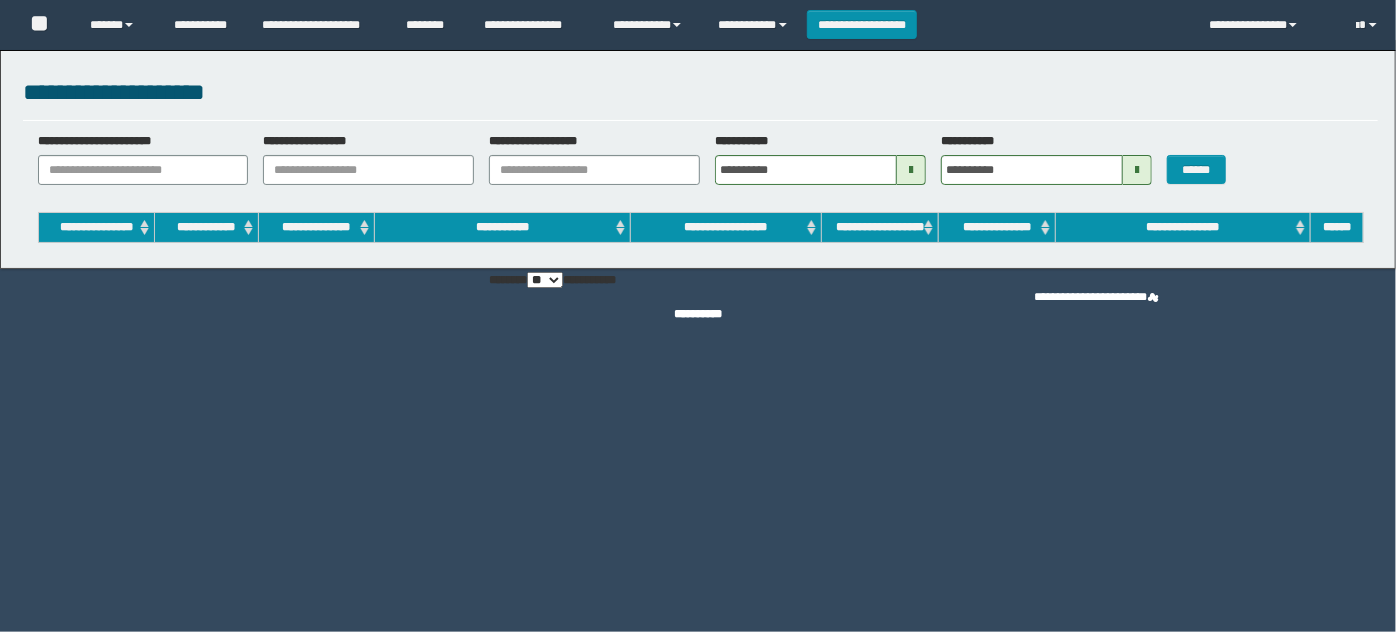 scroll, scrollTop: 0, scrollLeft: 0, axis: both 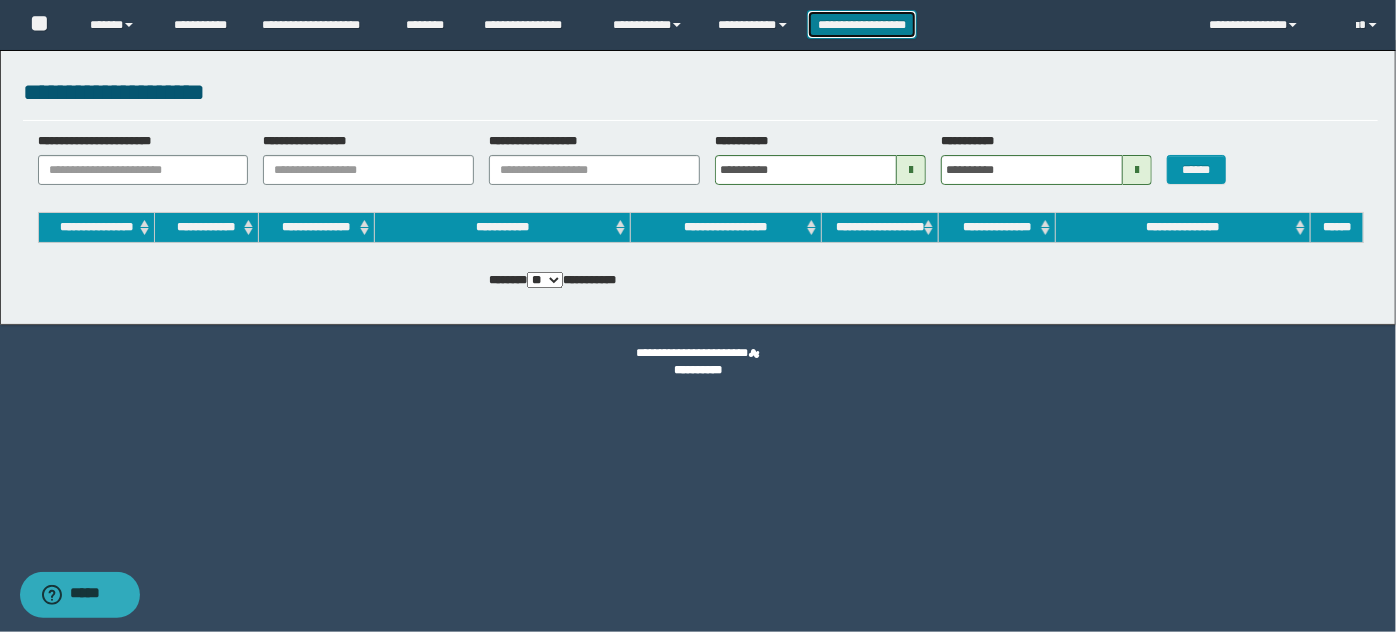 click on "**********" at bounding box center [862, 24] 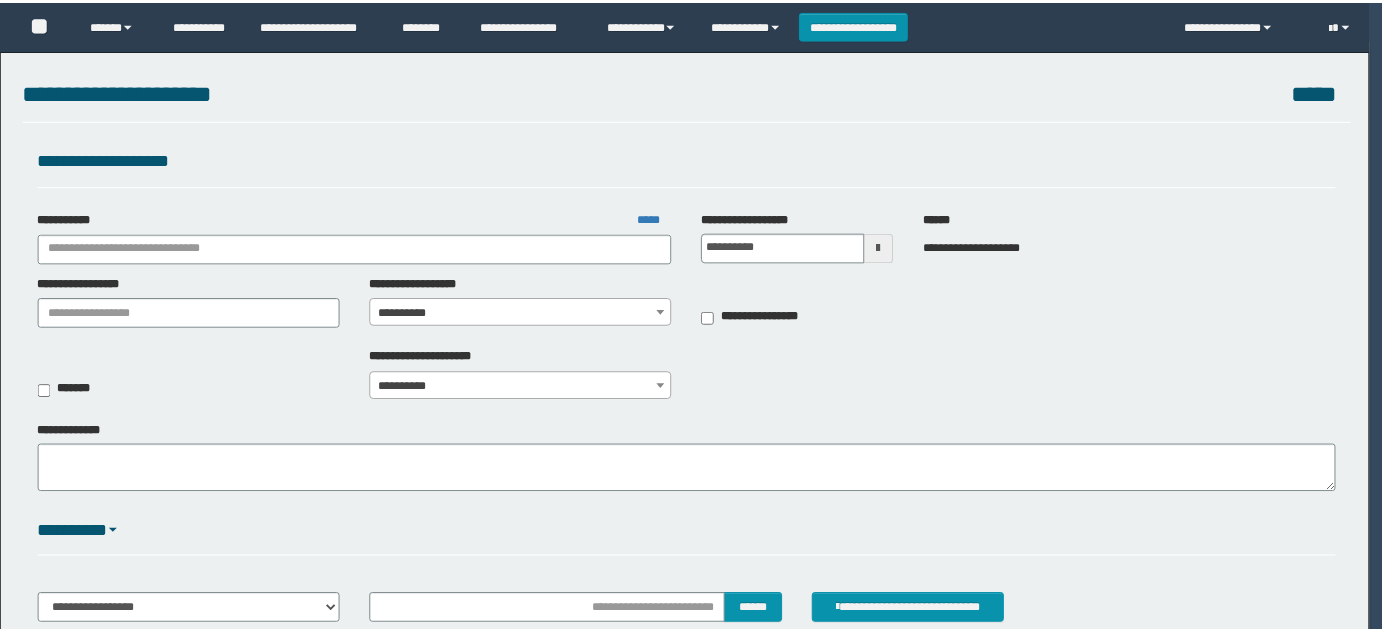 scroll, scrollTop: 0, scrollLeft: 0, axis: both 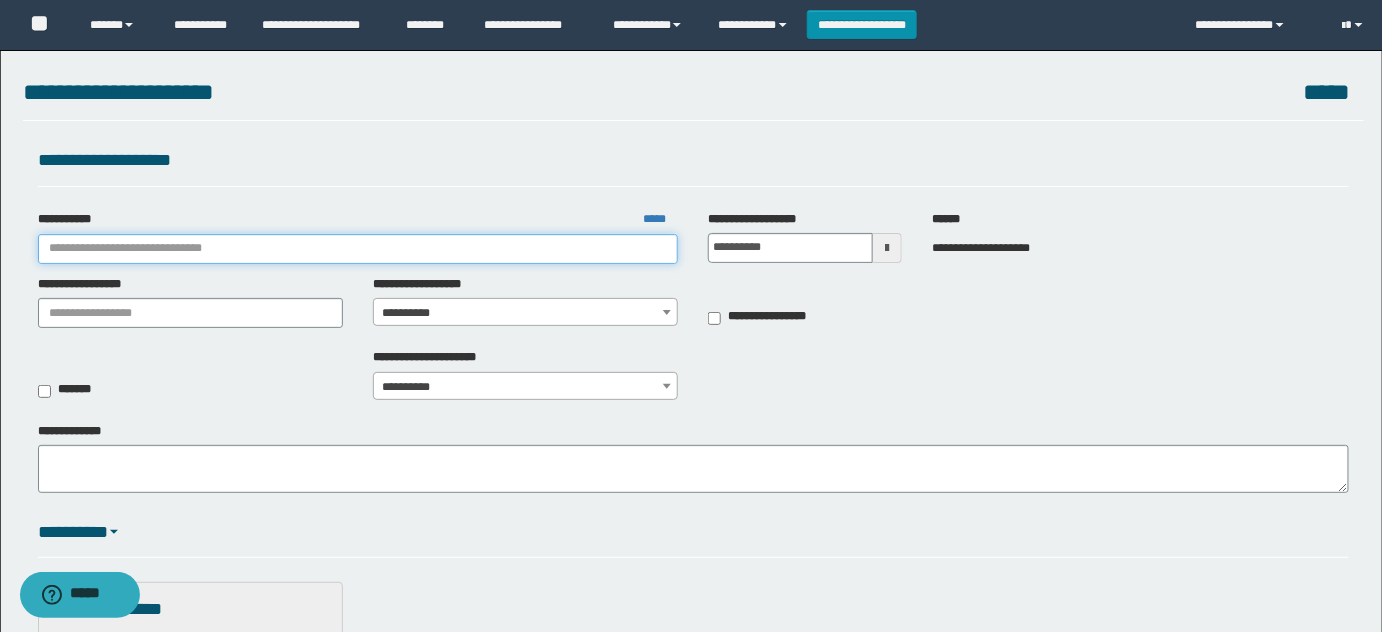 click on "**********" at bounding box center [358, 249] 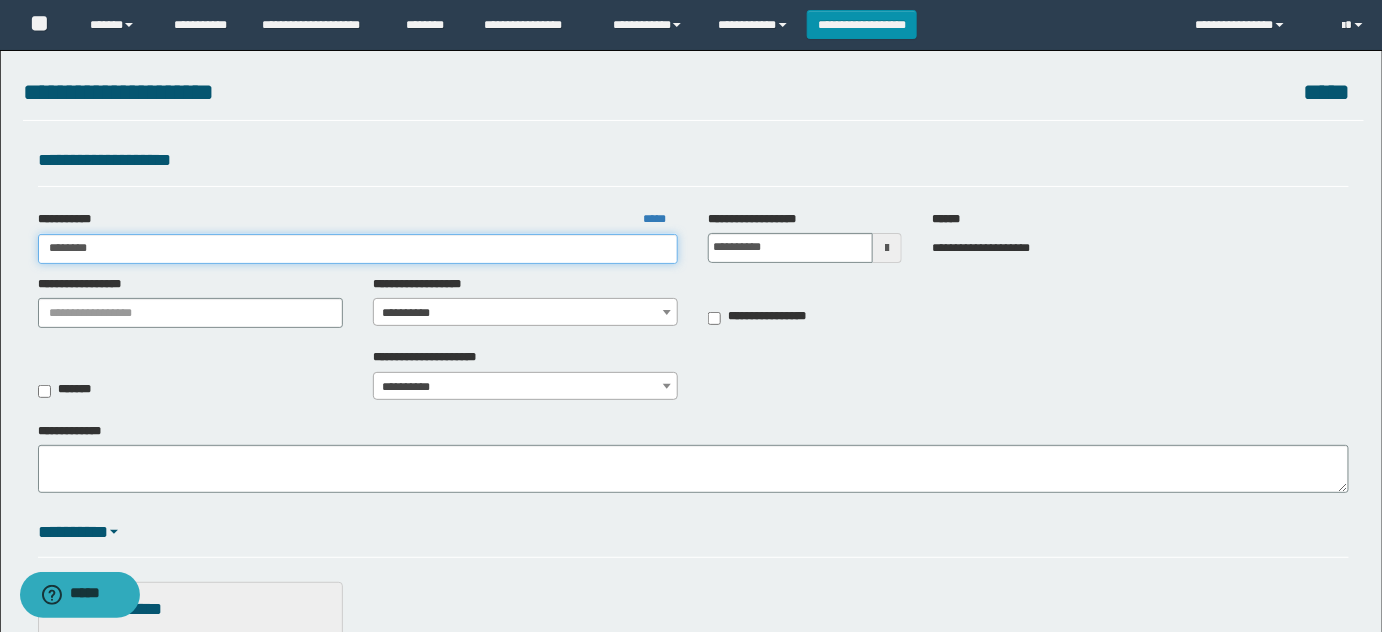 type on "********" 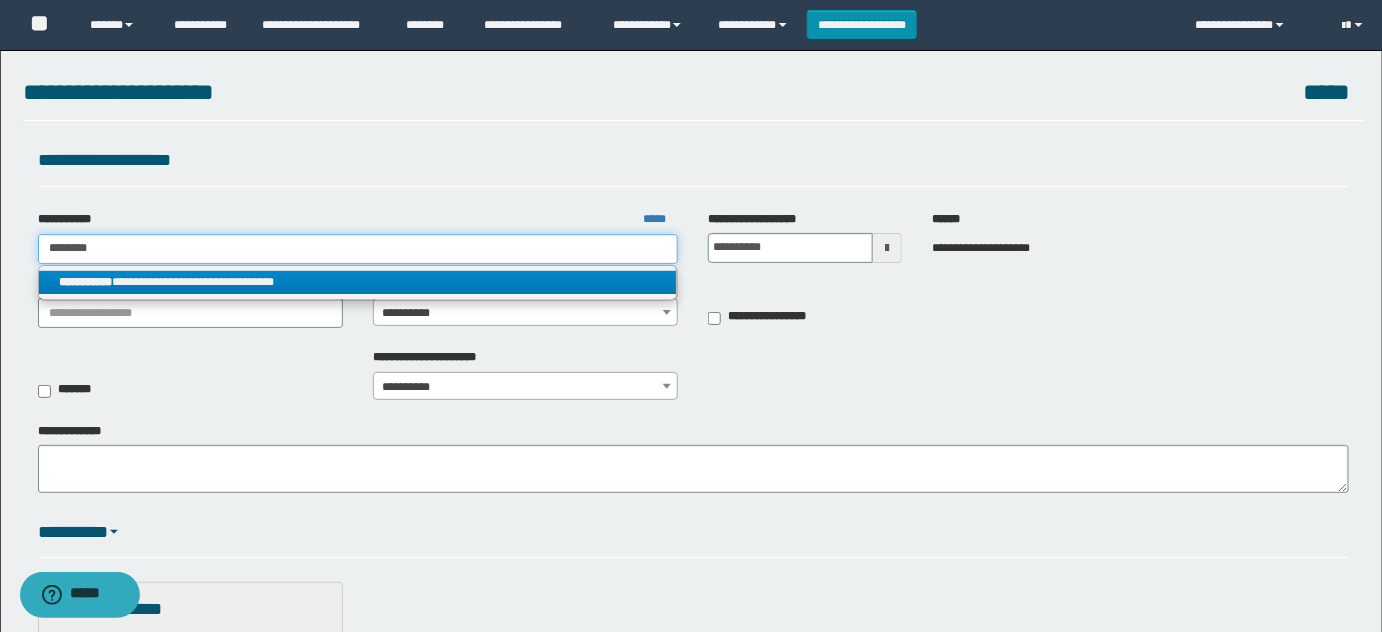 type on "********" 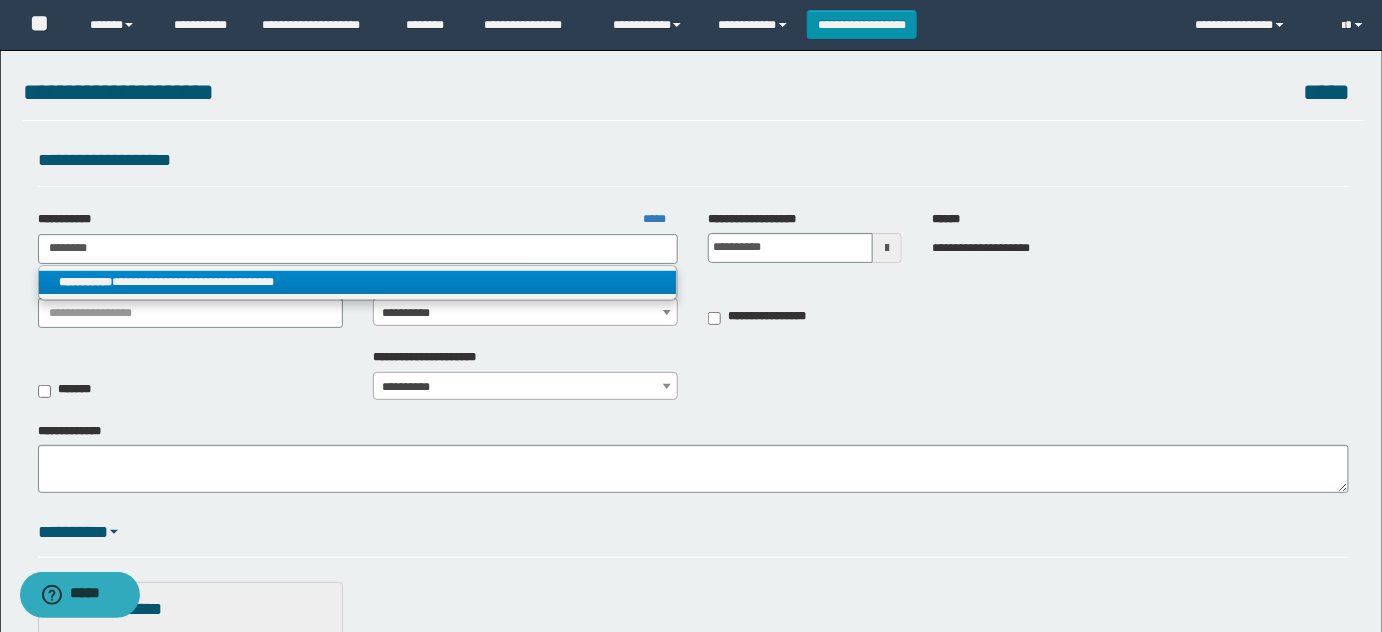 click on "**********" at bounding box center (358, 282) 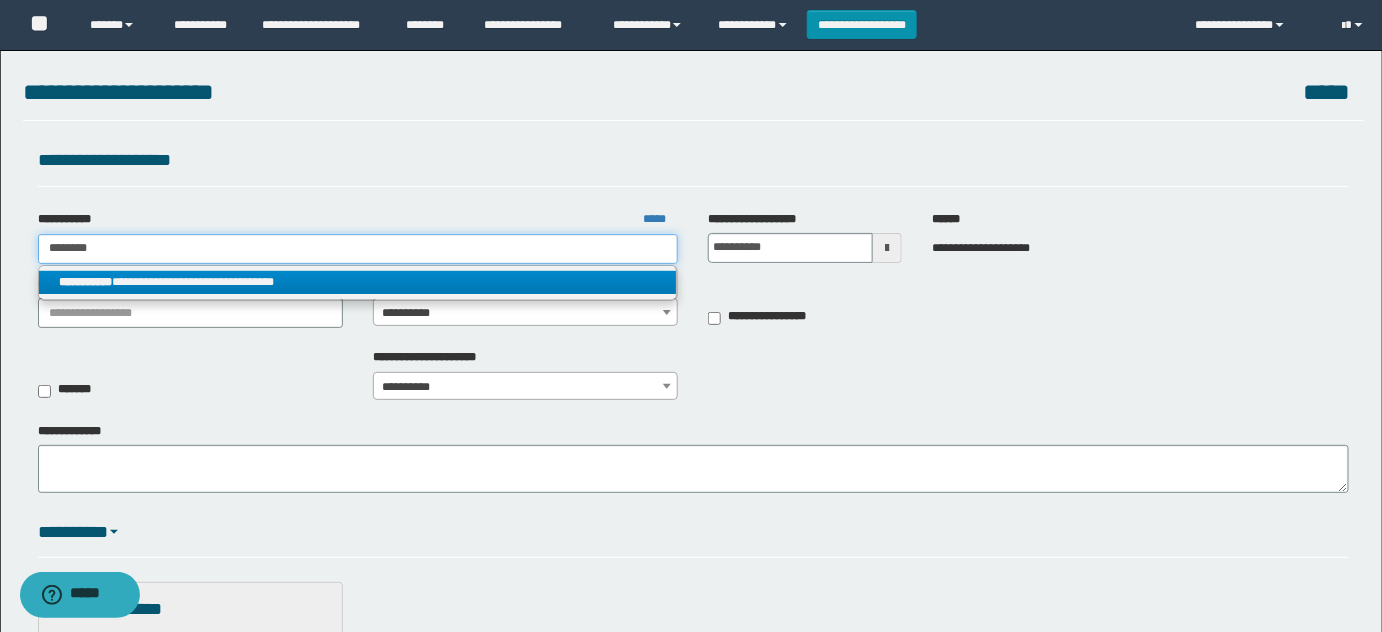 type 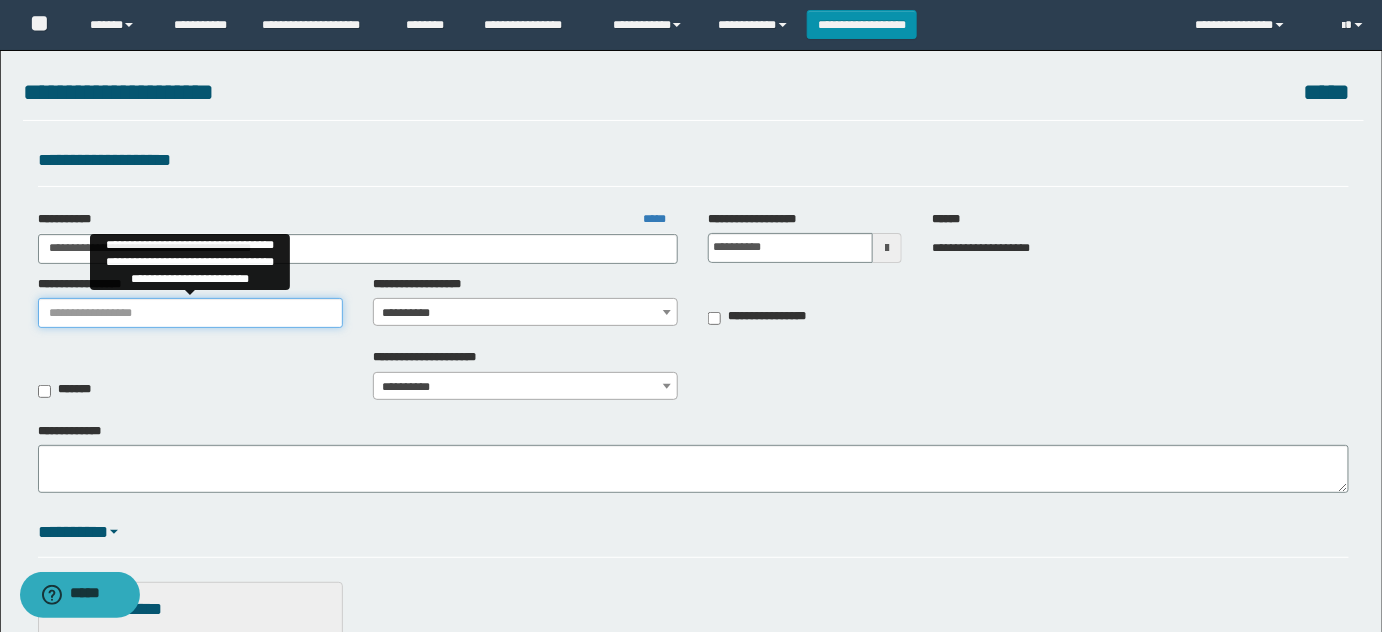 click on "**********" at bounding box center [190, 313] 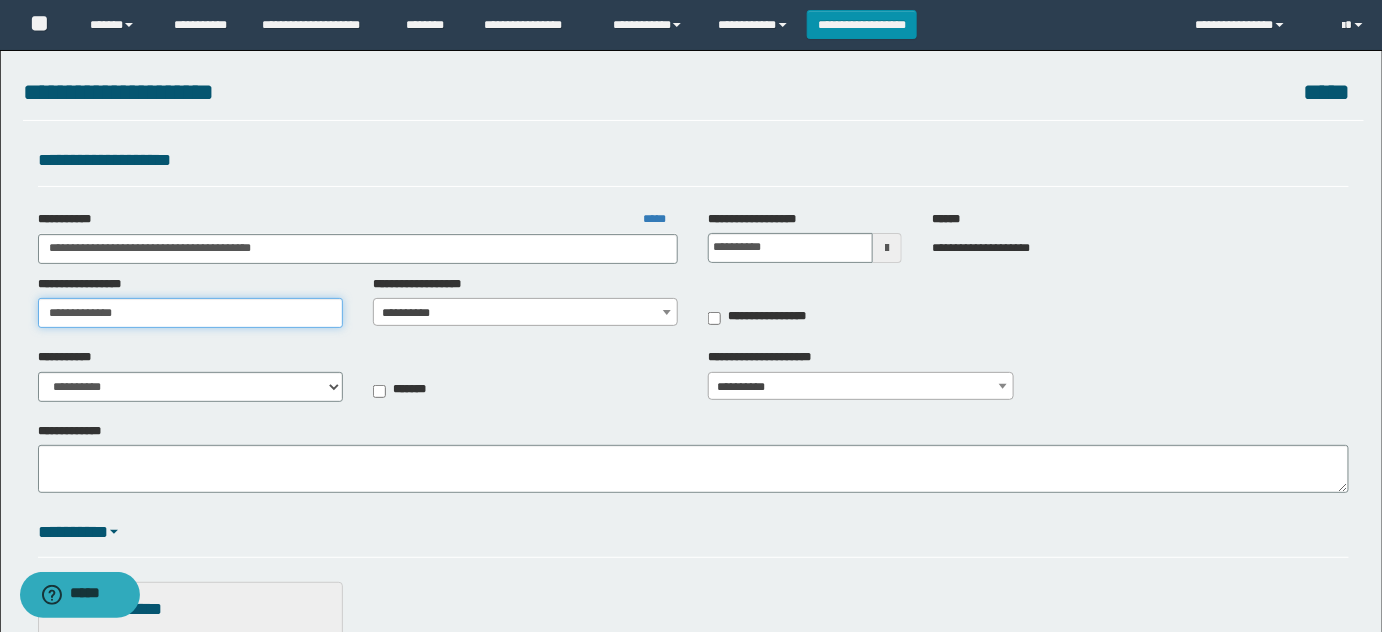 type on "**********" 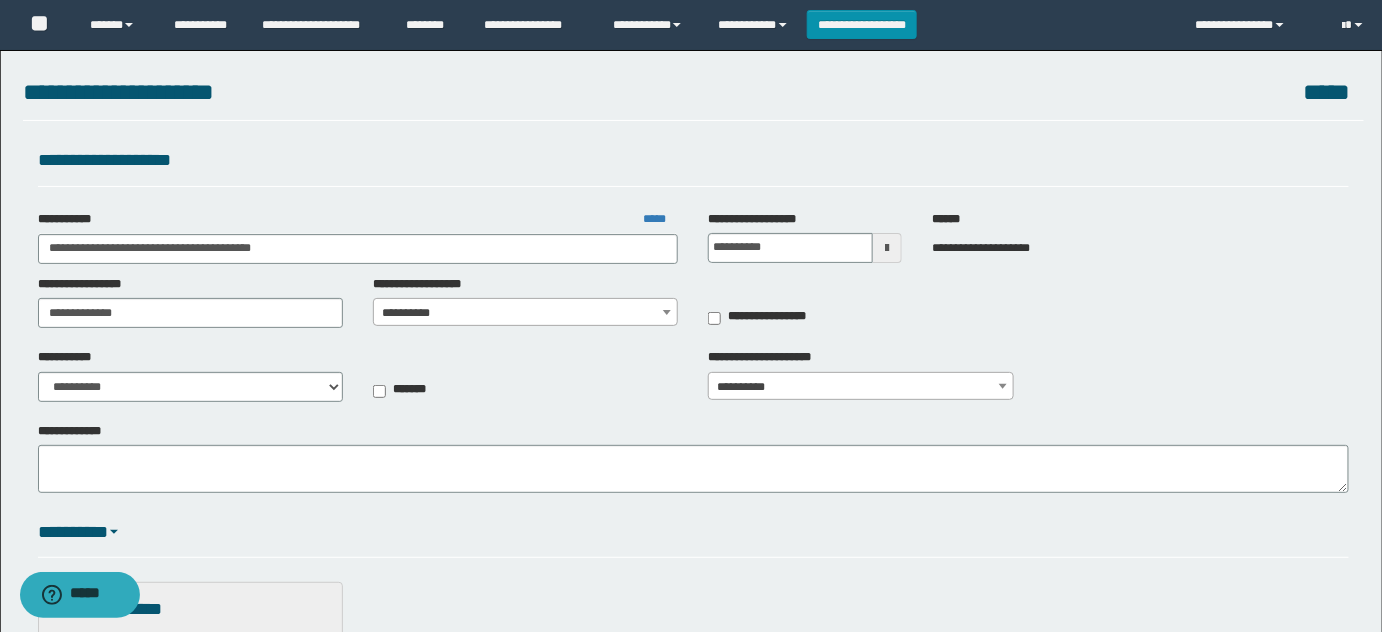 click on "**********" at bounding box center (526, 313) 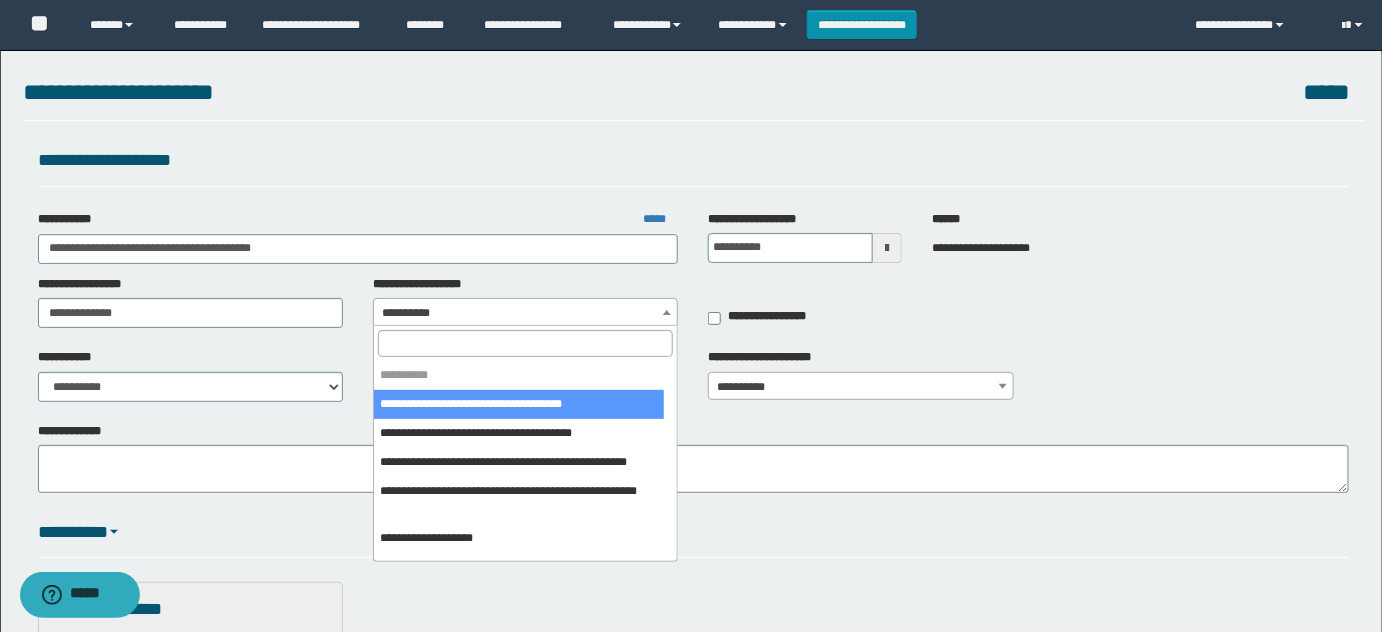 click at bounding box center (525, 343) 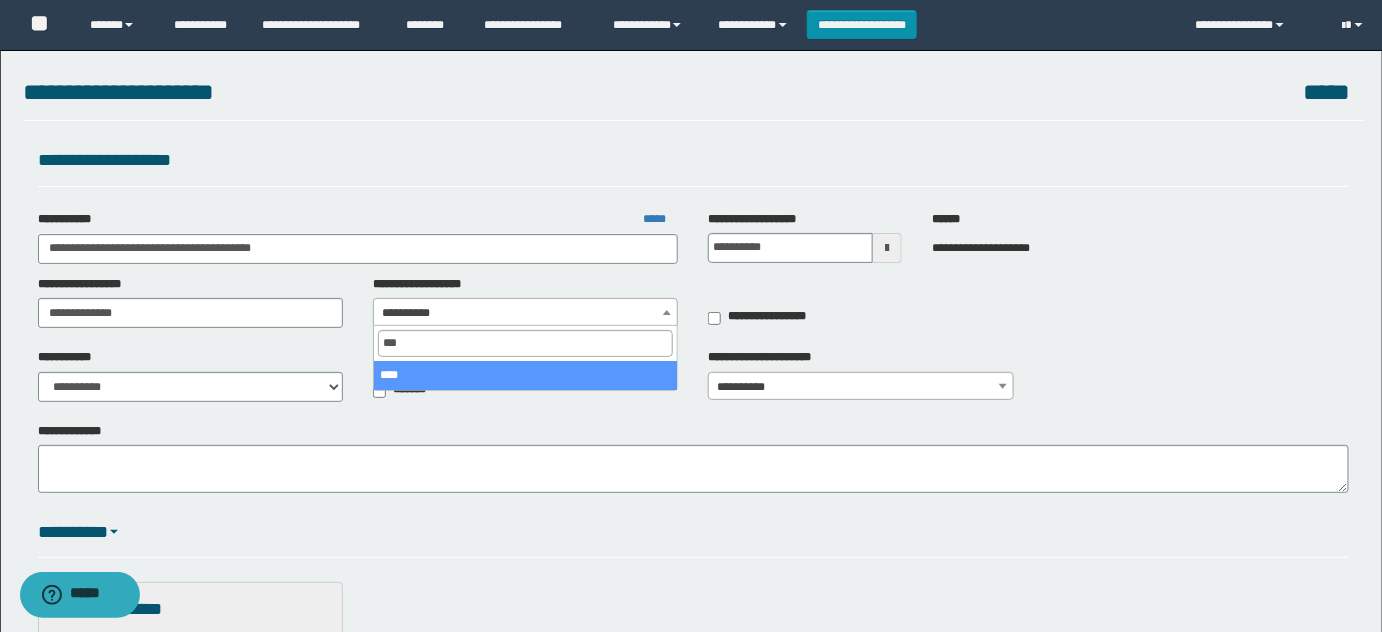 type on "***" 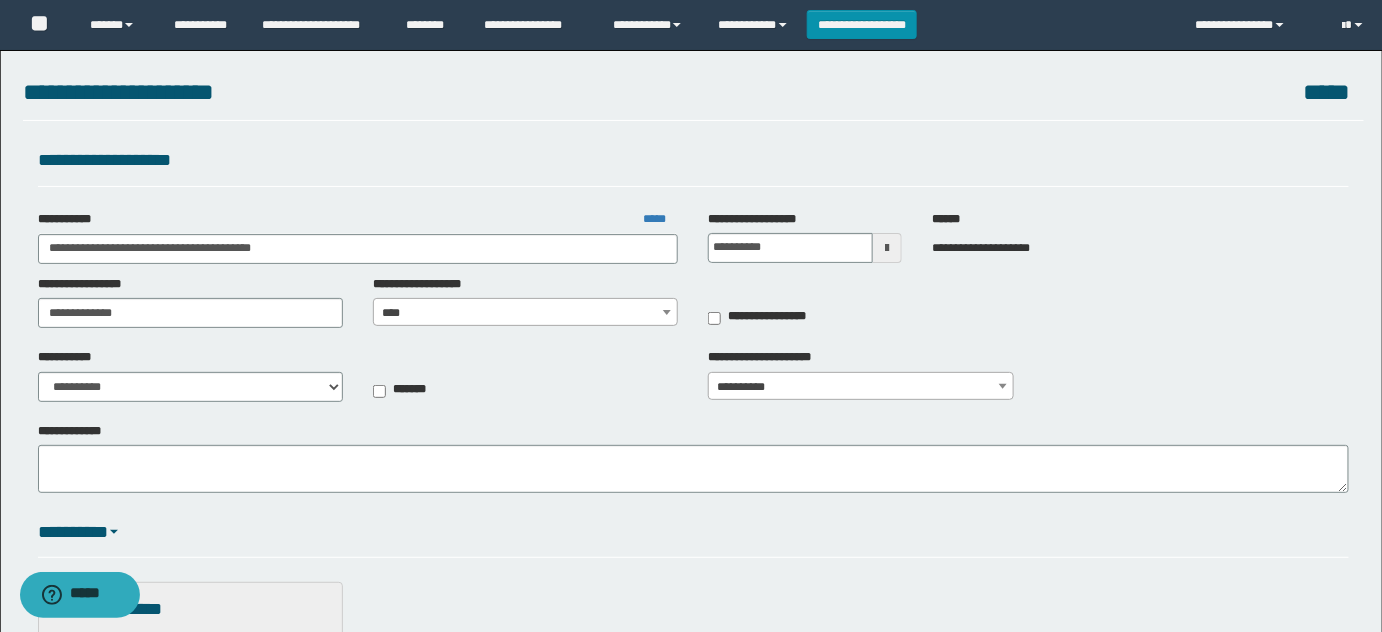 click on "**********" at bounding box center [861, 387] 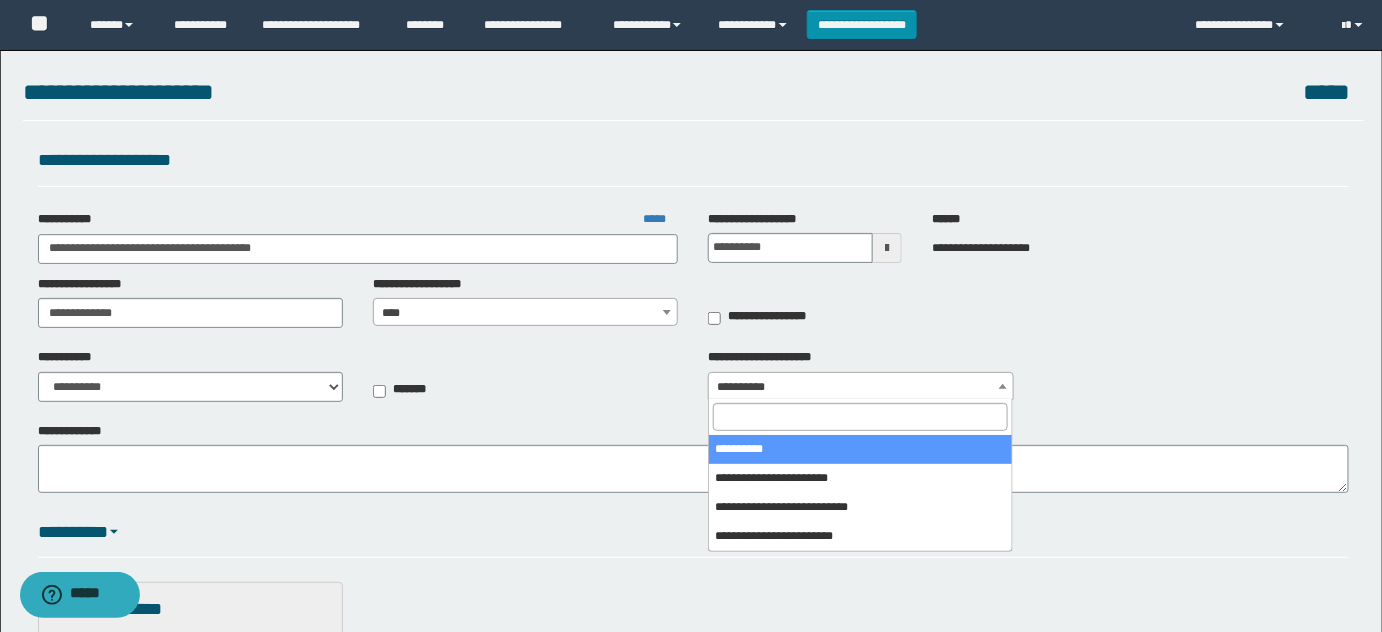 click on "*******" at bounding box center (525, 380) 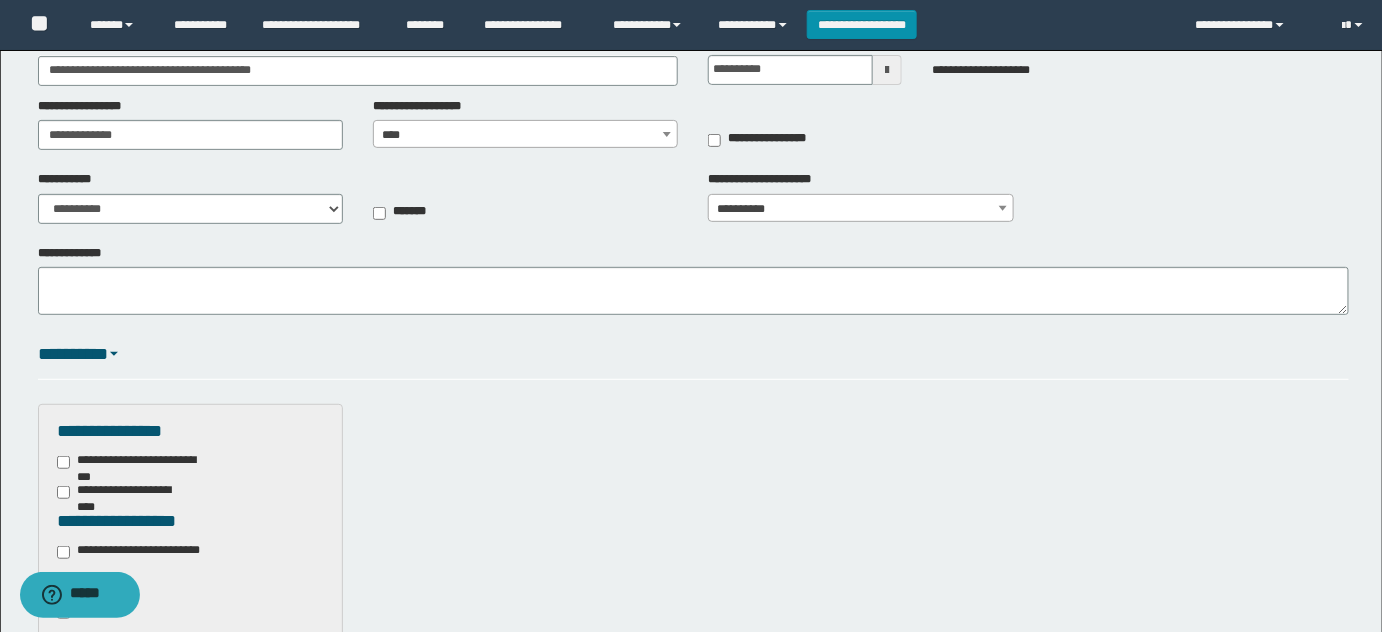scroll, scrollTop: 454, scrollLeft: 0, axis: vertical 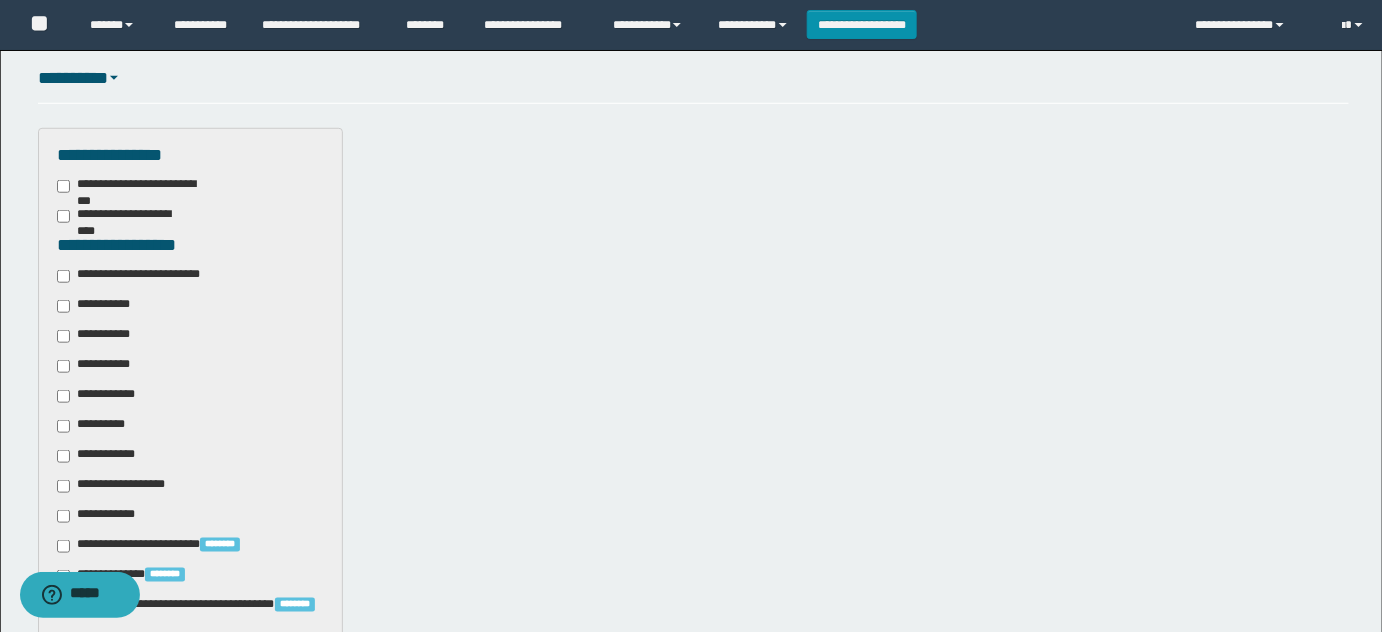 click on "**********" at bounding box center [191, 808] 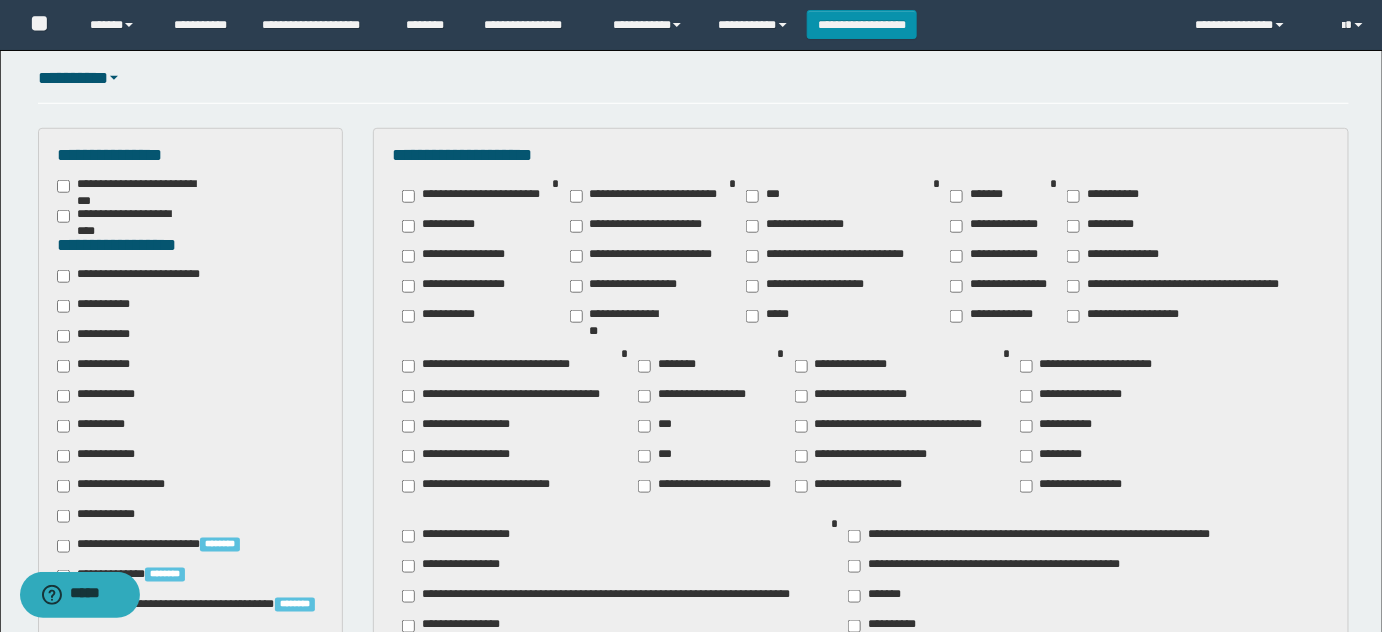 click on "********" at bounding box center [671, 366] 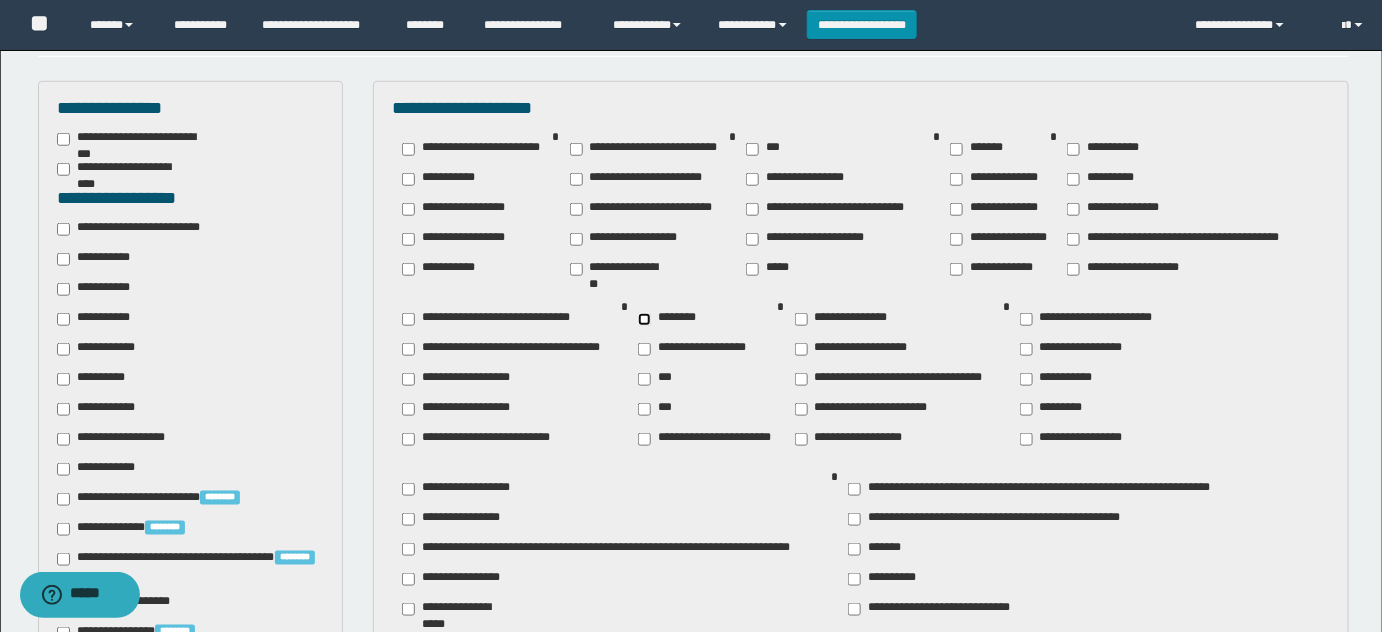 scroll, scrollTop: 545, scrollLeft: 0, axis: vertical 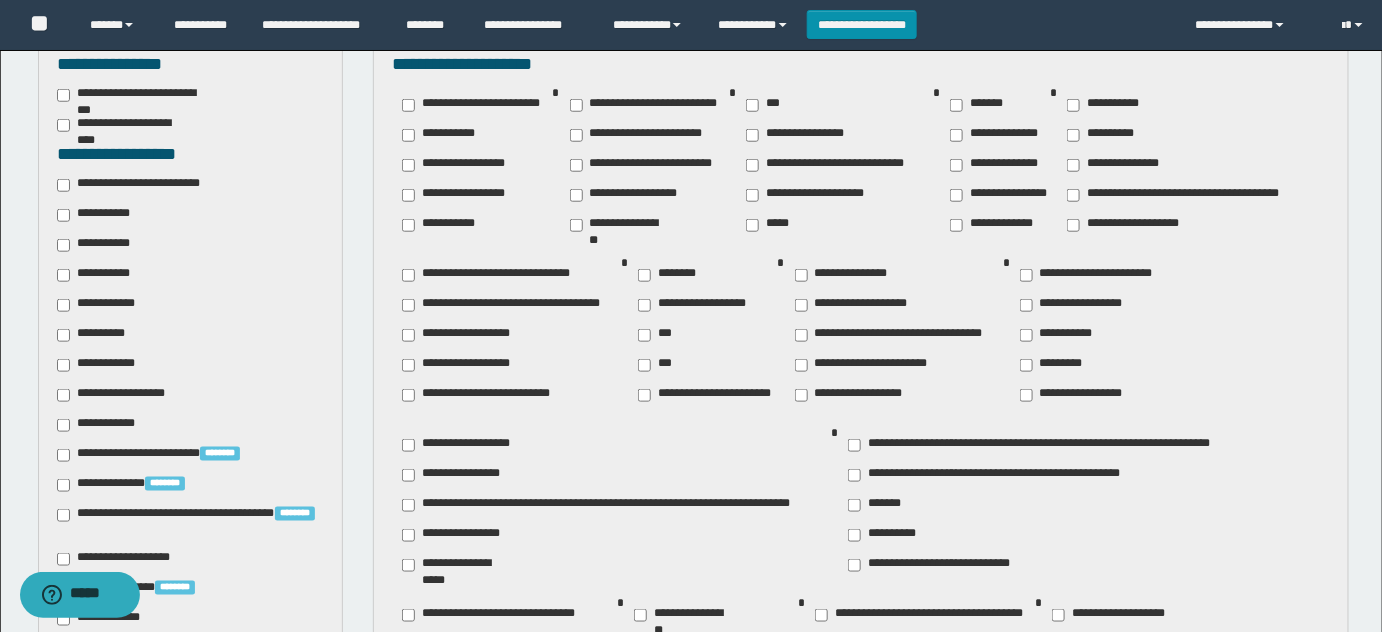 click on "**********" at bounding box center [457, 565] 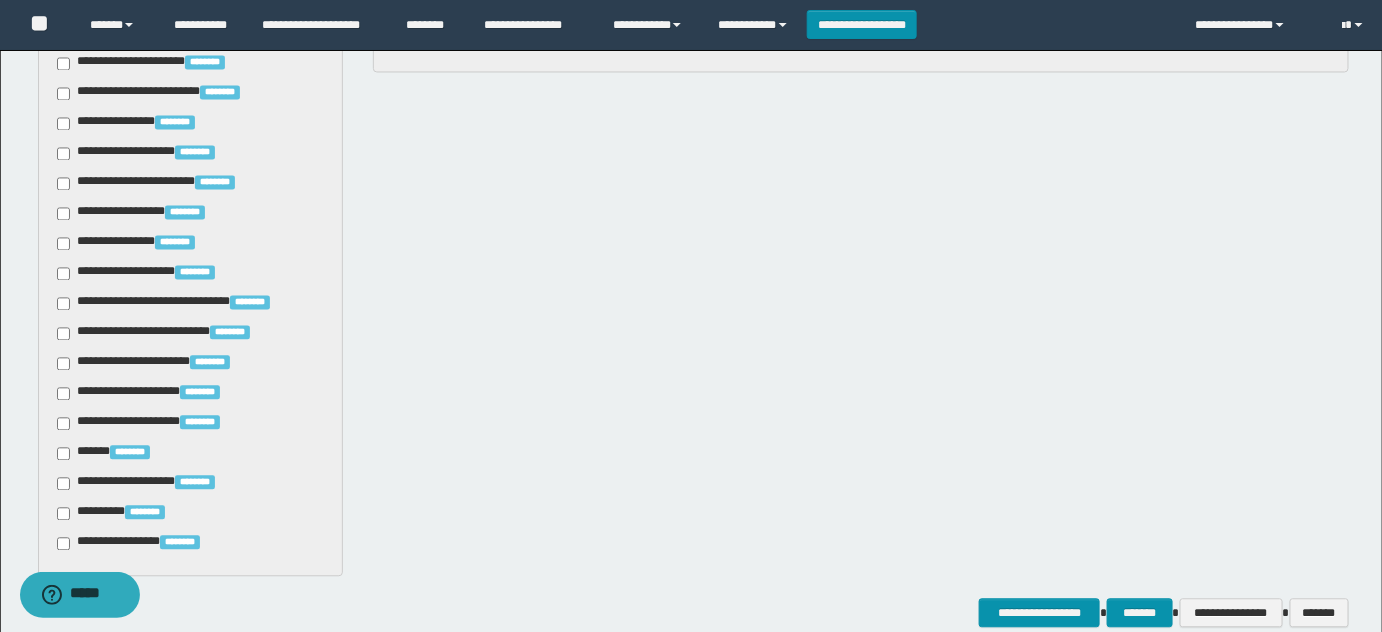scroll, scrollTop: 1351, scrollLeft: 0, axis: vertical 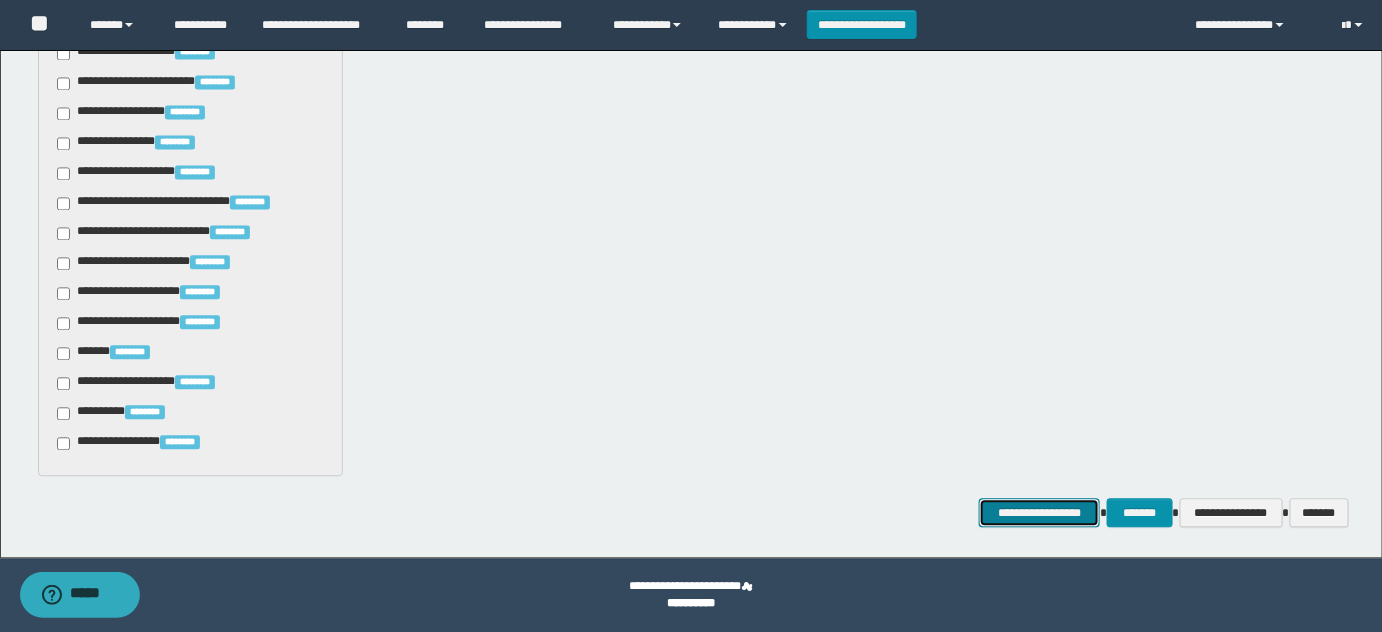 click on "**********" at bounding box center [1040, 512] 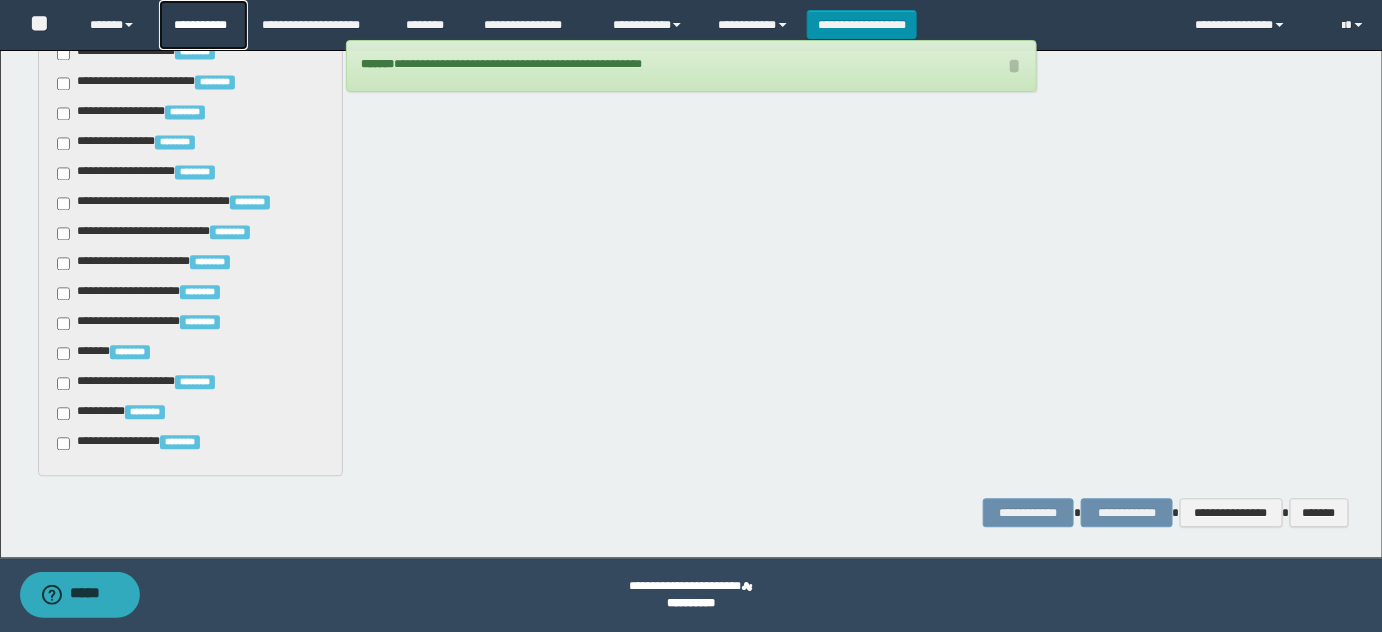 click on "**********" at bounding box center [203, 25] 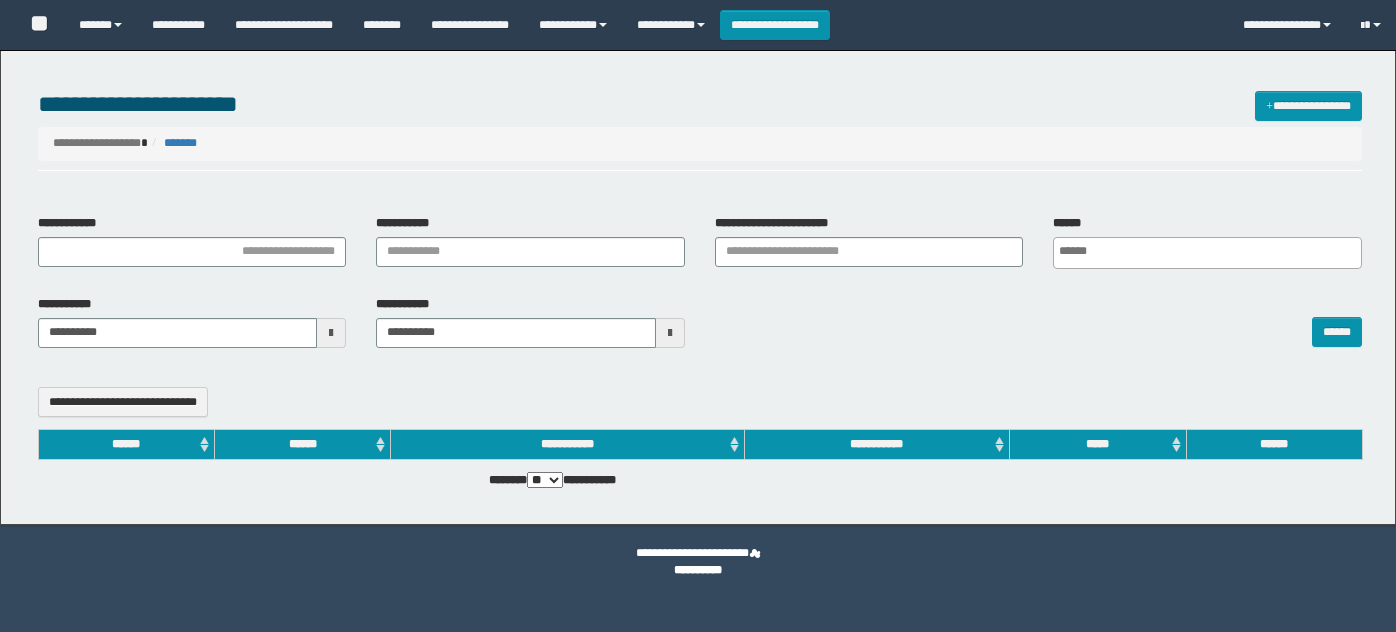 select 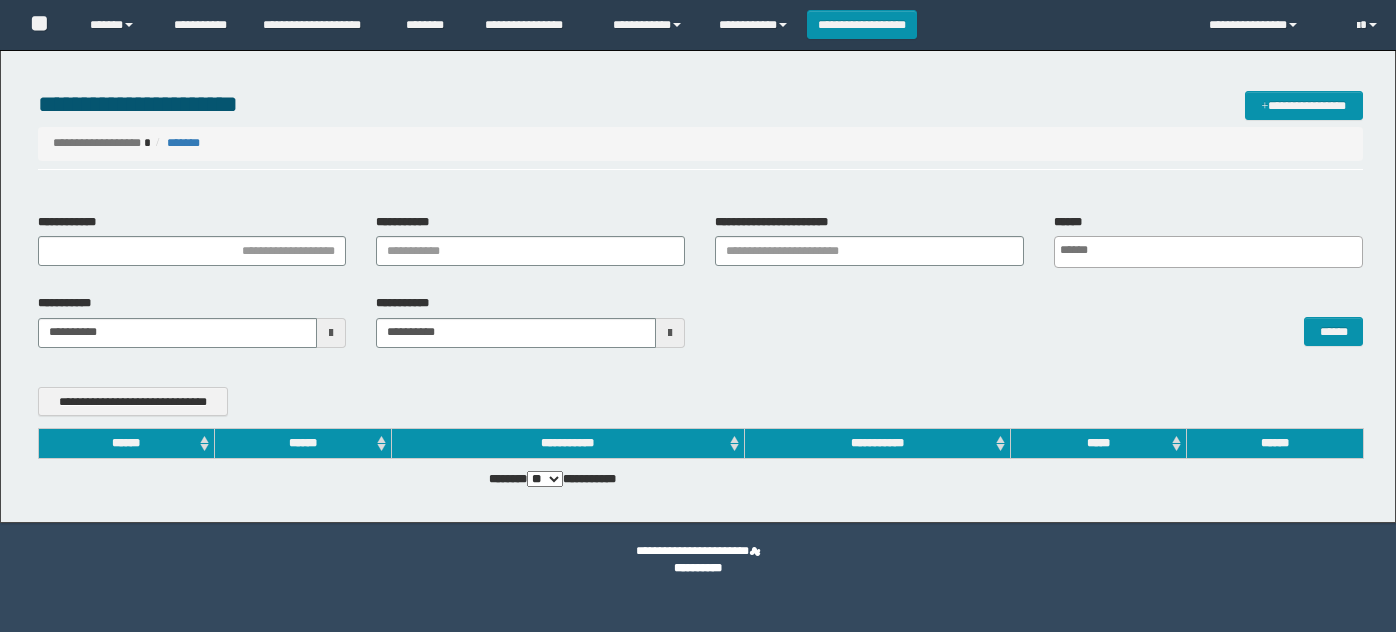 scroll, scrollTop: 0, scrollLeft: 0, axis: both 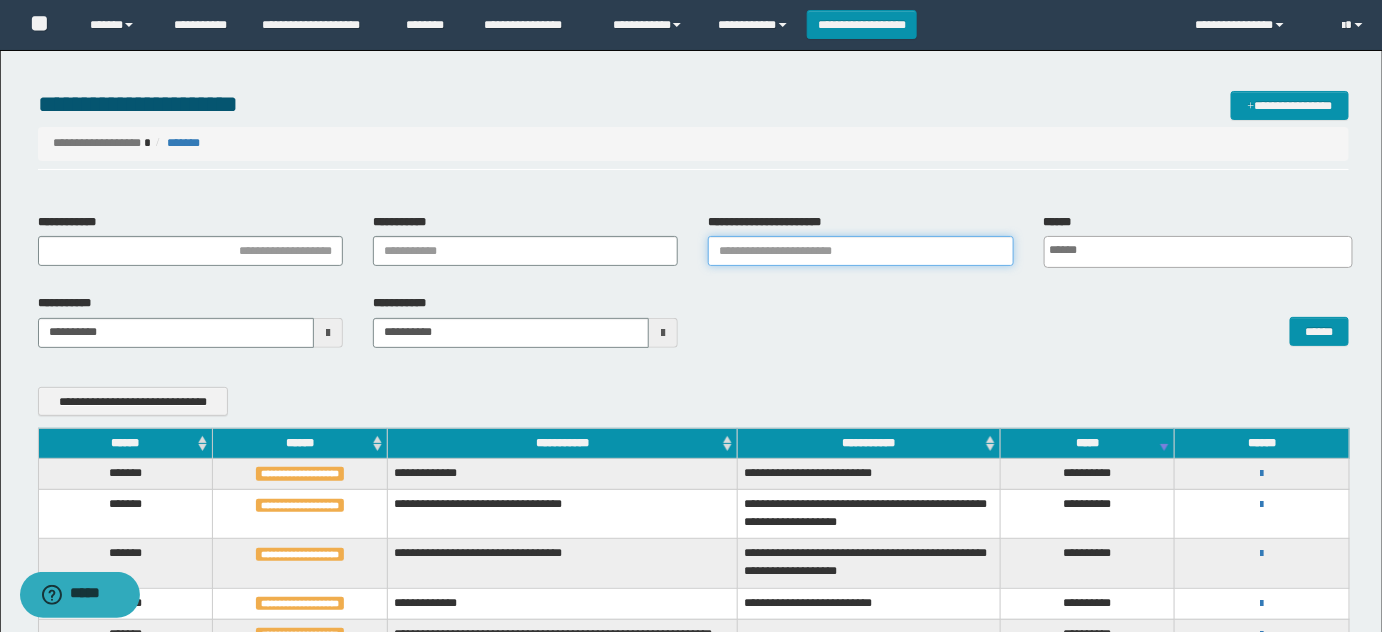 click on "**********" at bounding box center [860, 251] 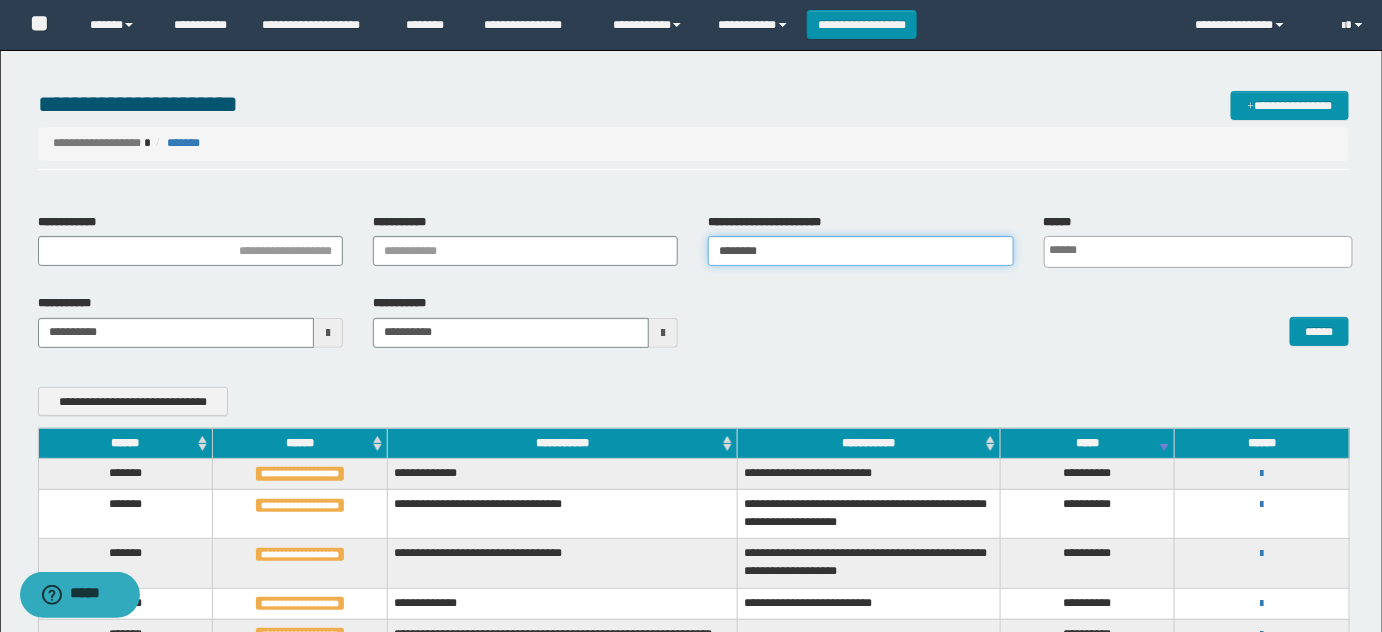 type on "********" 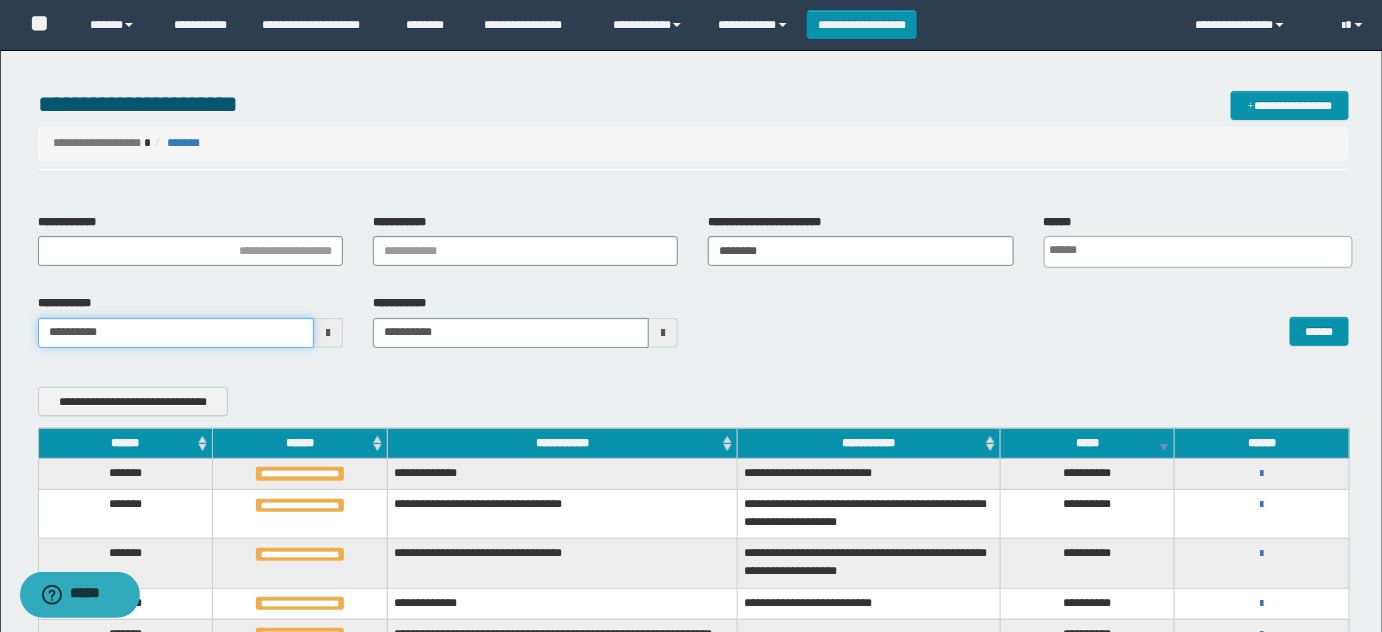 scroll, scrollTop: 0, scrollLeft: 0, axis: both 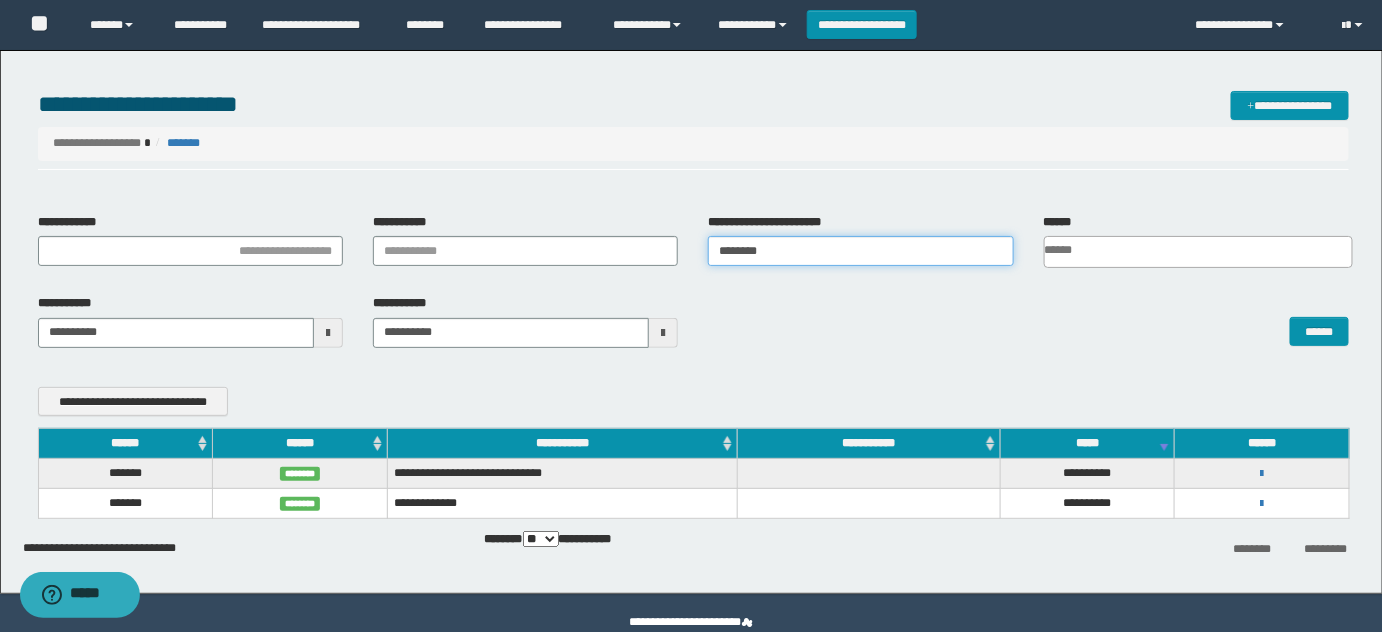drag, startPoint x: 854, startPoint y: 252, endPoint x: 540, endPoint y: 199, distance: 318.44153 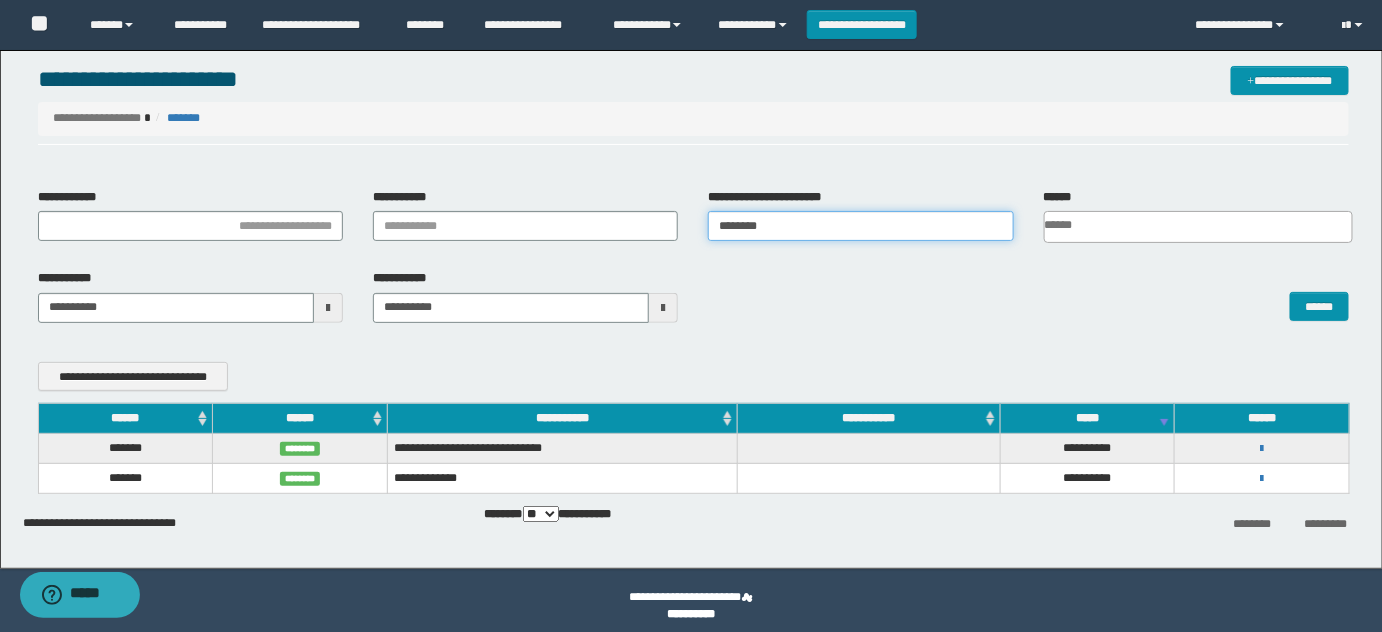 scroll, scrollTop: 36, scrollLeft: 0, axis: vertical 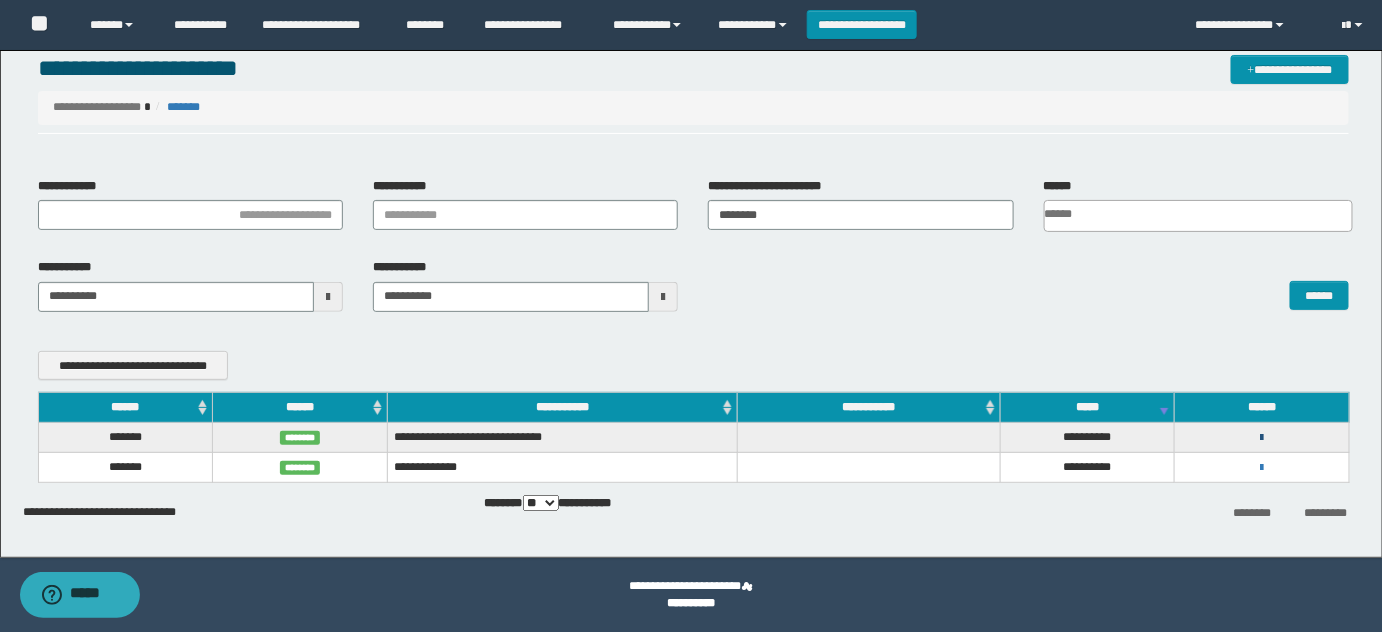 click at bounding box center (1262, 438) 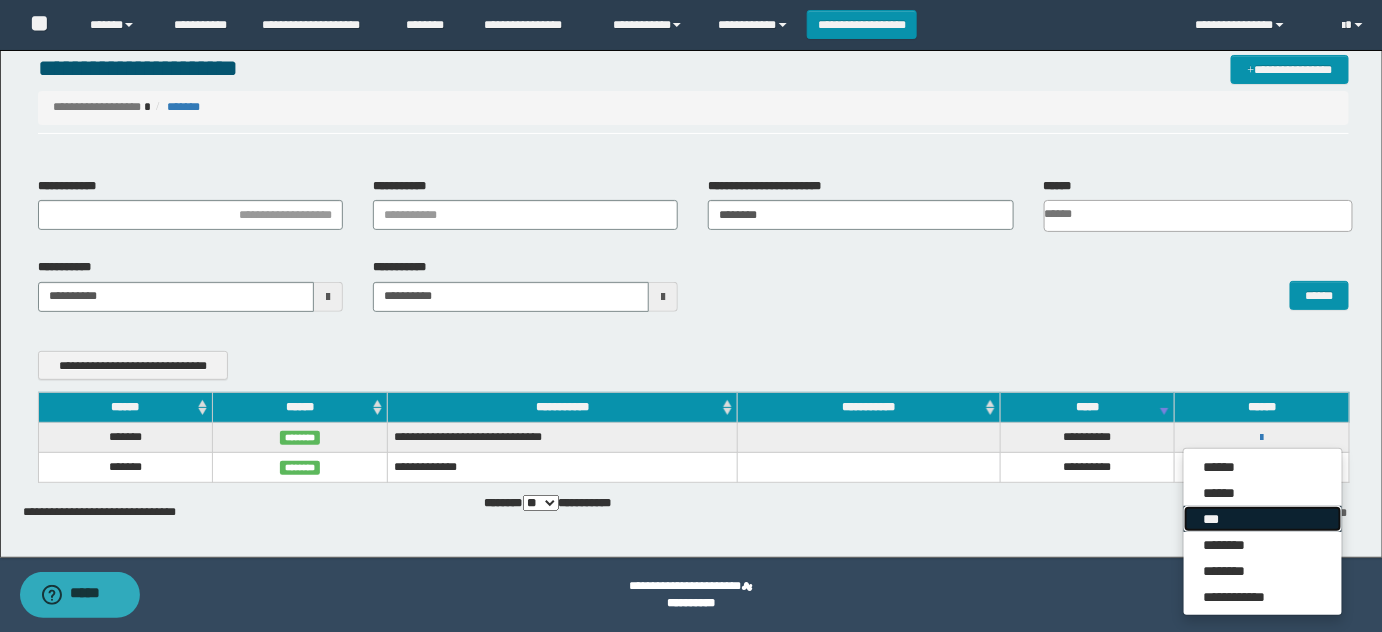 click on "***" at bounding box center (1263, 519) 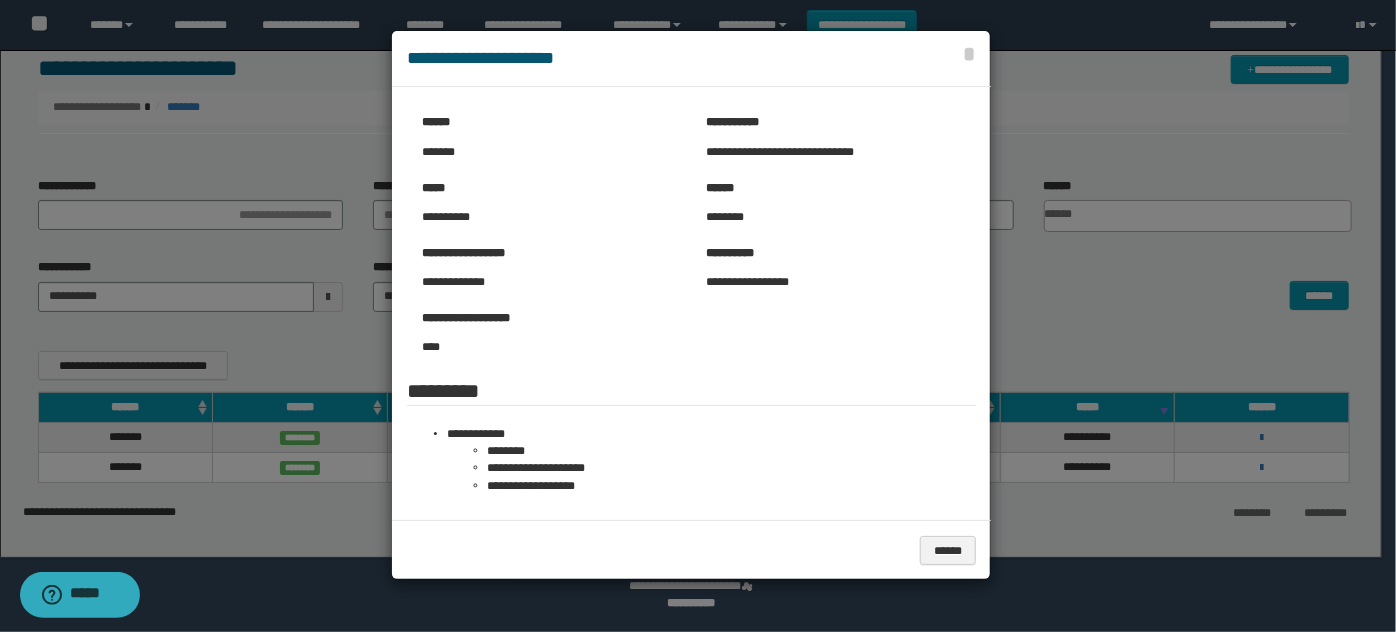 click at bounding box center (698, 316) 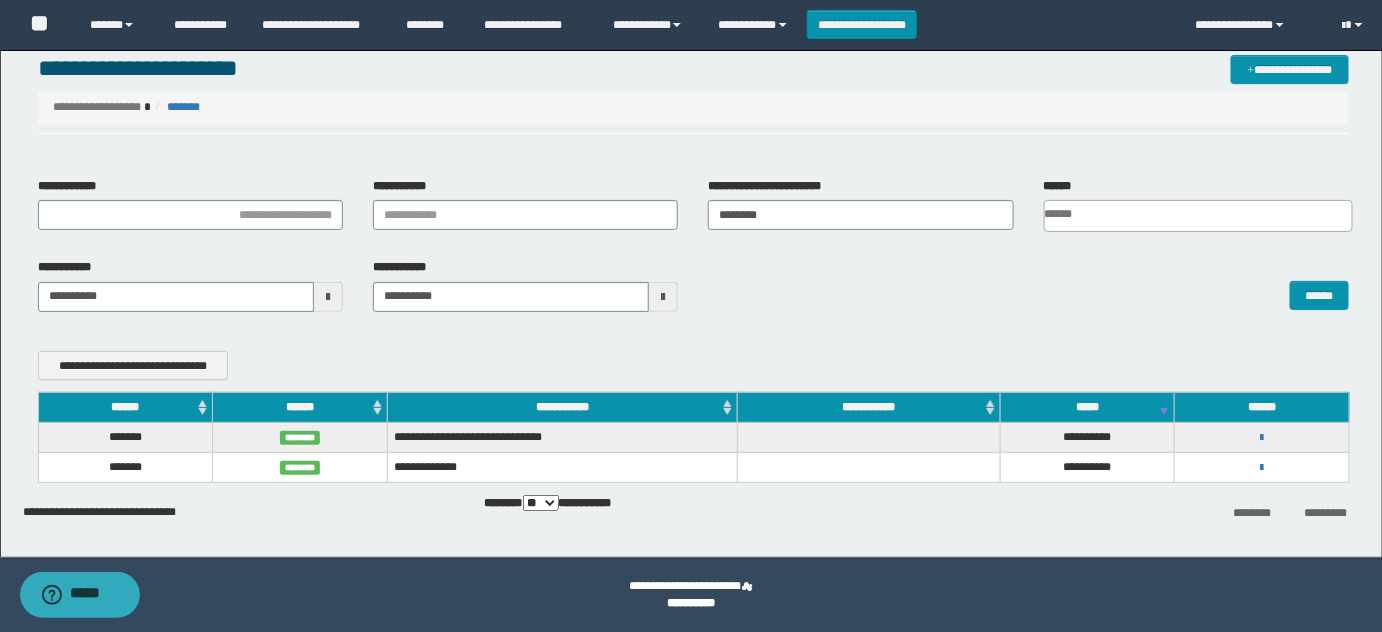 click on "**********" at bounding box center [562, 438] 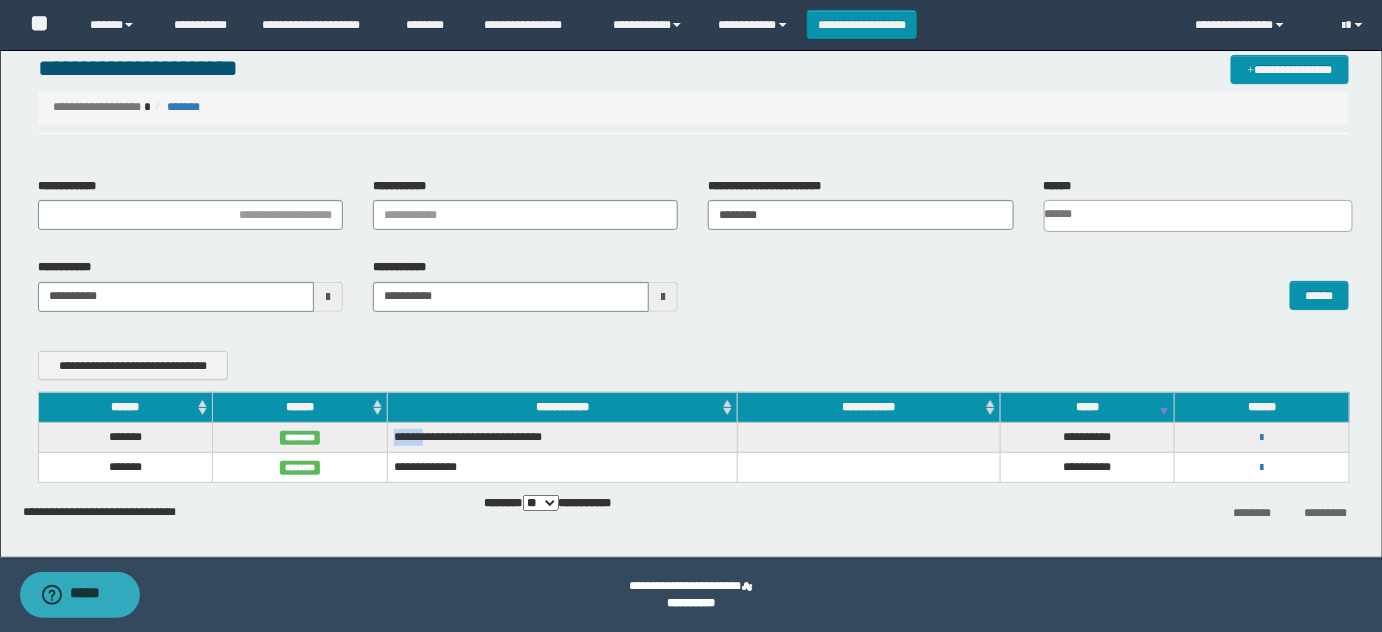click on "**********" at bounding box center (562, 438) 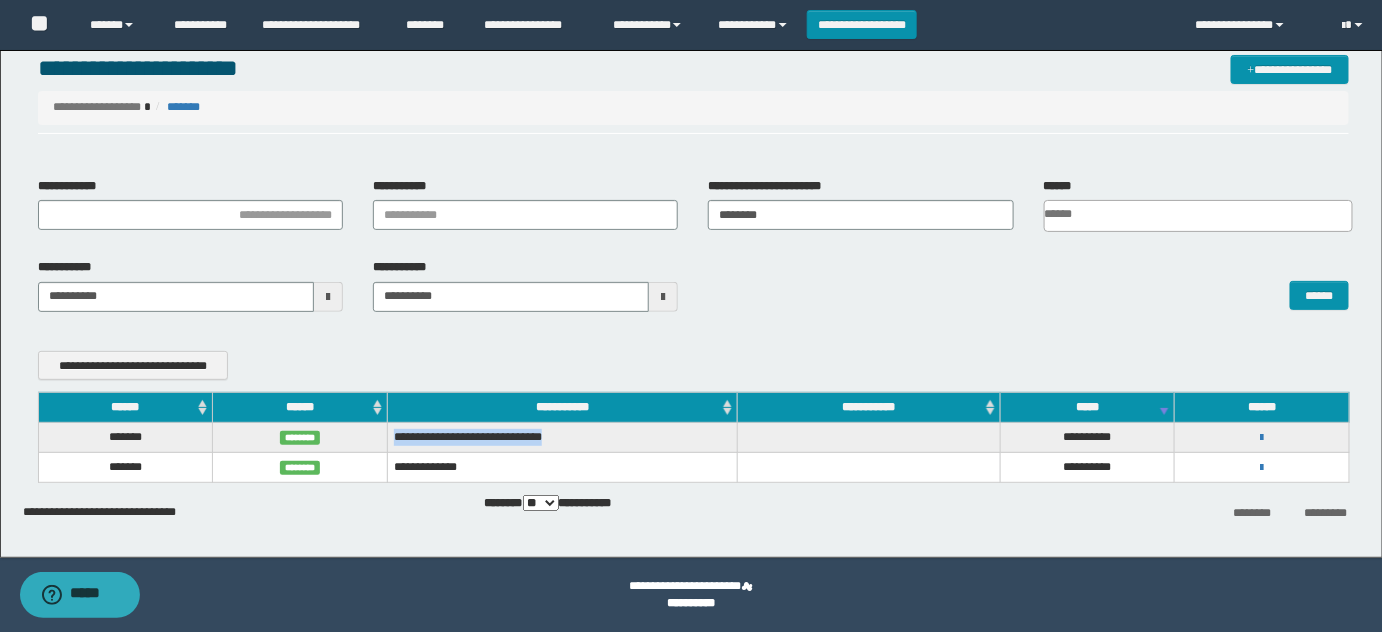 click on "**********" at bounding box center (562, 438) 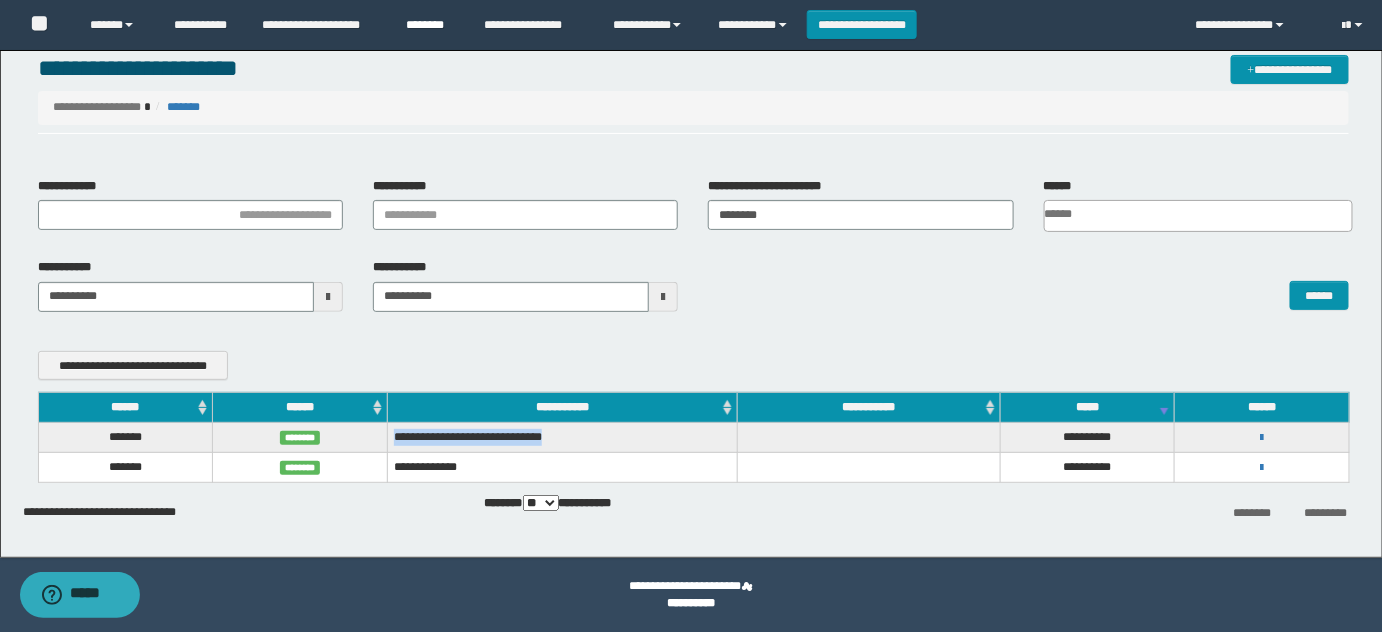 copy on "**********" 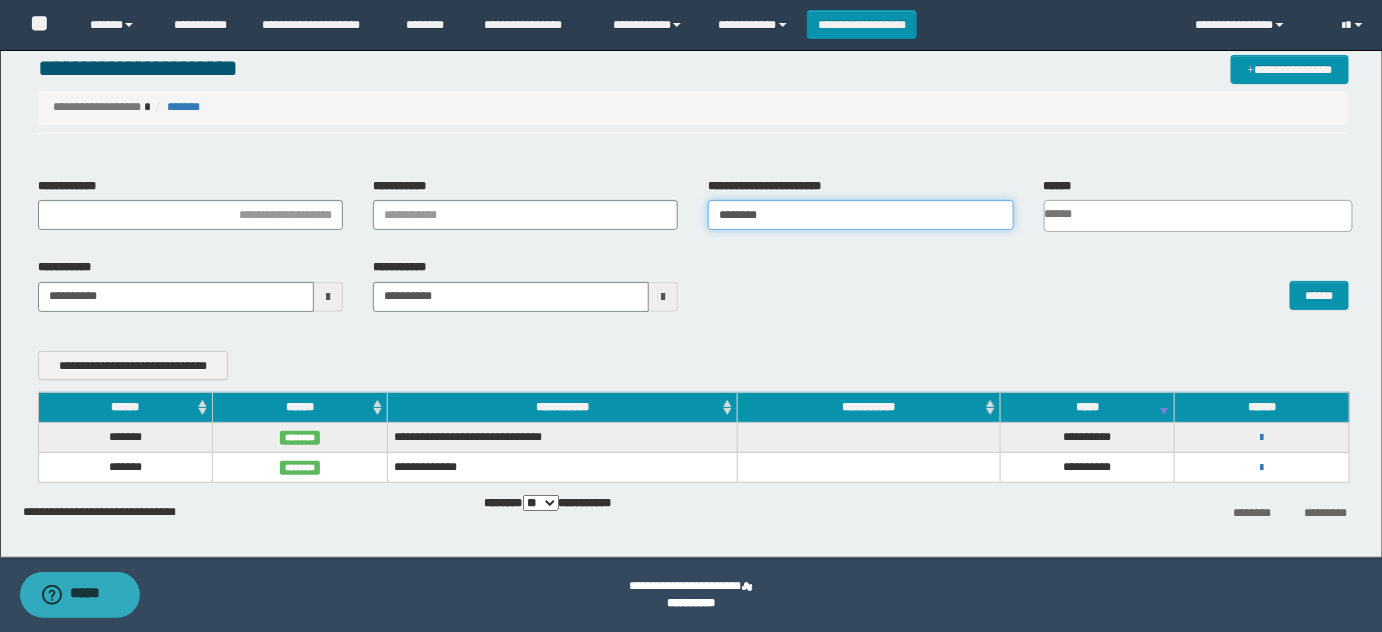 click on "********" at bounding box center [860, 215] 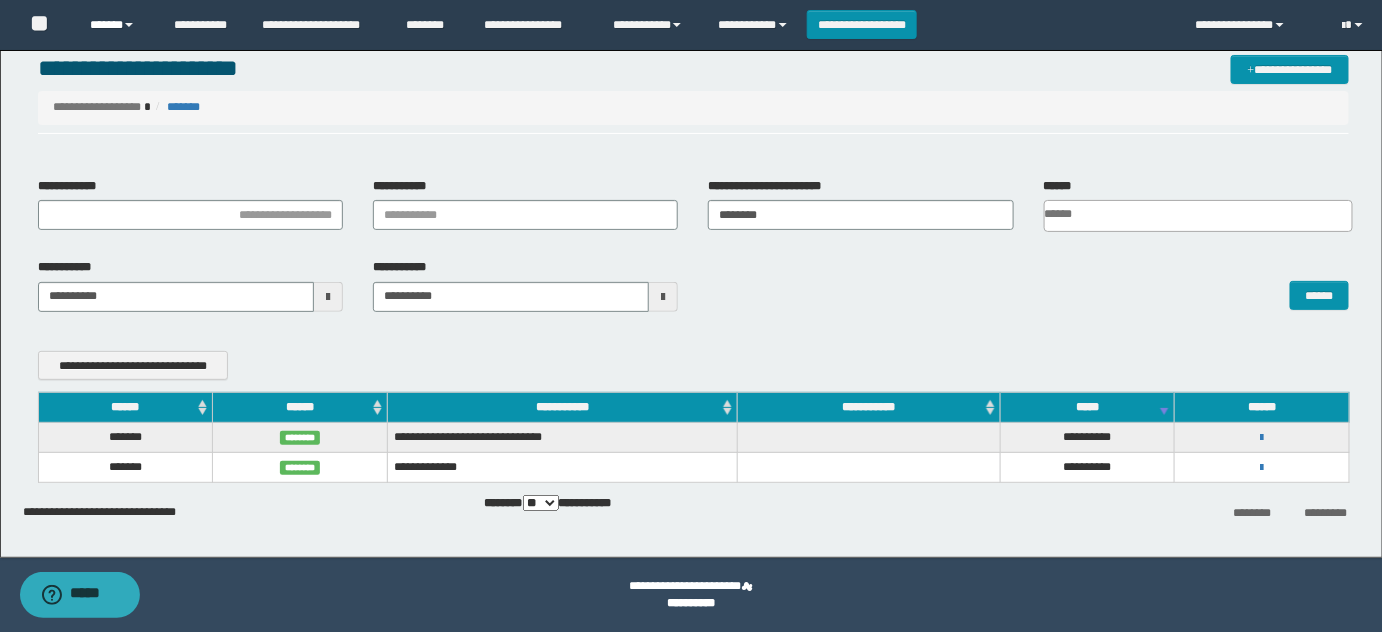 click at bounding box center (129, 25) 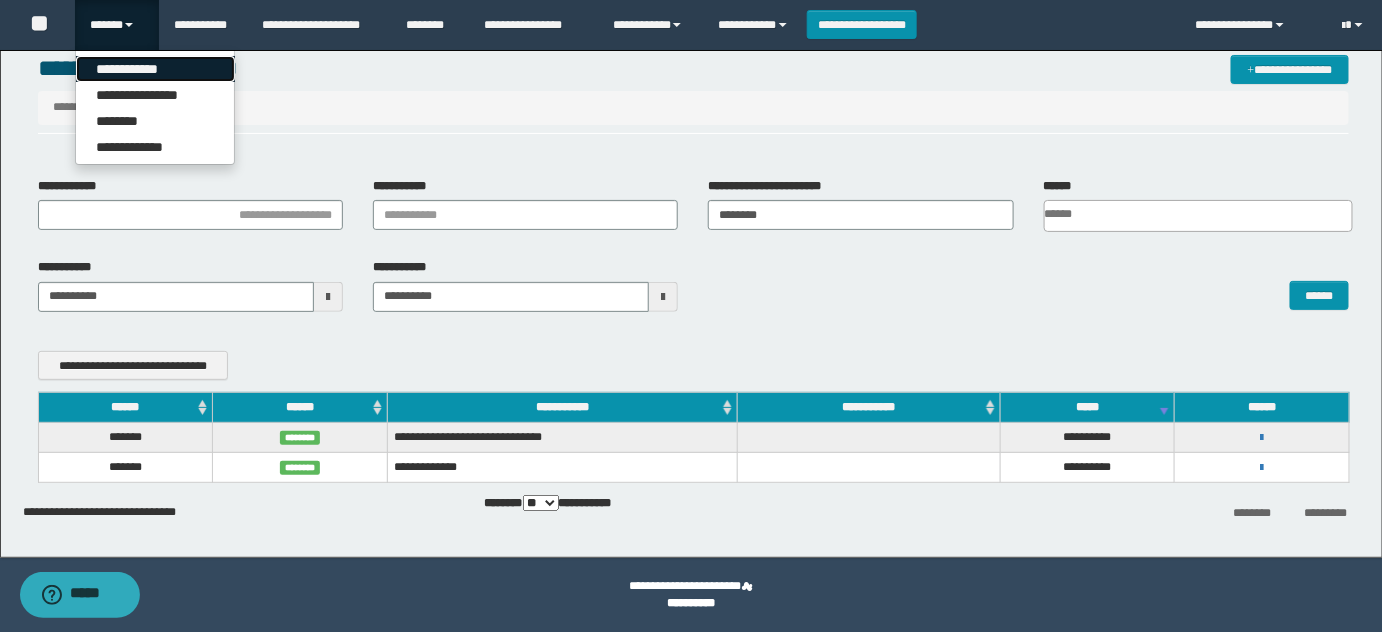 click on "**********" at bounding box center [155, 69] 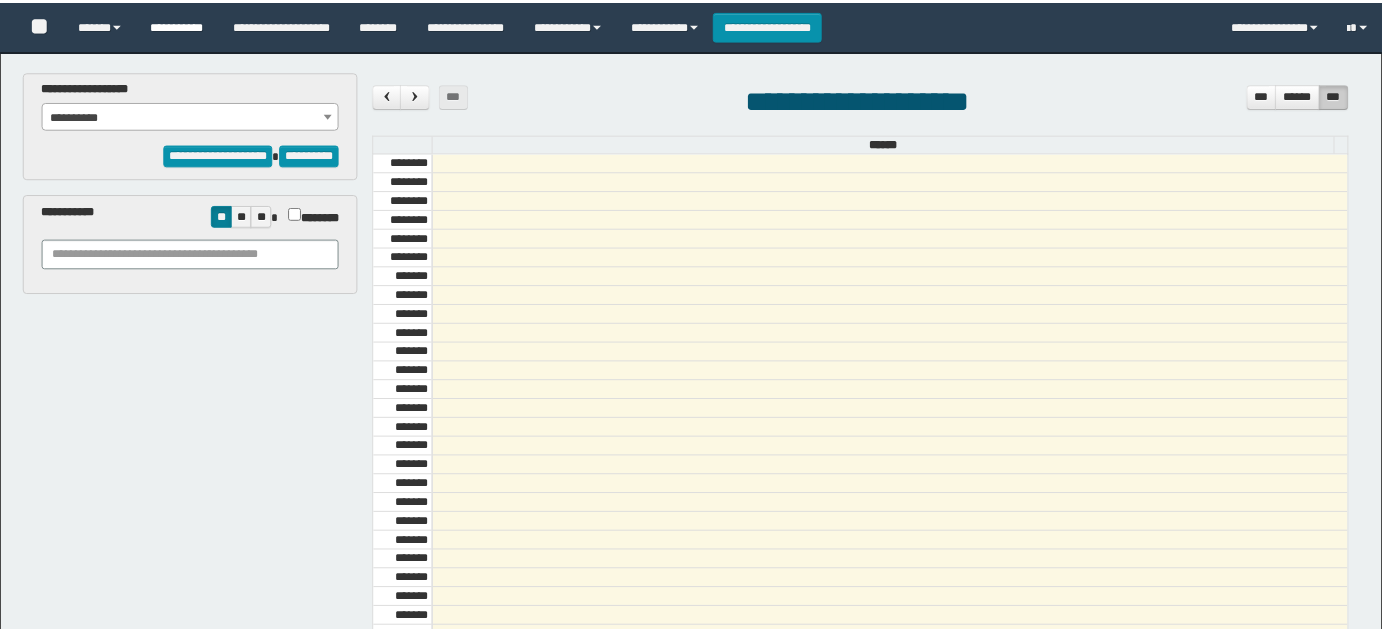 scroll, scrollTop: 0, scrollLeft: 0, axis: both 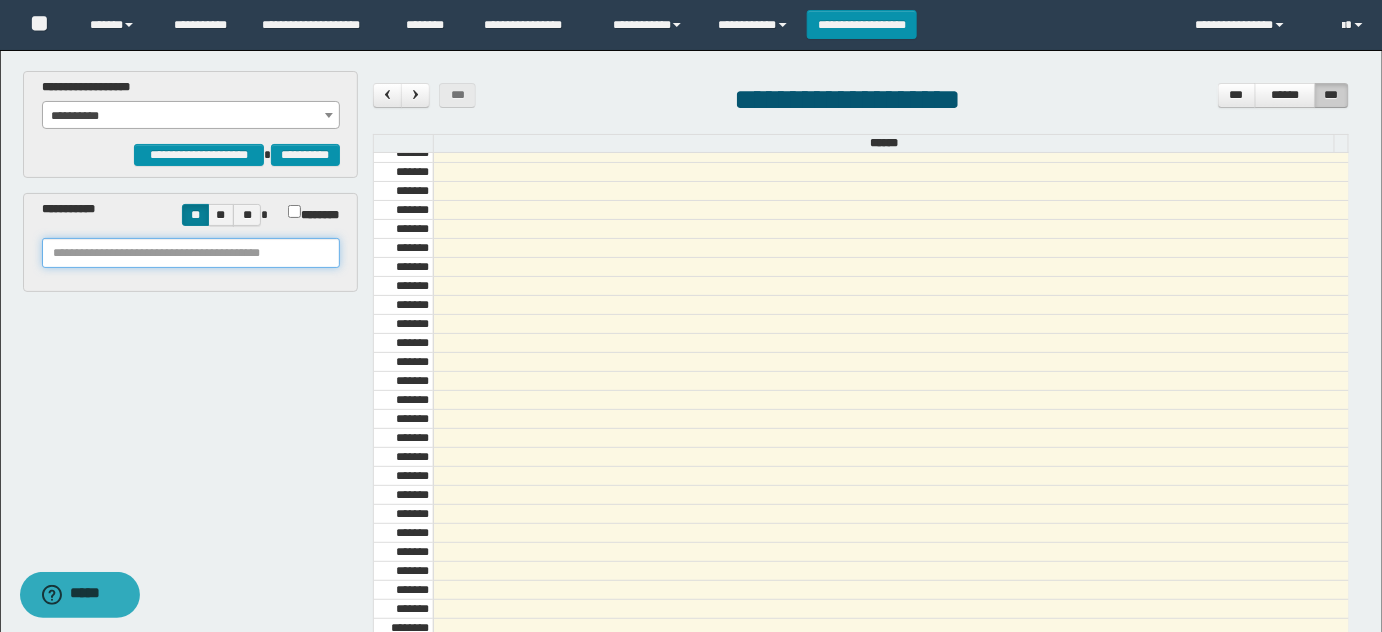 click at bounding box center [191, 253] 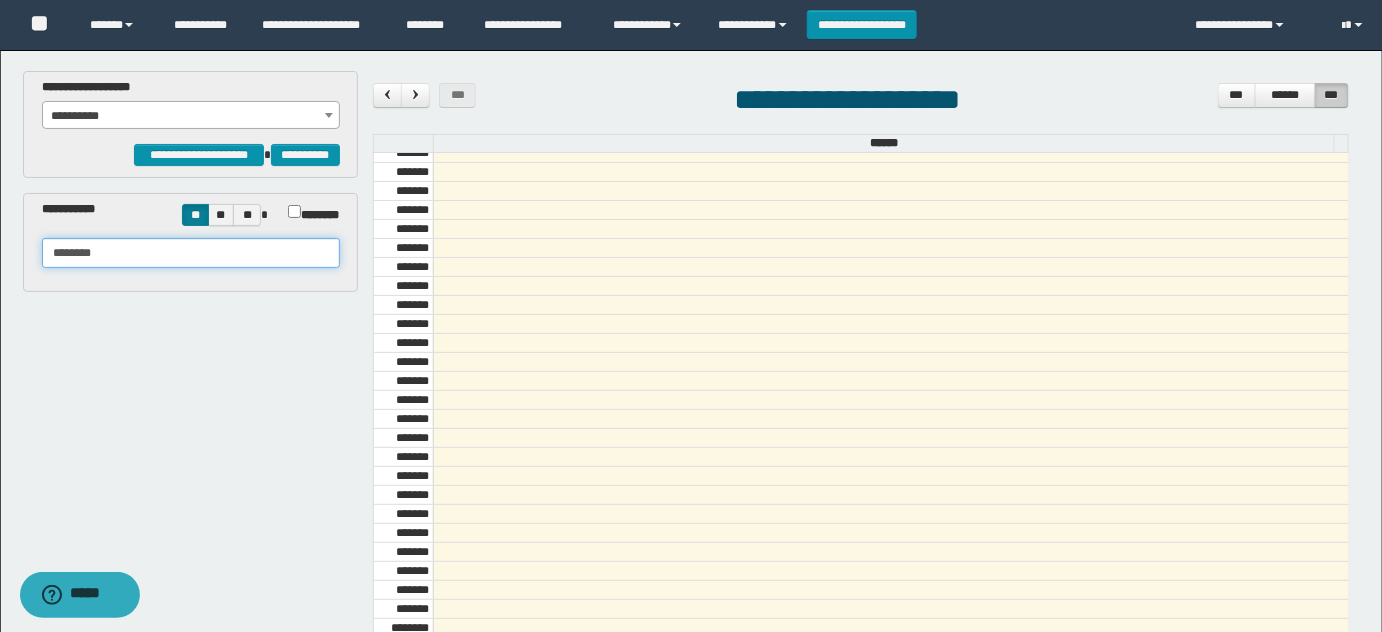 type on "********" 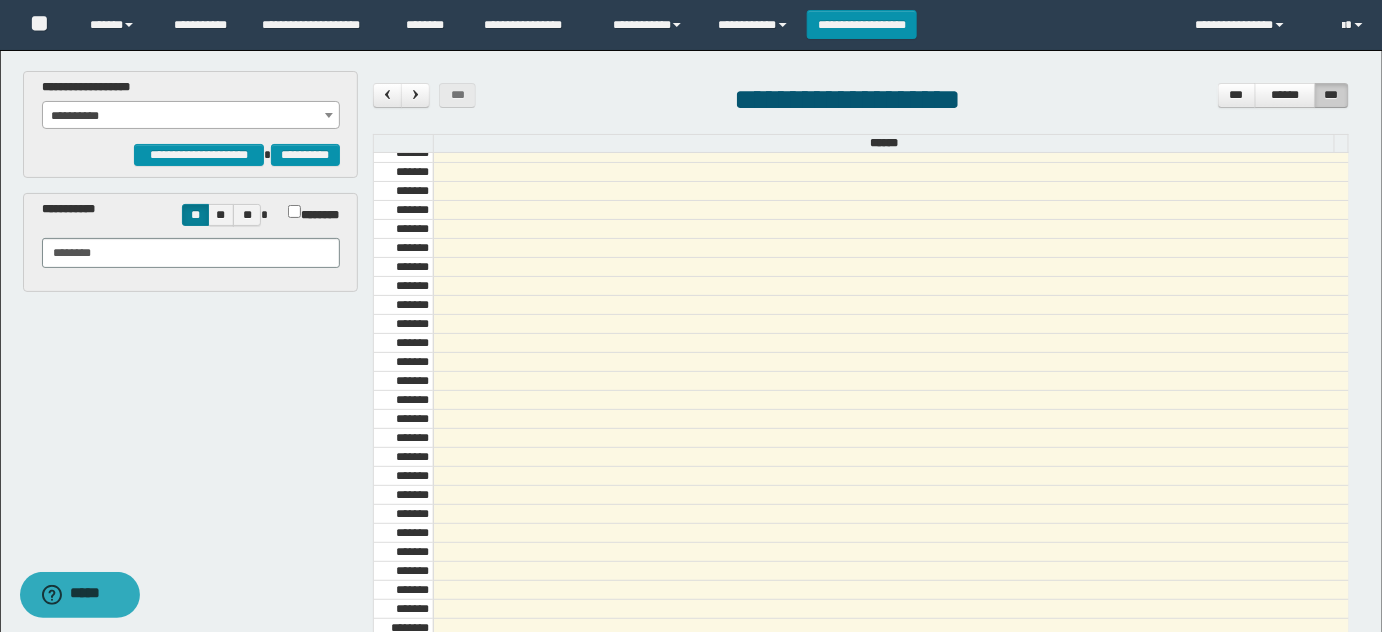 click on "**********" at bounding box center (191, 111) 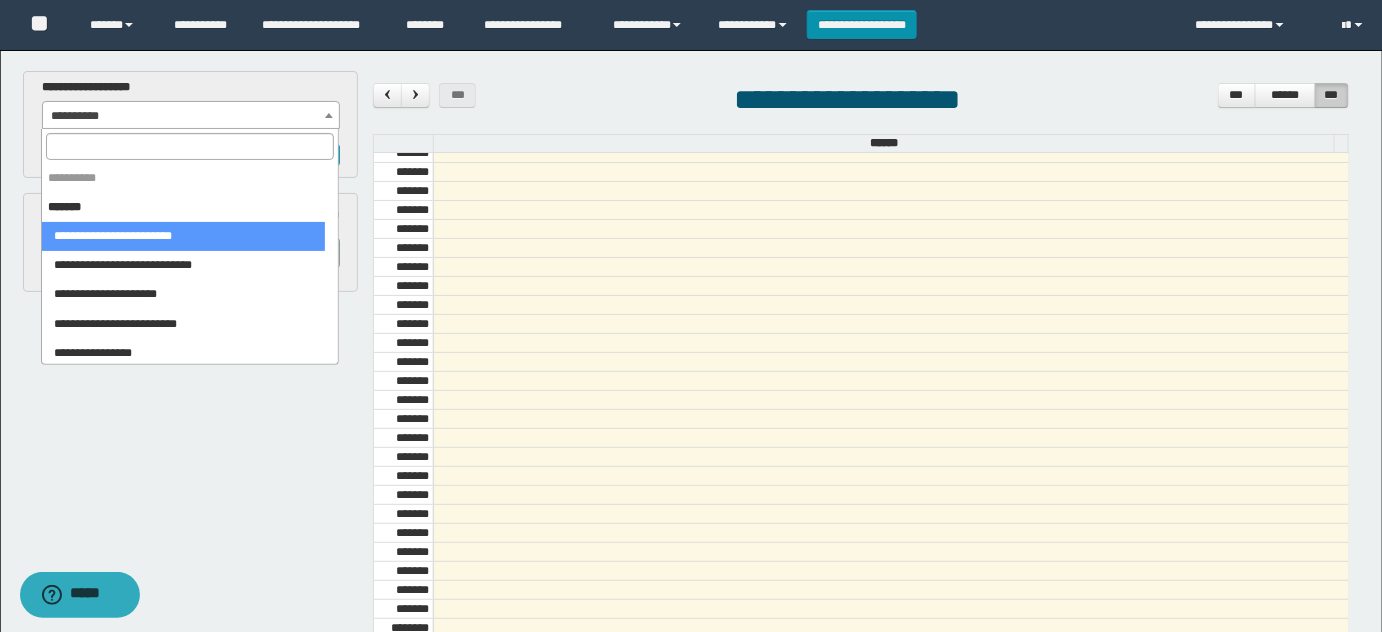 click on "**********" at bounding box center [191, 116] 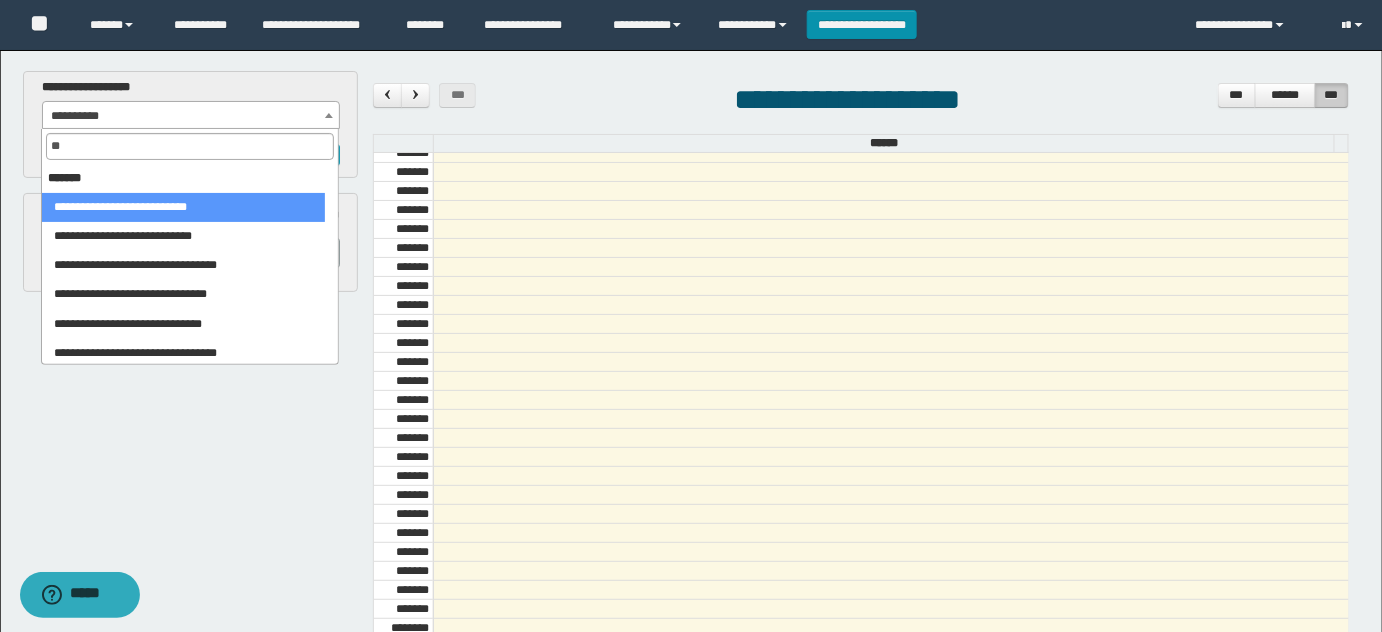 type on "***" 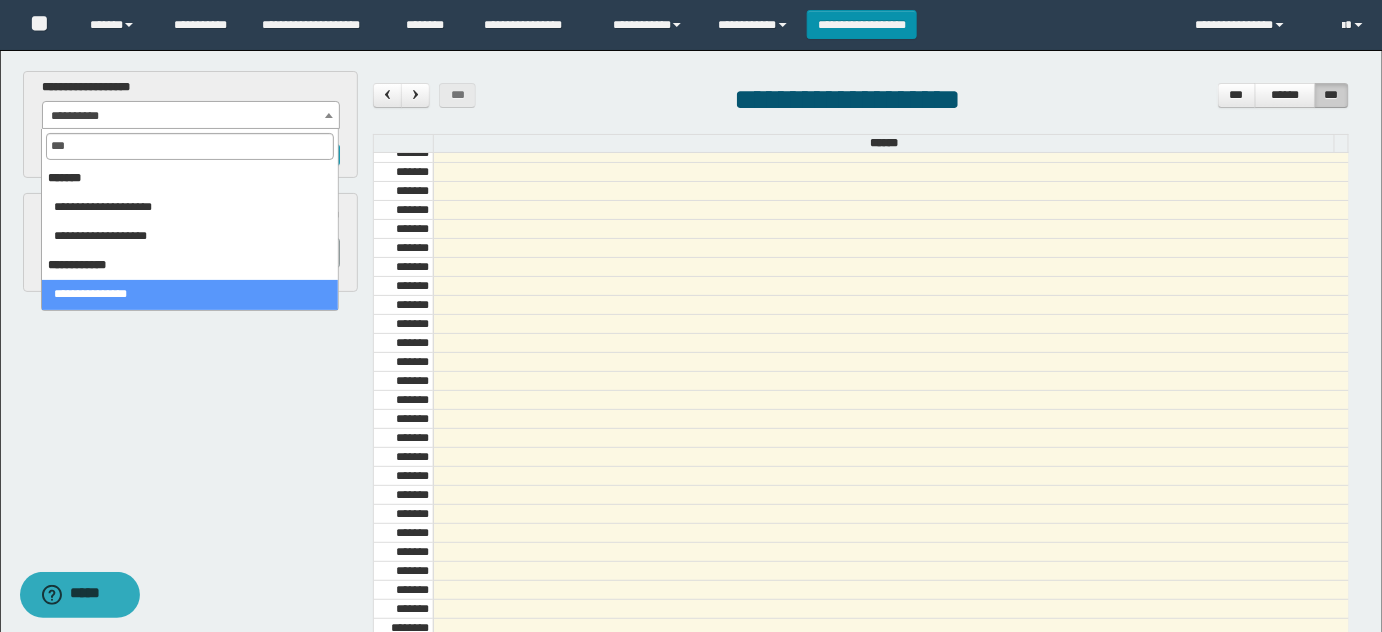 select on "****" 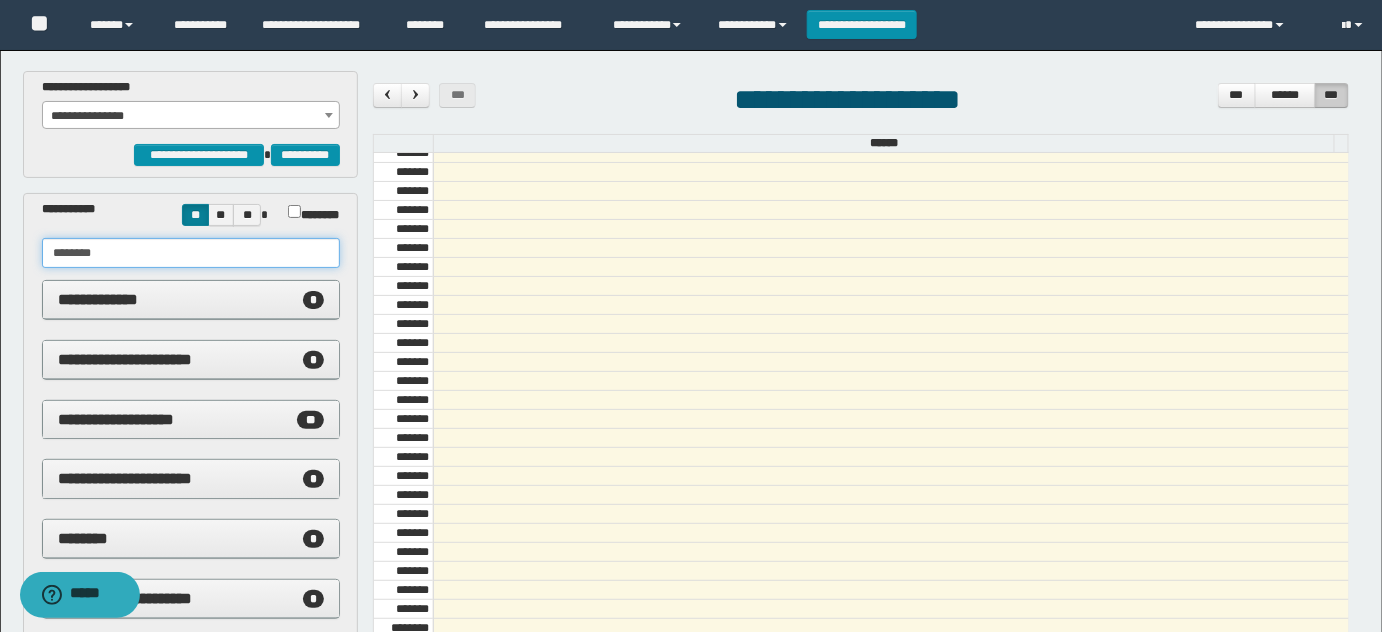 click on "********" at bounding box center (191, 253) 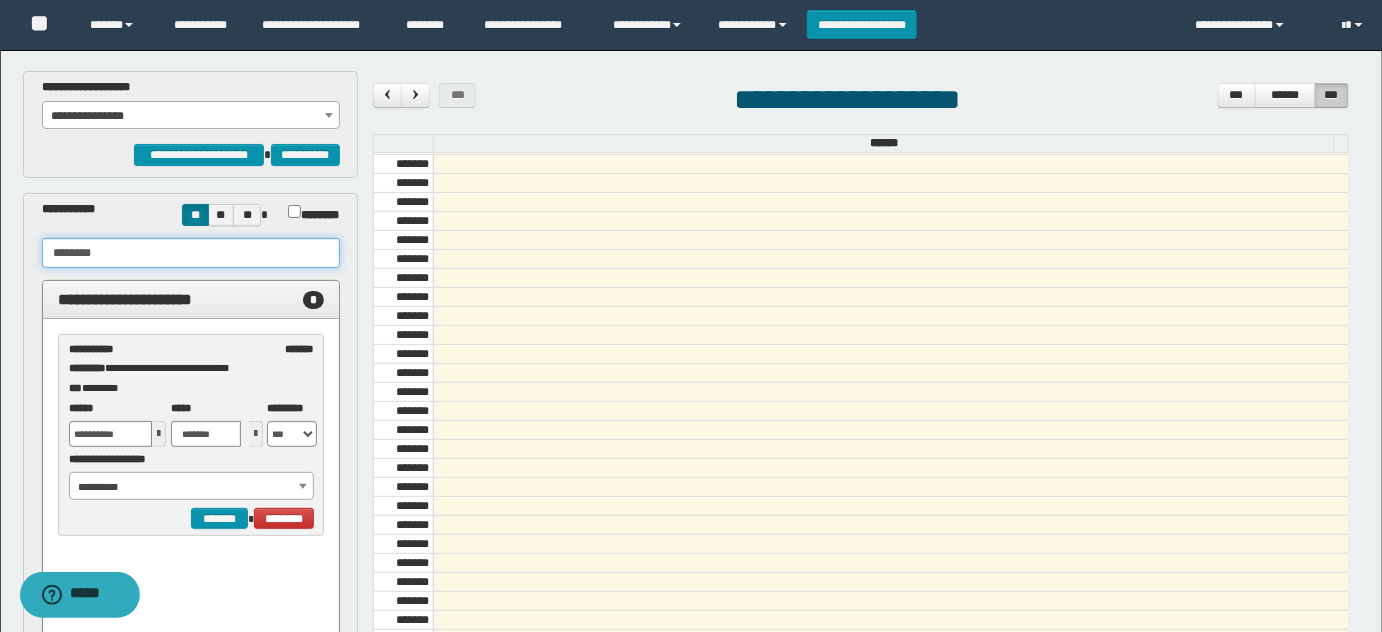 scroll, scrollTop: 674, scrollLeft: 0, axis: vertical 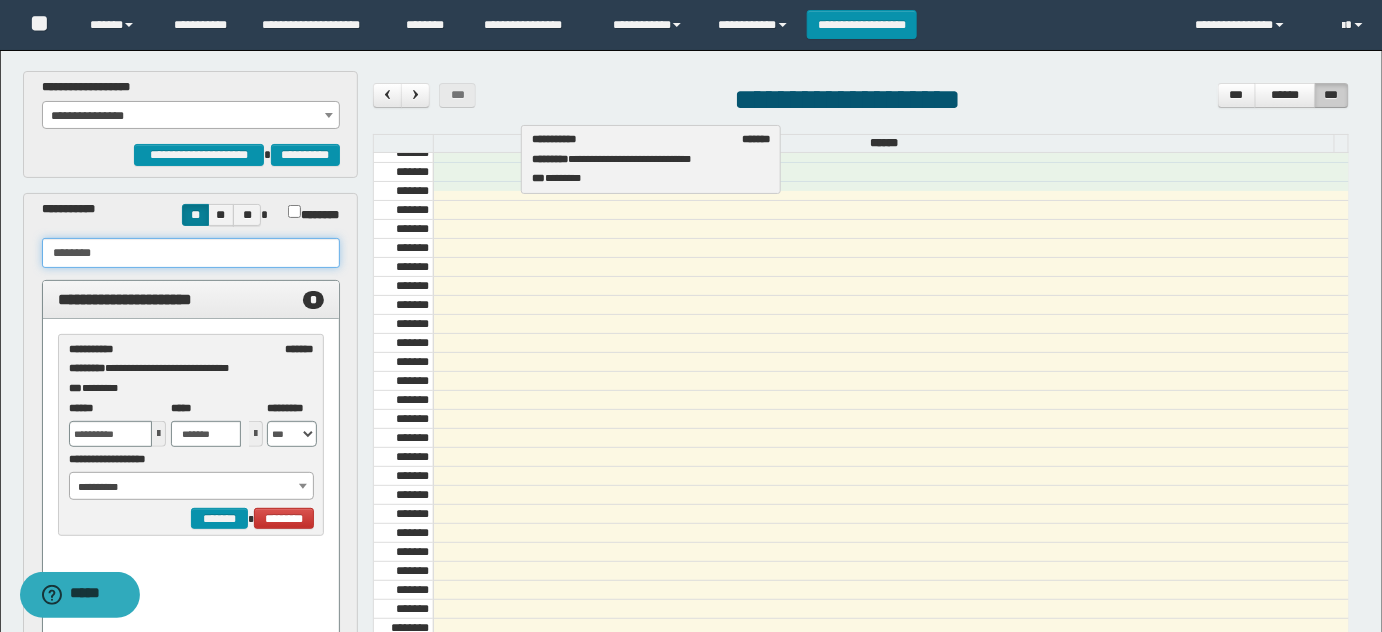 drag, startPoint x: 154, startPoint y: 371, endPoint x: 618, endPoint y: 162, distance: 508.89783 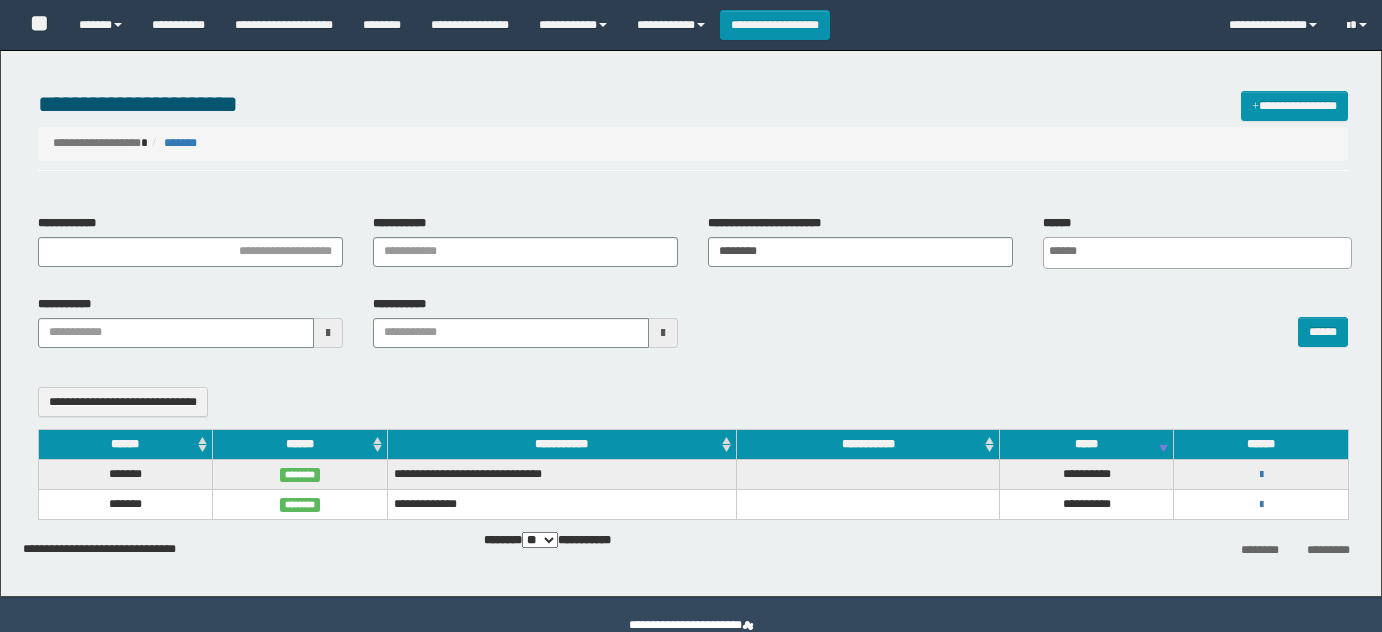 select 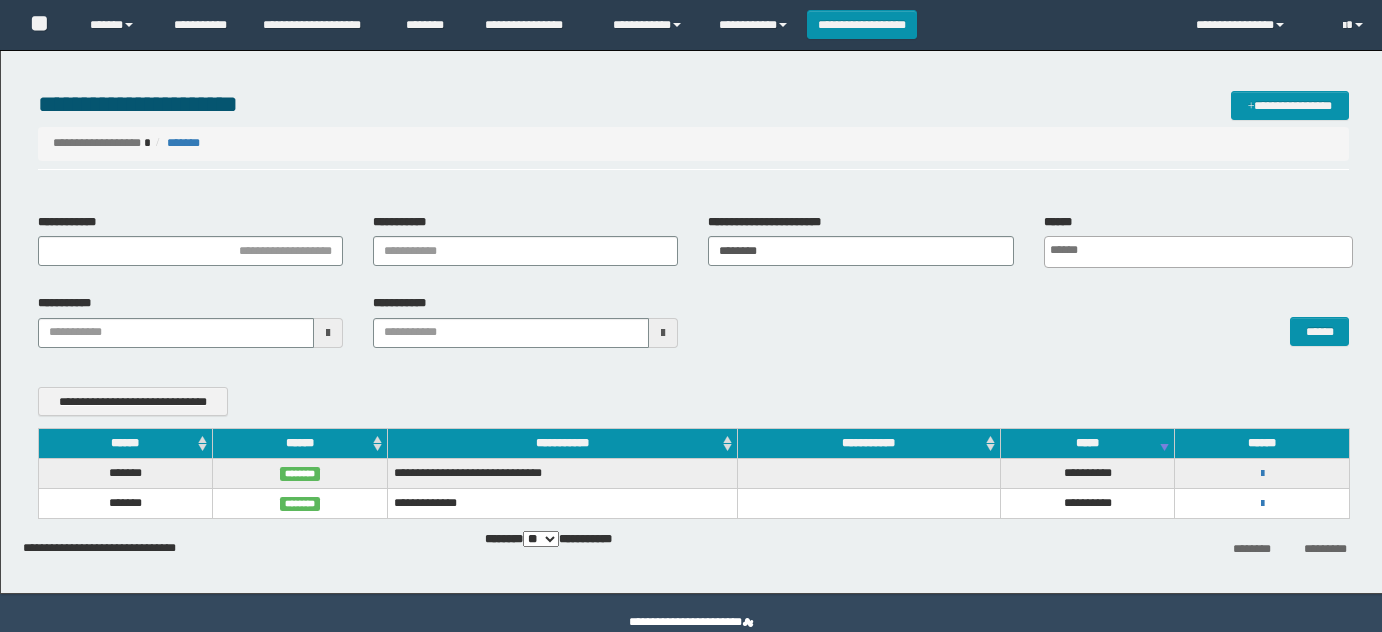 scroll, scrollTop: 0, scrollLeft: 0, axis: both 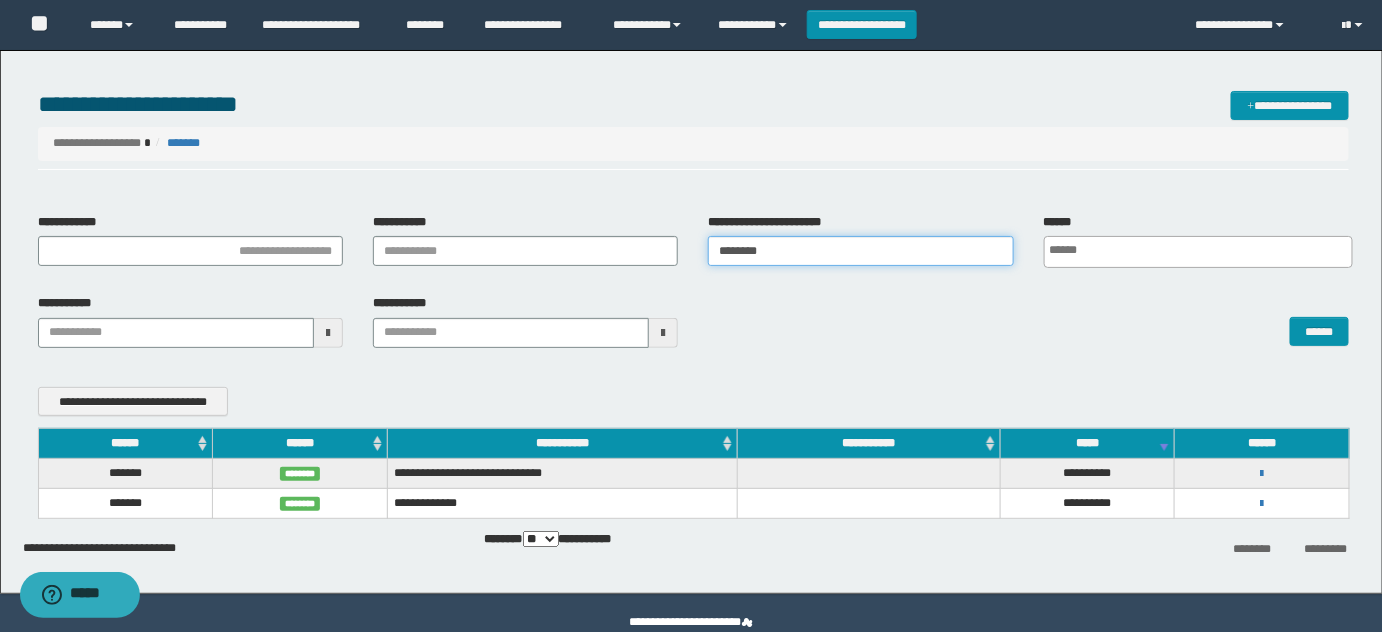 drag, startPoint x: 819, startPoint y: 245, endPoint x: 474, endPoint y: 218, distance: 346.0549 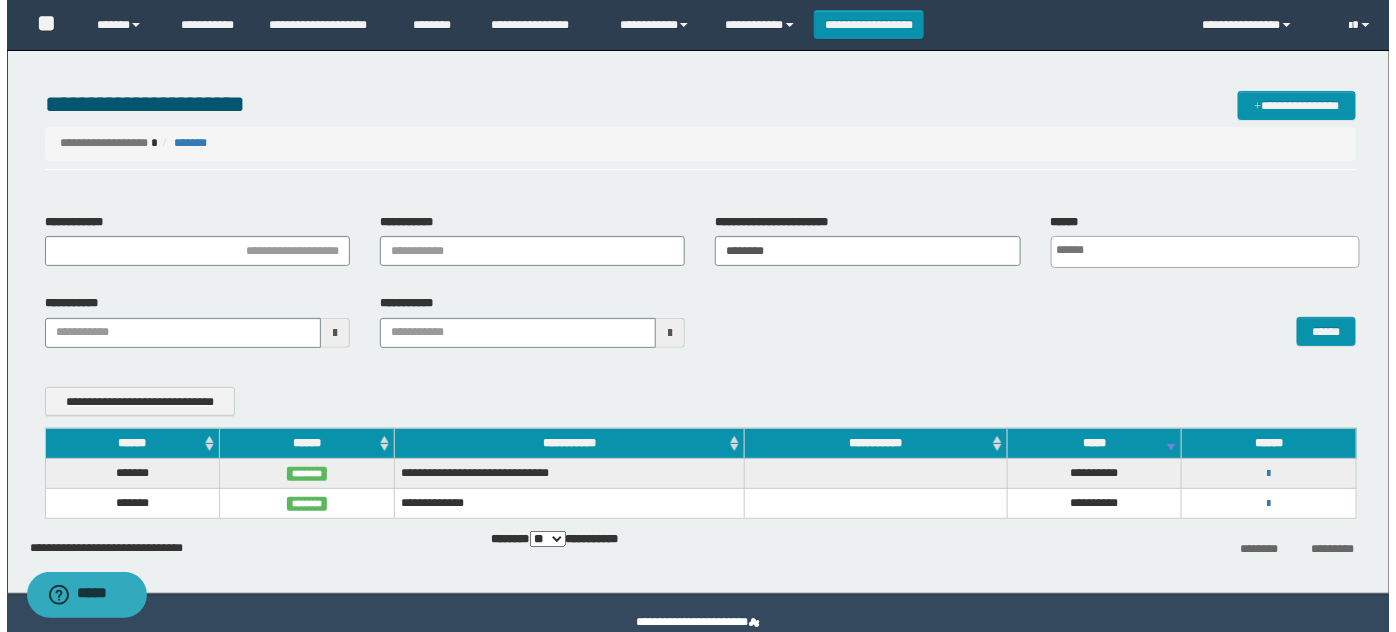 scroll, scrollTop: 0, scrollLeft: 5, axis: horizontal 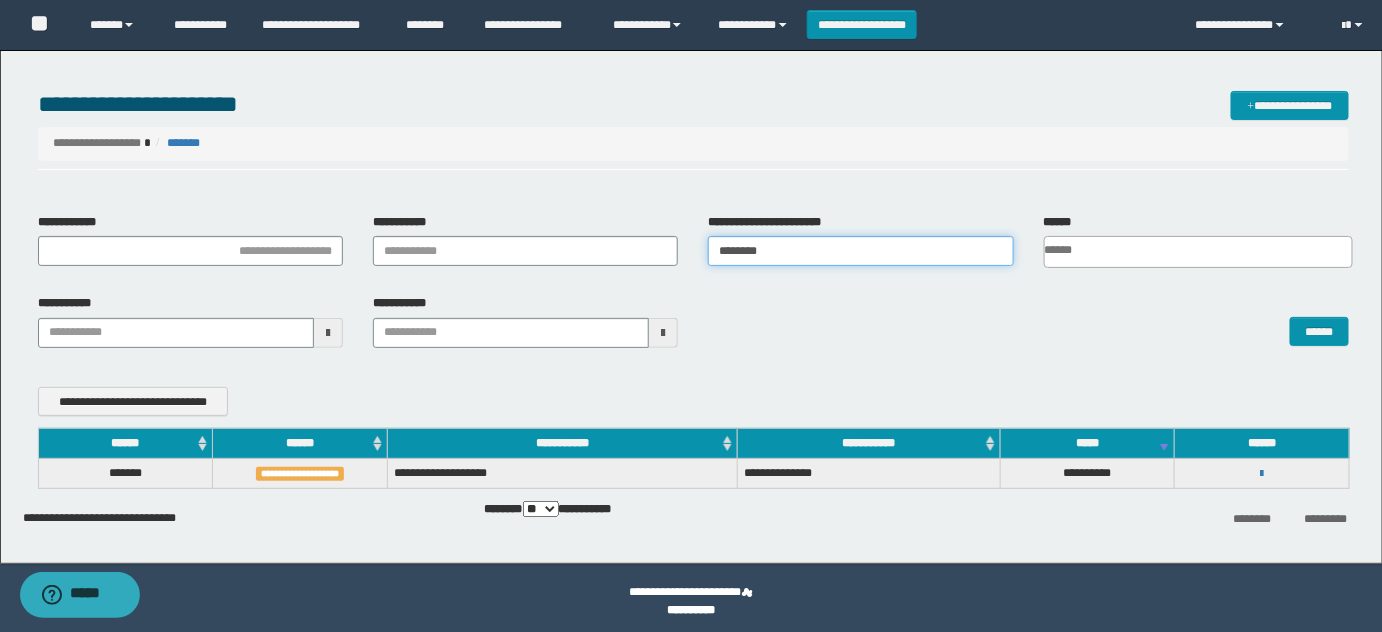 drag, startPoint x: 829, startPoint y: 249, endPoint x: 610, endPoint y: 262, distance: 219.3855 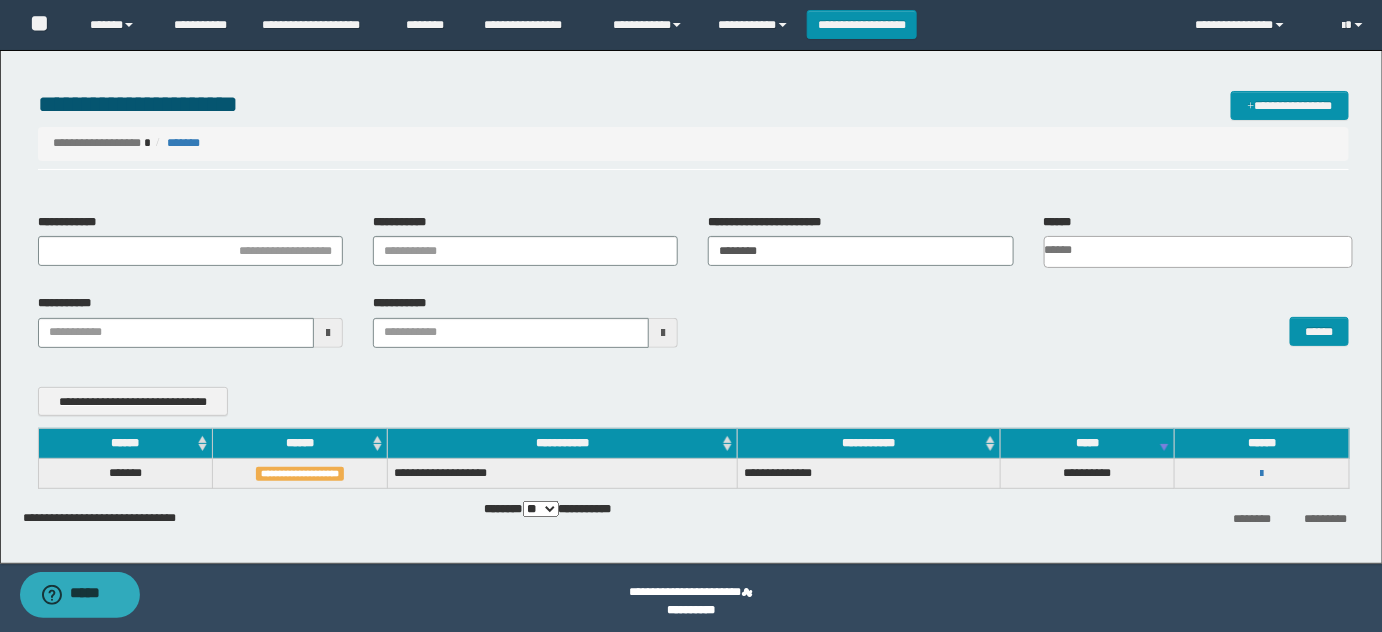 click on "**********" at bounding box center (1262, 473) 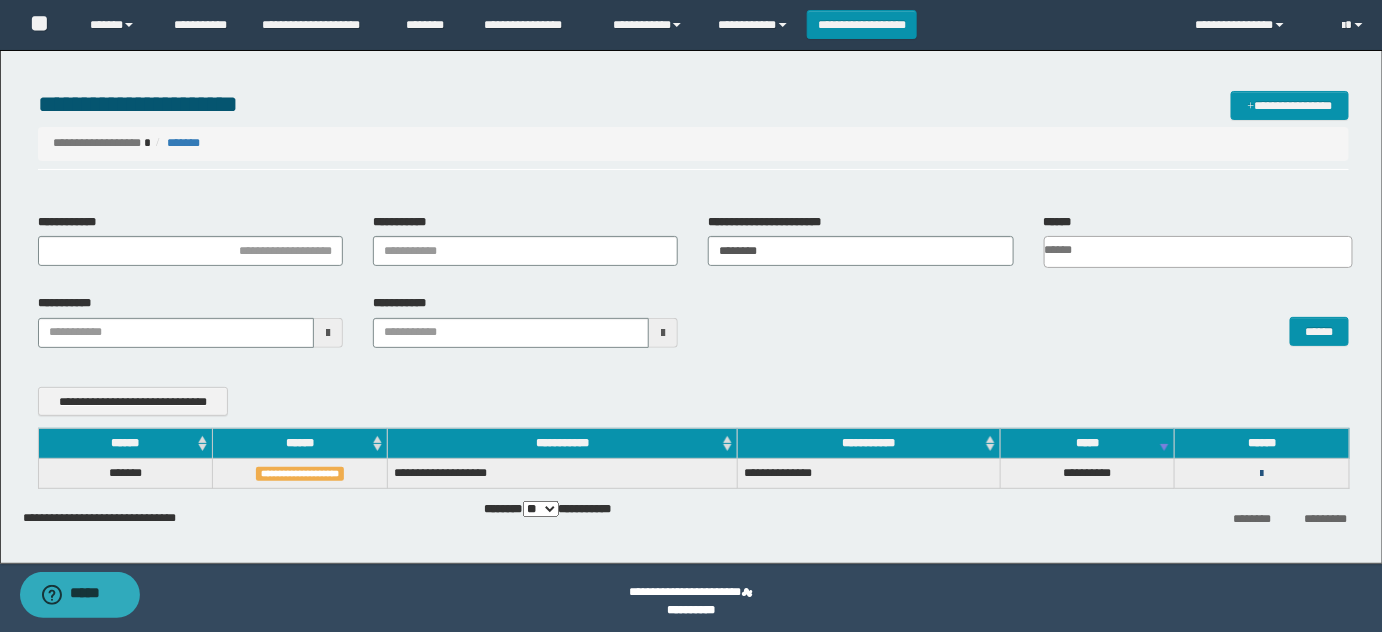 click at bounding box center (1262, 474) 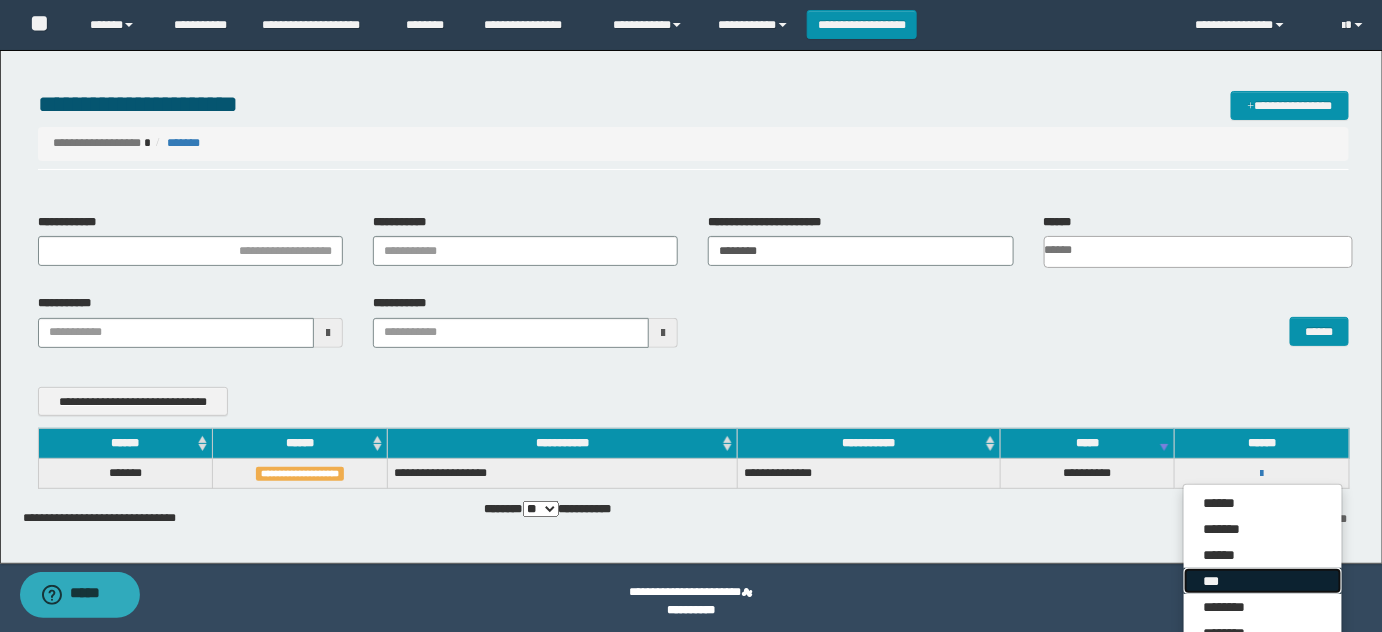 click on "***" at bounding box center (1263, 581) 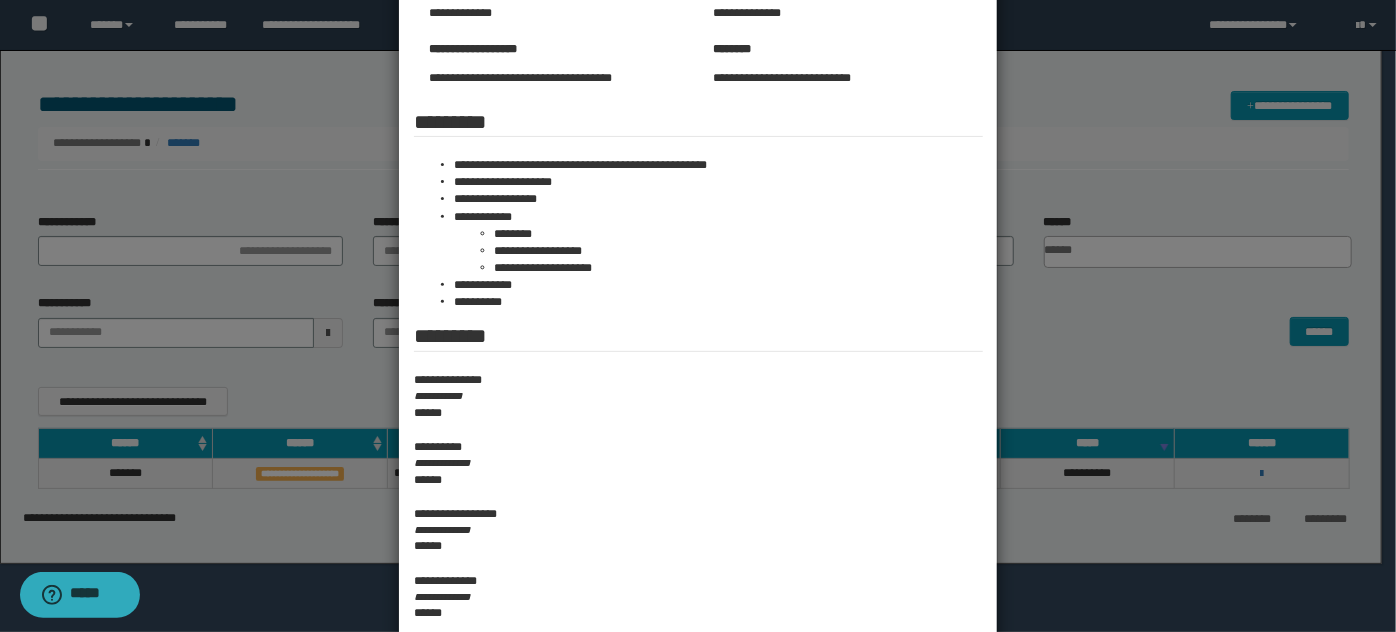scroll, scrollTop: 454, scrollLeft: 0, axis: vertical 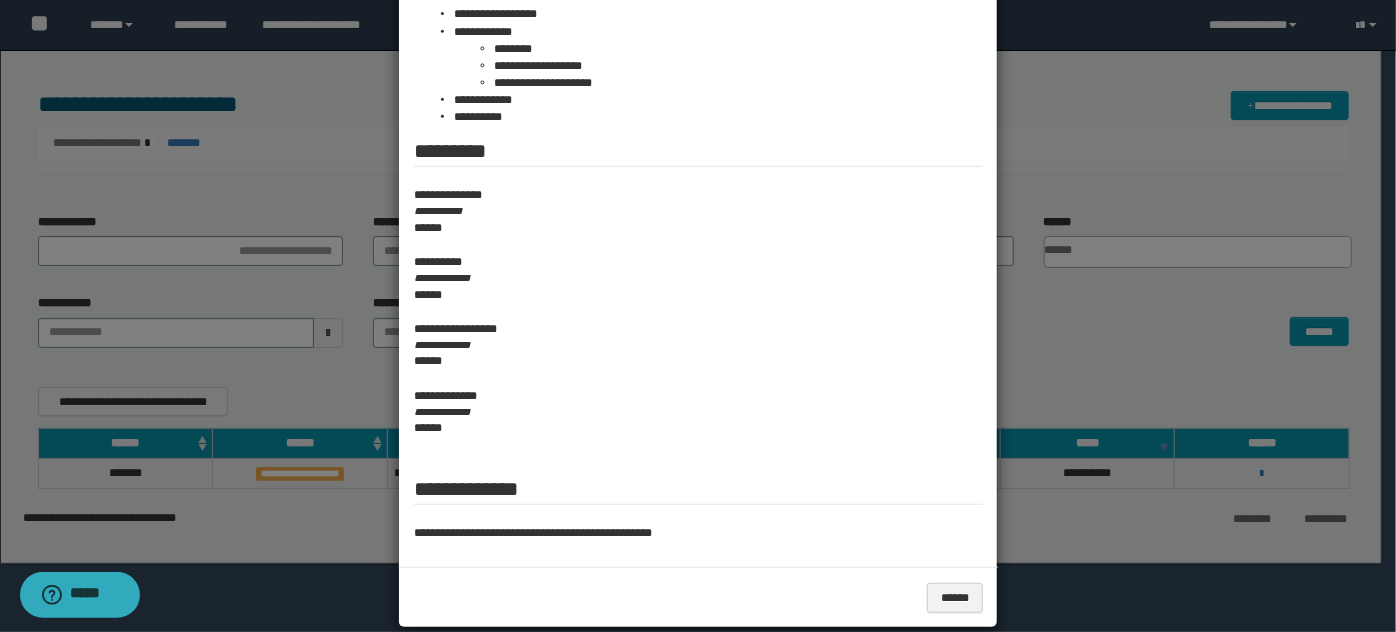 click at bounding box center [698, 102] 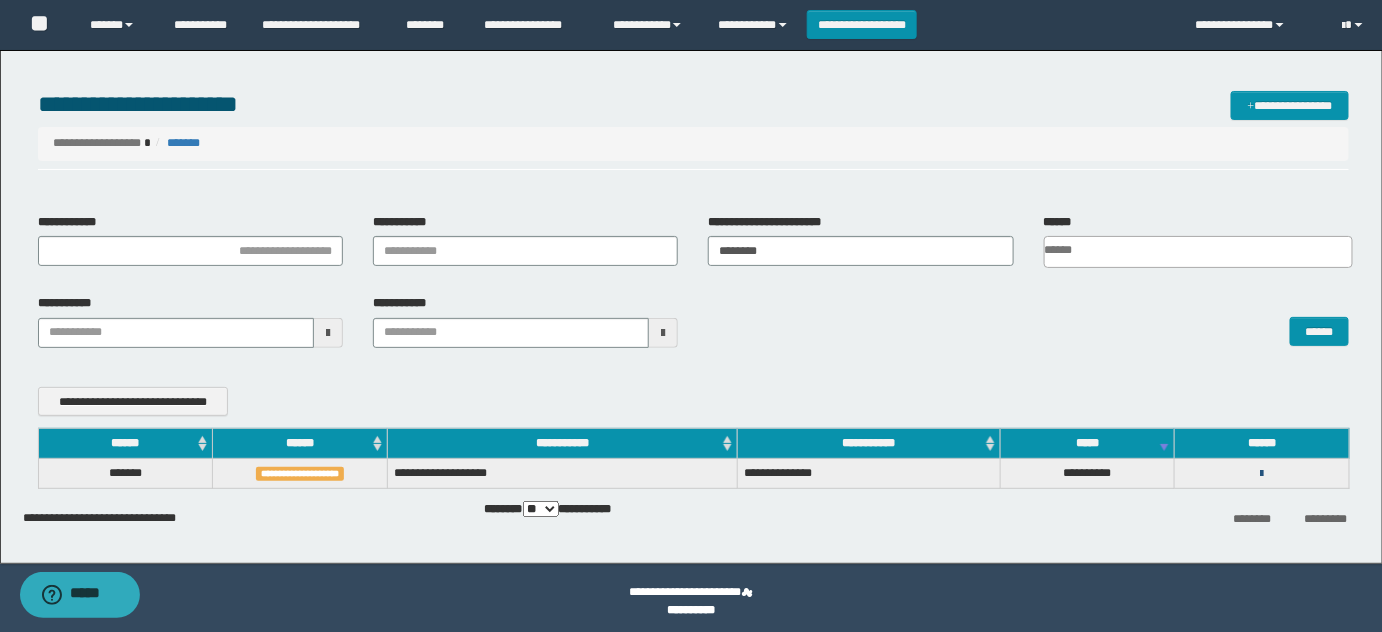 click at bounding box center (1262, 474) 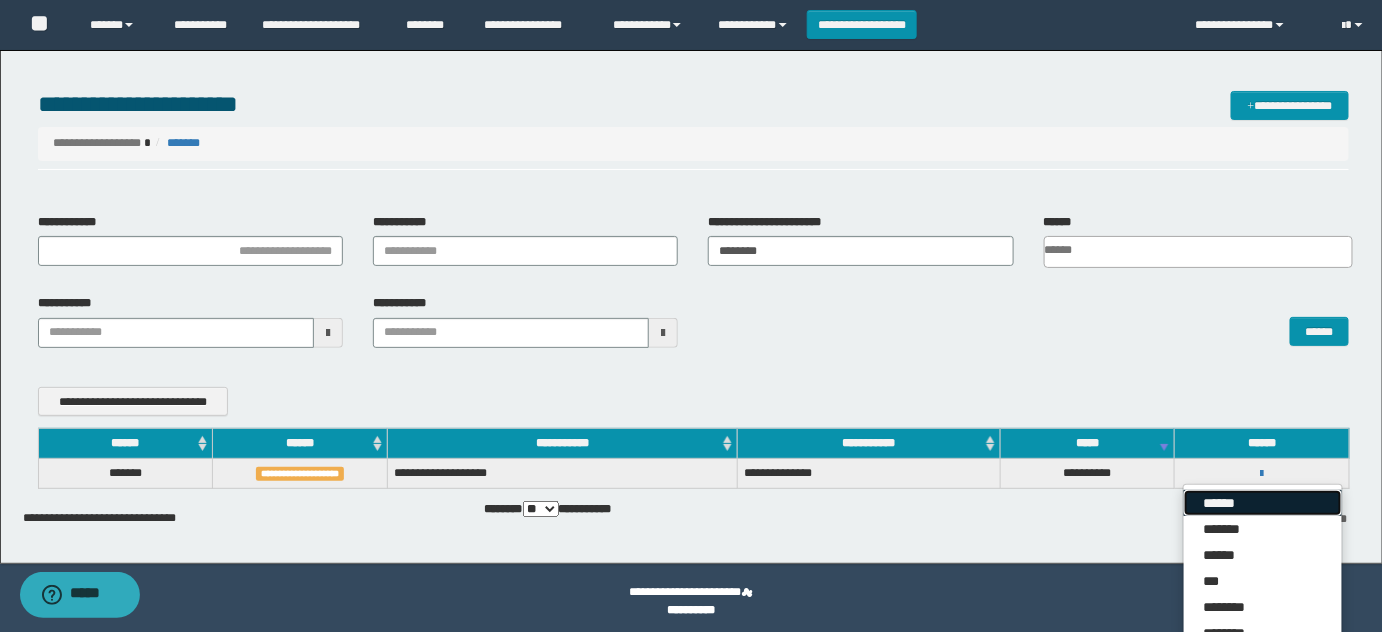 click on "******" at bounding box center (1263, 503) 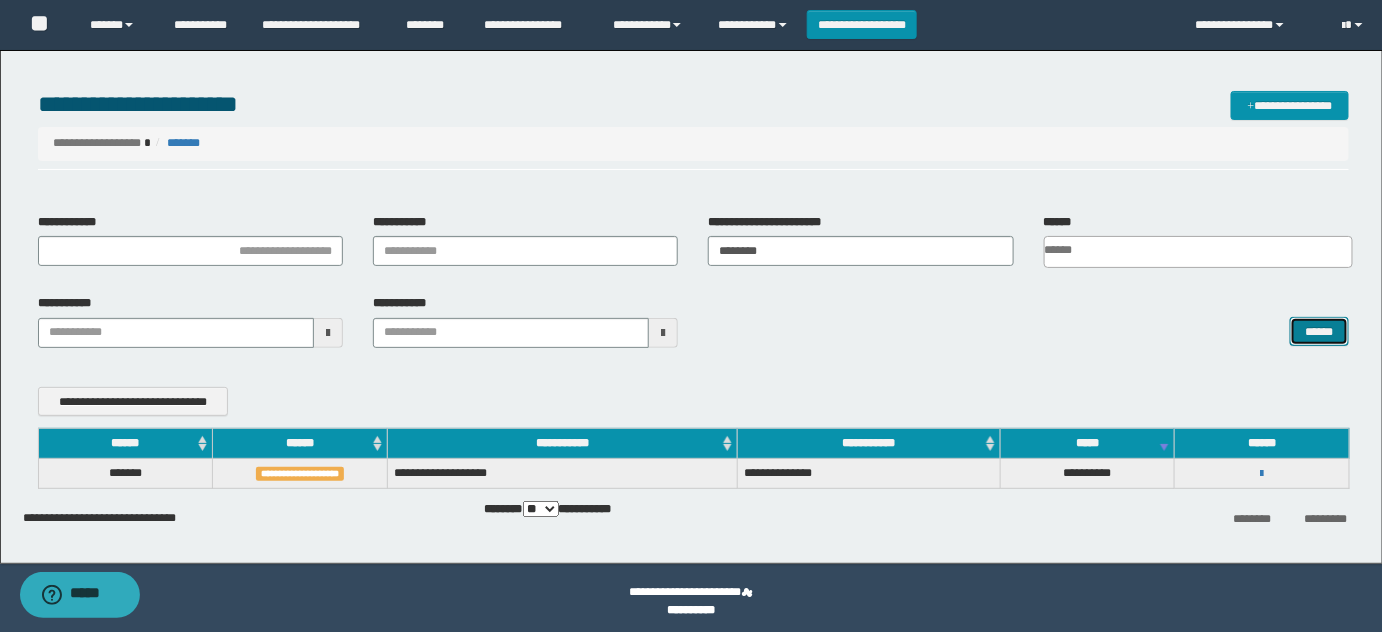 click on "******" at bounding box center [1319, 331] 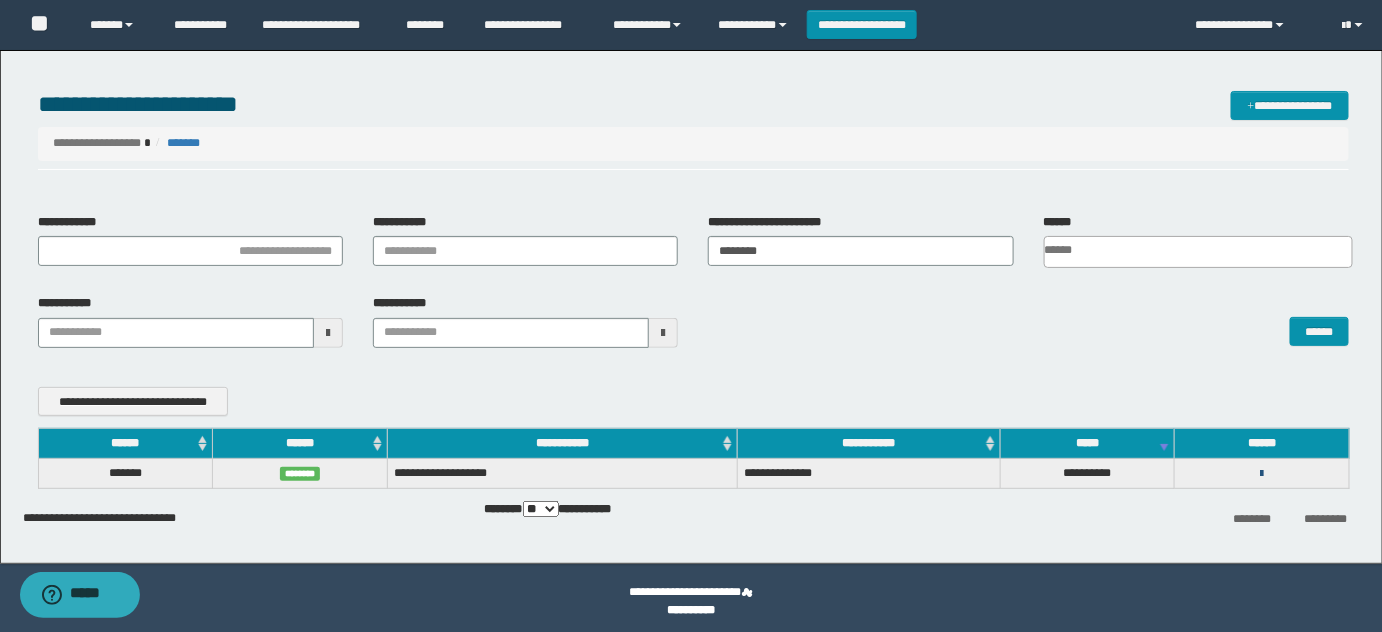 click at bounding box center [1262, 474] 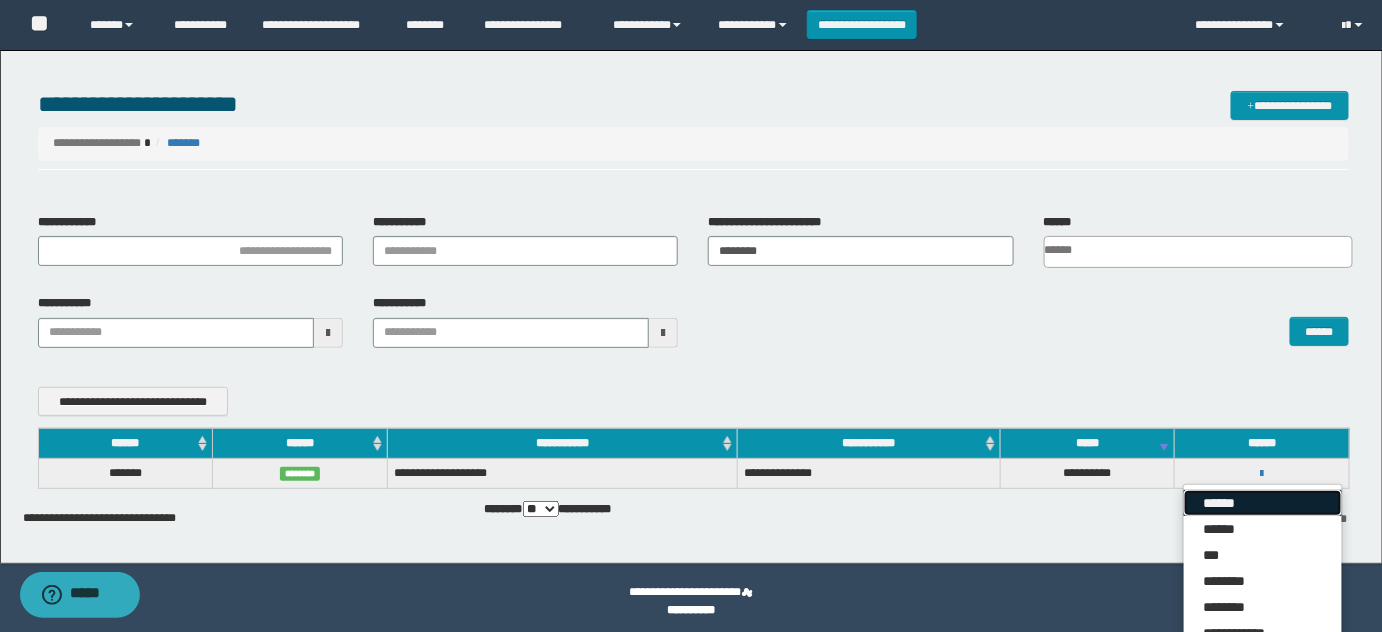 click on "******" at bounding box center (1263, 503) 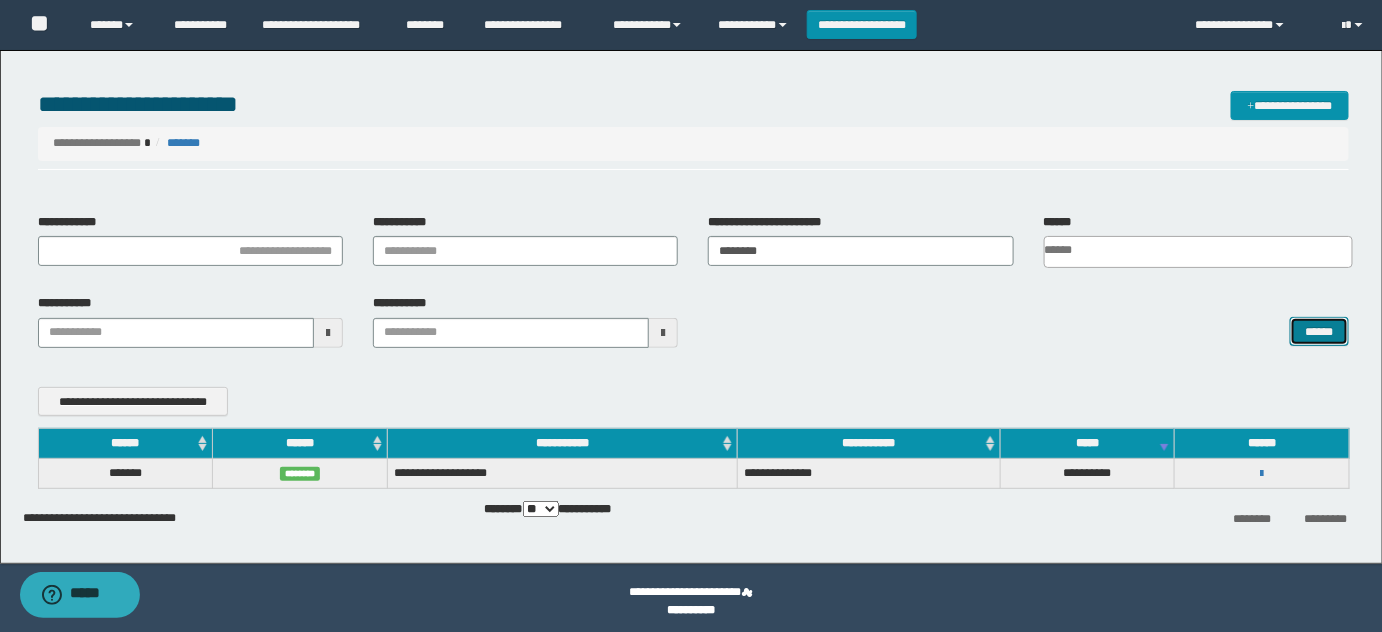 click on "******" at bounding box center (1319, 331) 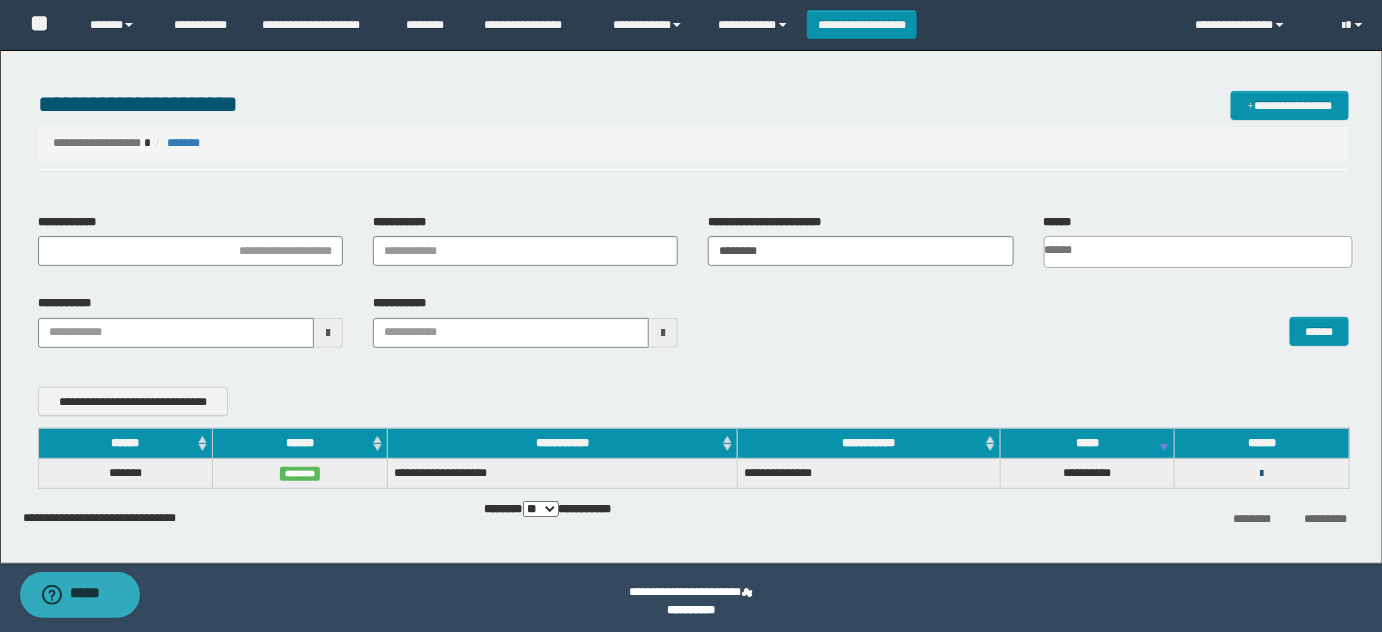 click at bounding box center (1262, 474) 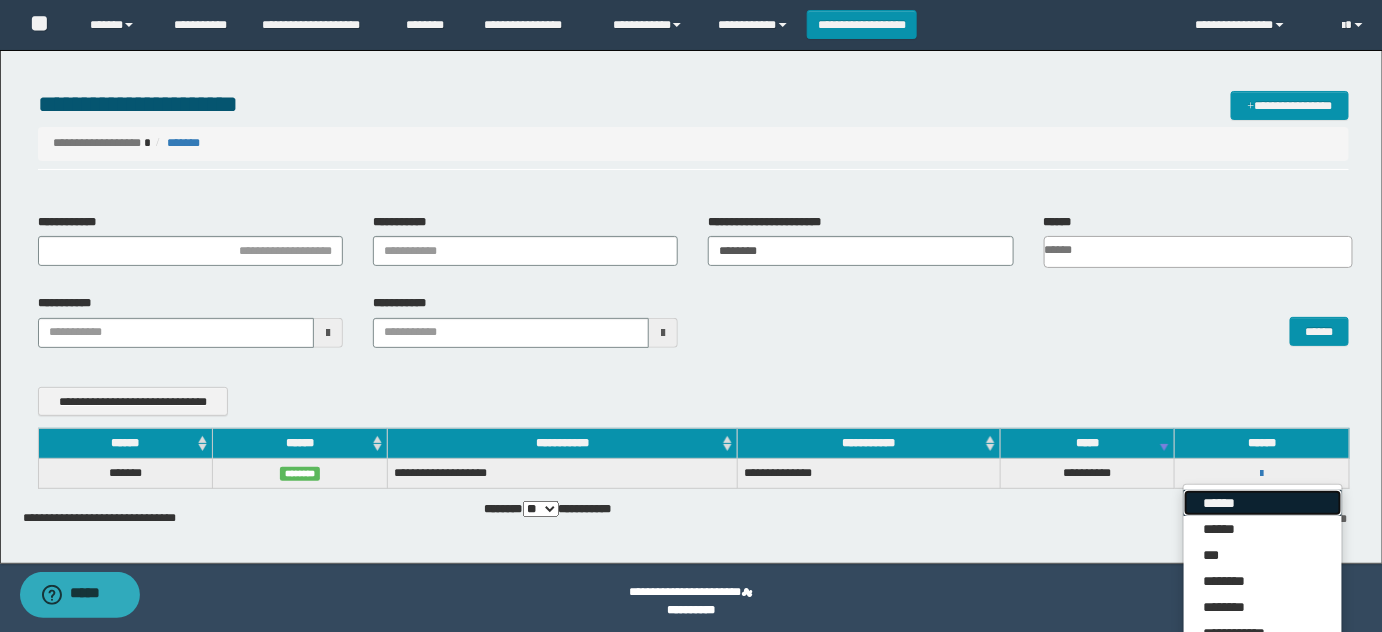 click on "******" at bounding box center (1263, 503) 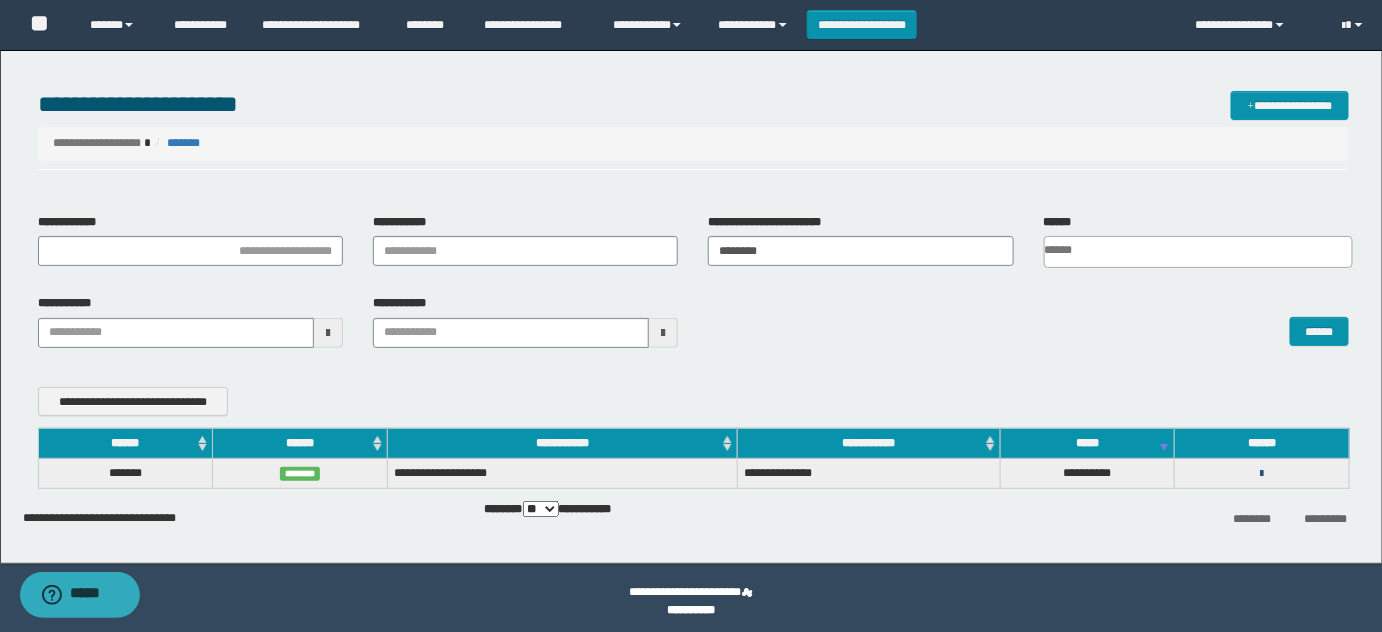 click at bounding box center [1262, 474] 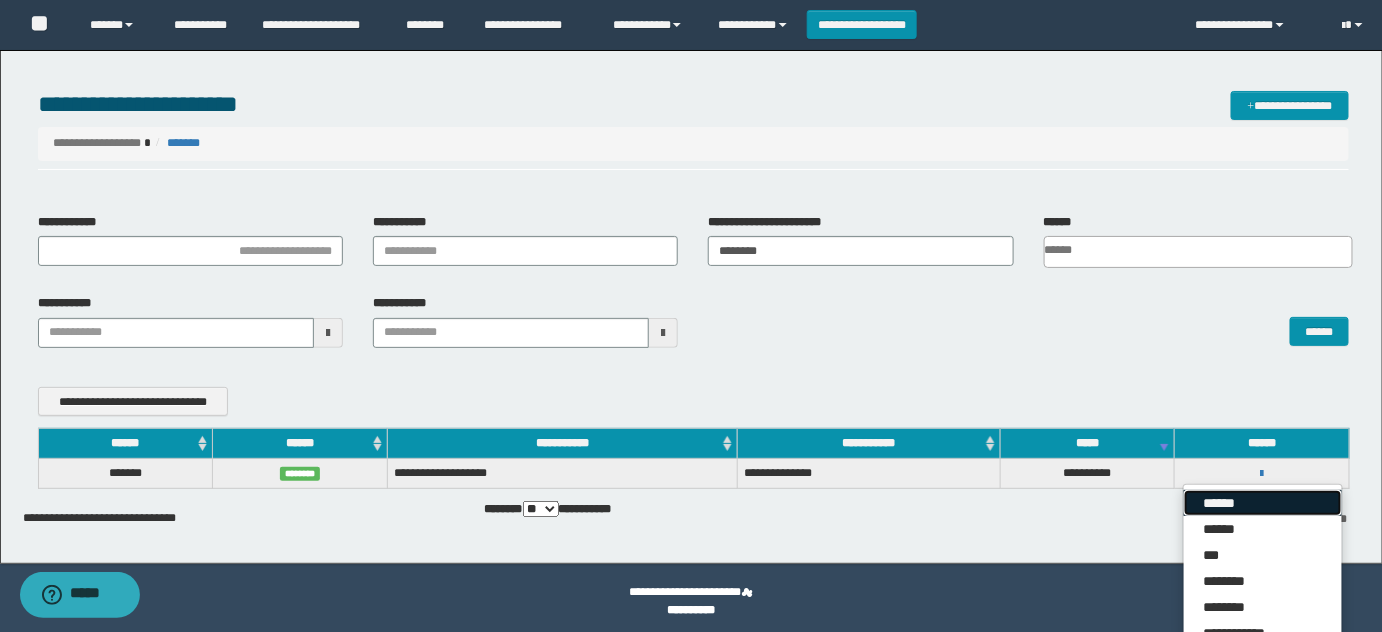 click on "******" at bounding box center (1263, 503) 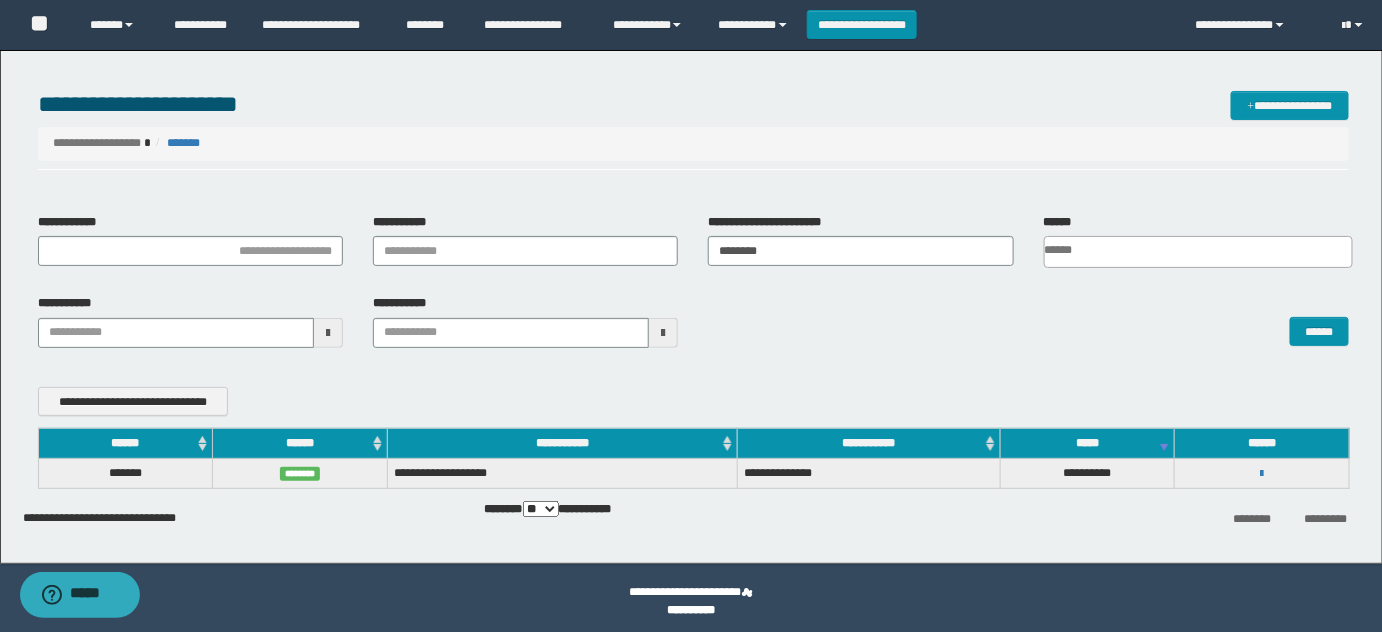 click on "**********" at bounding box center [1262, 473] 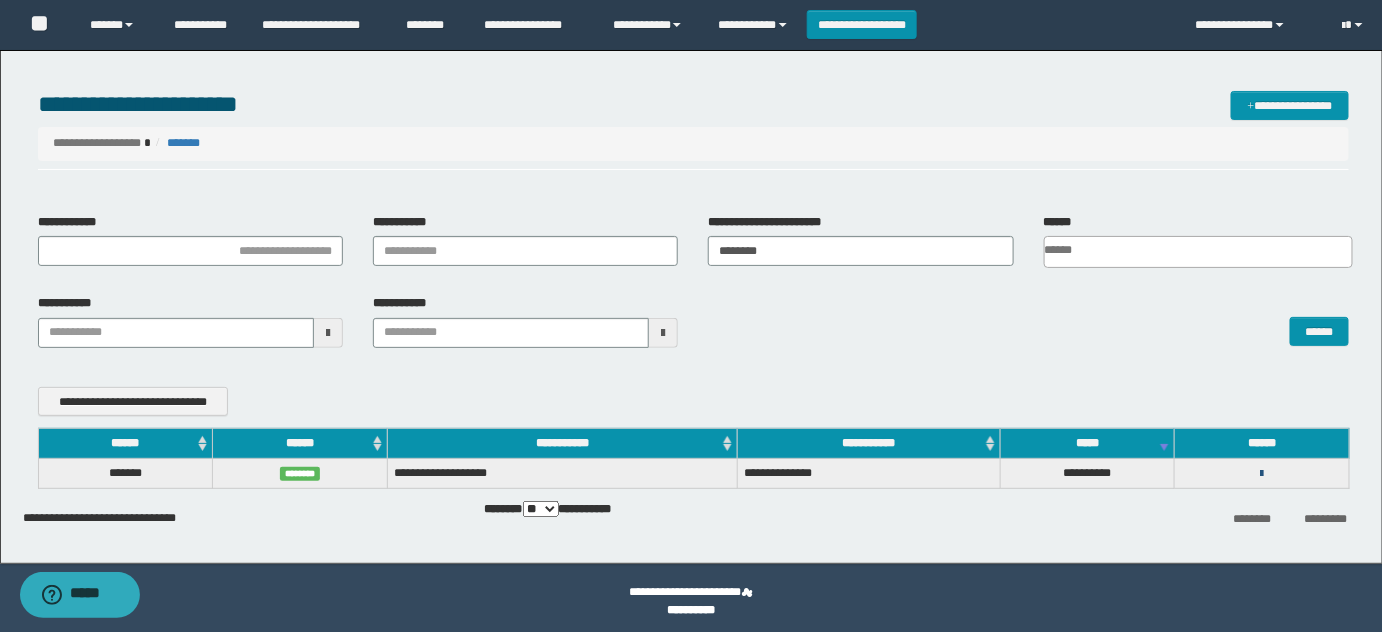 click at bounding box center (1262, 474) 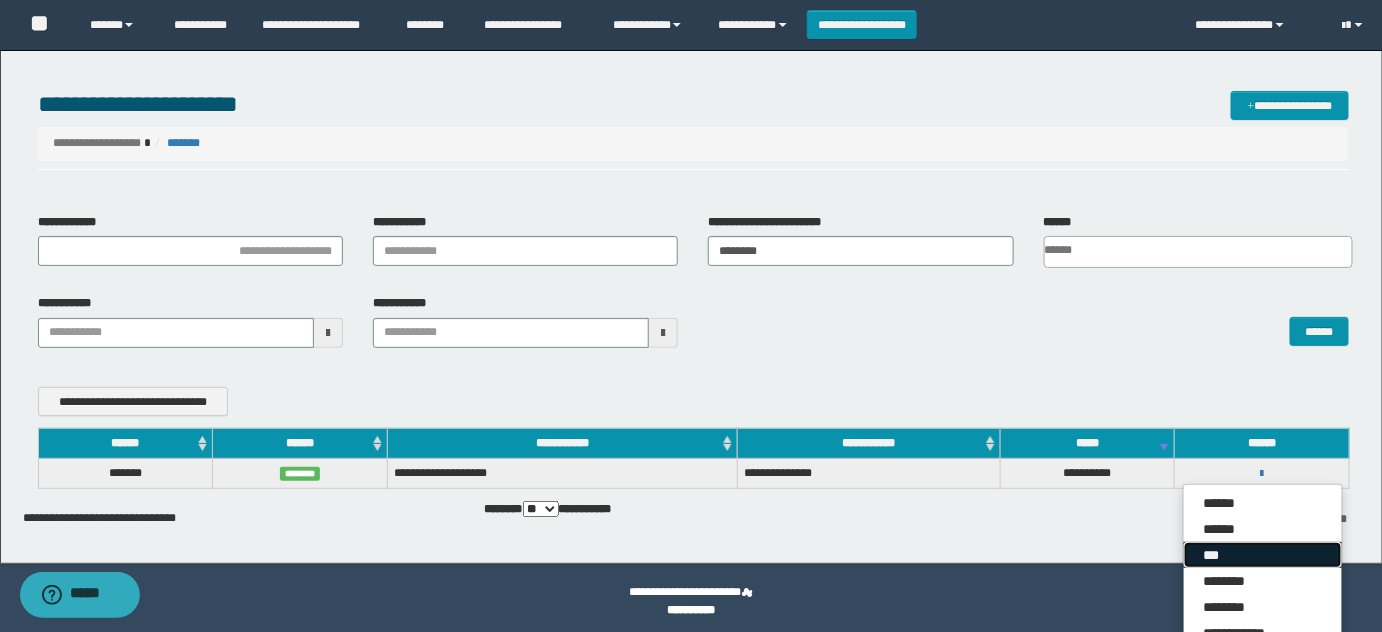 click on "***" at bounding box center [1263, 555] 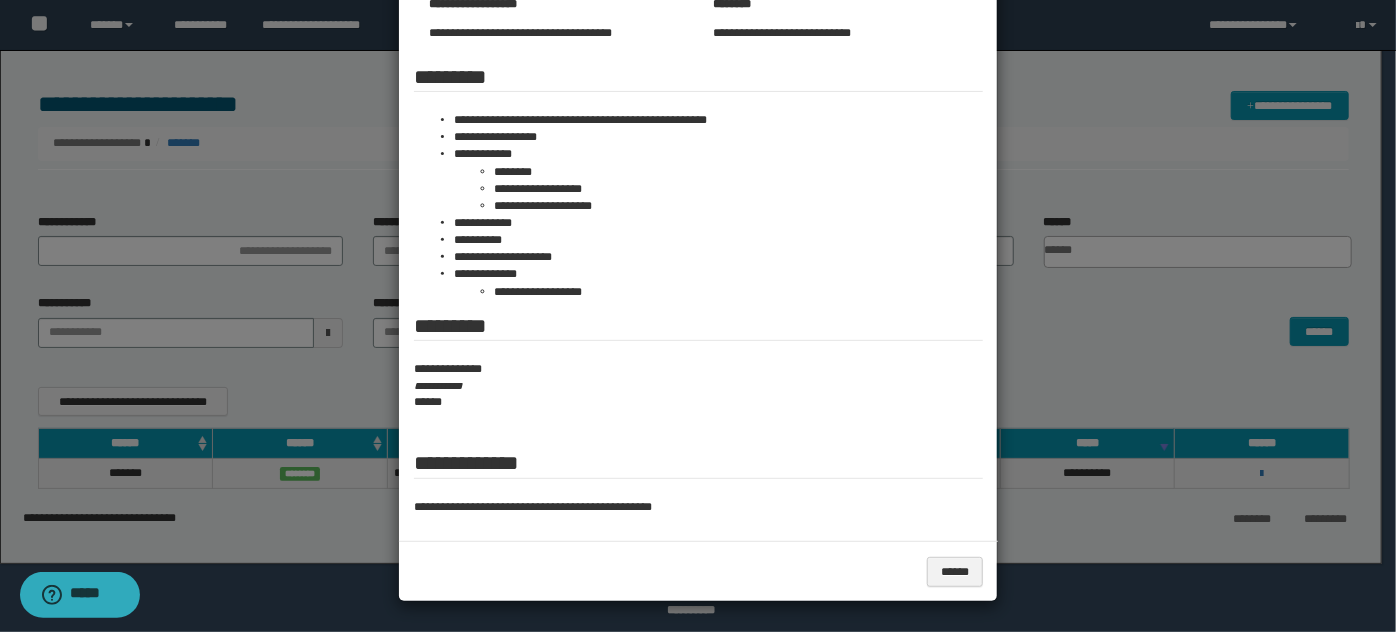 scroll, scrollTop: 0, scrollLeft: 0, axis: both 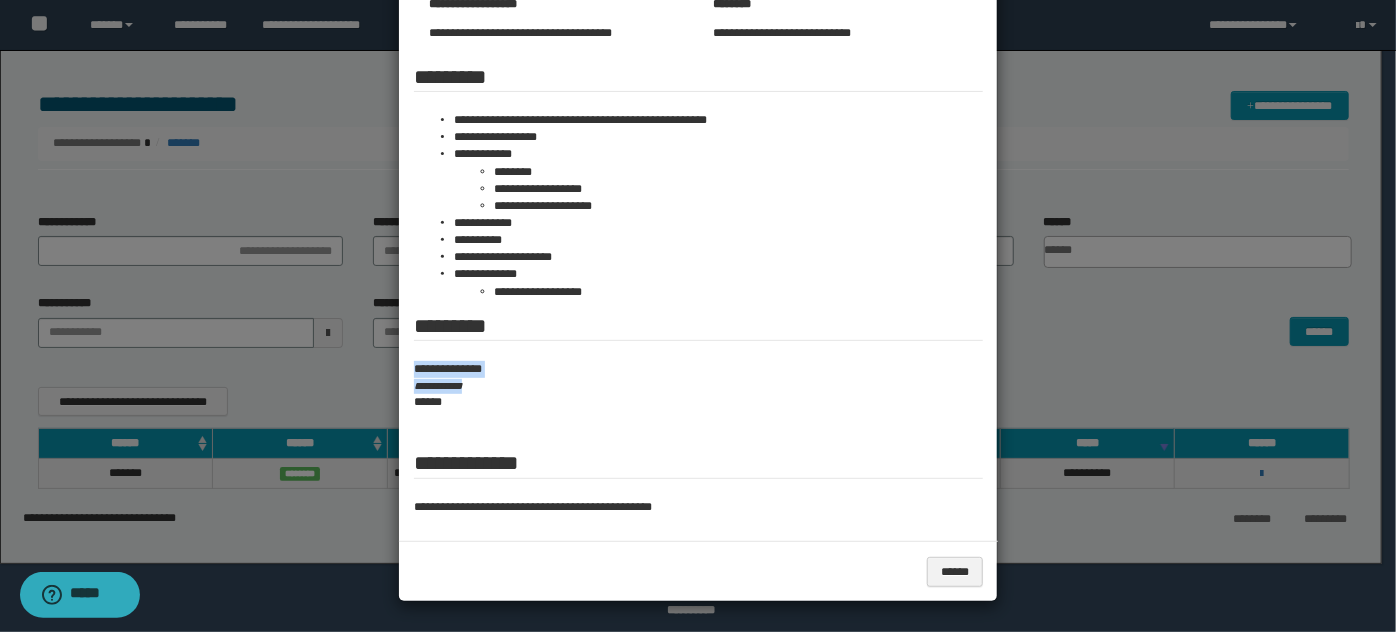 drag, startPoint x: 480, startPoint y: 383, endPoint x: 405, endPoint y: 370, distance: 76.11833 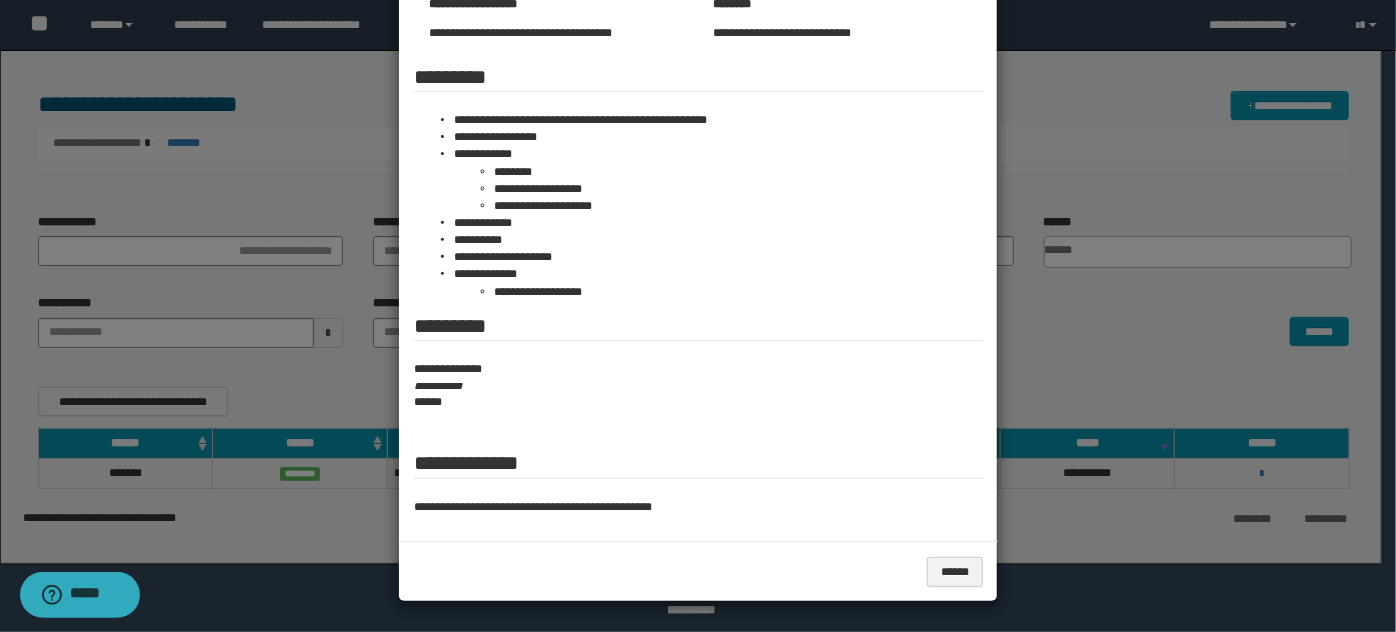 click at bounding box center [698, 159] 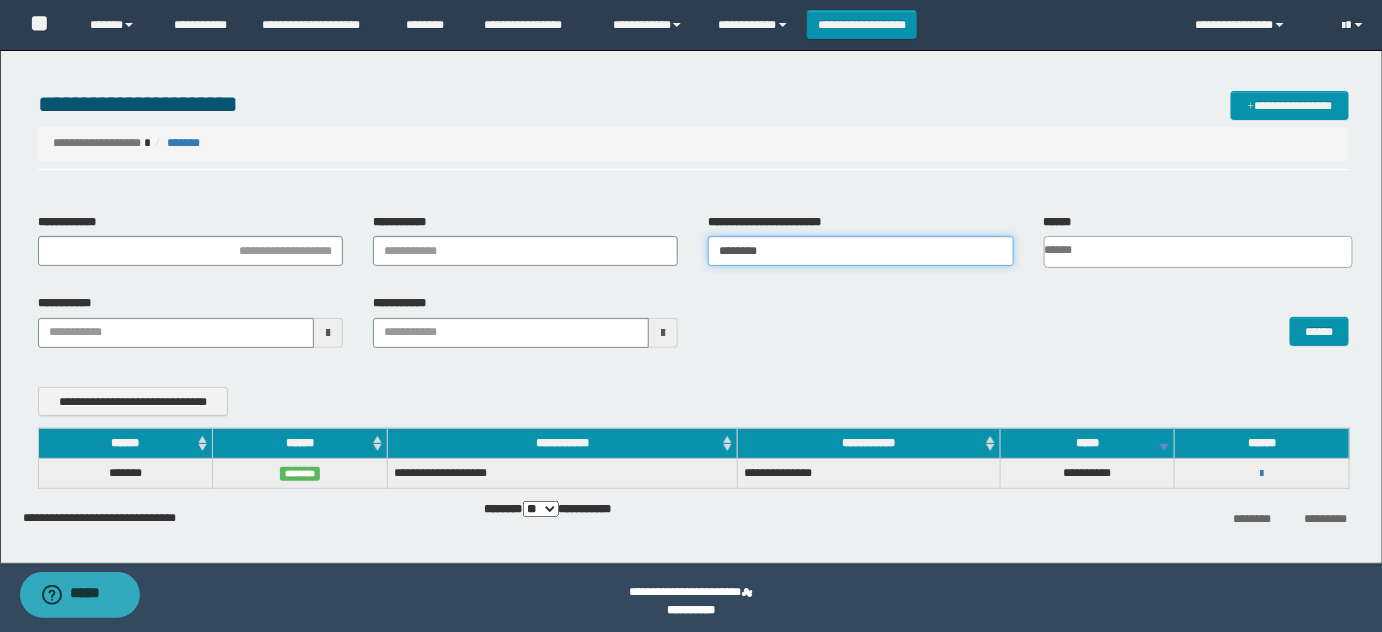 drag, startPoint x: 796, startPoint y: 248, endPoint x: 276, endPoint y: 172, distance: 525.5245 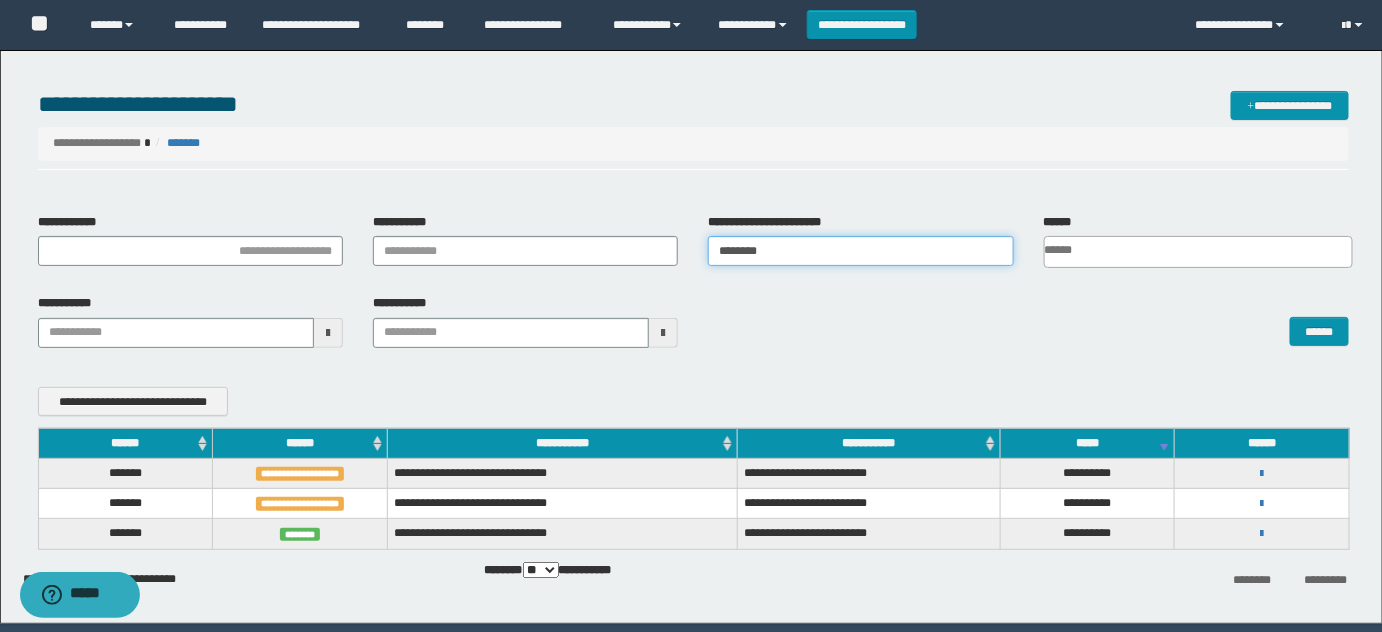 drag, startPoint x: 829, startPoint y: 244, endPoint x: 515, endPoint y: 230, distance: 314.31195 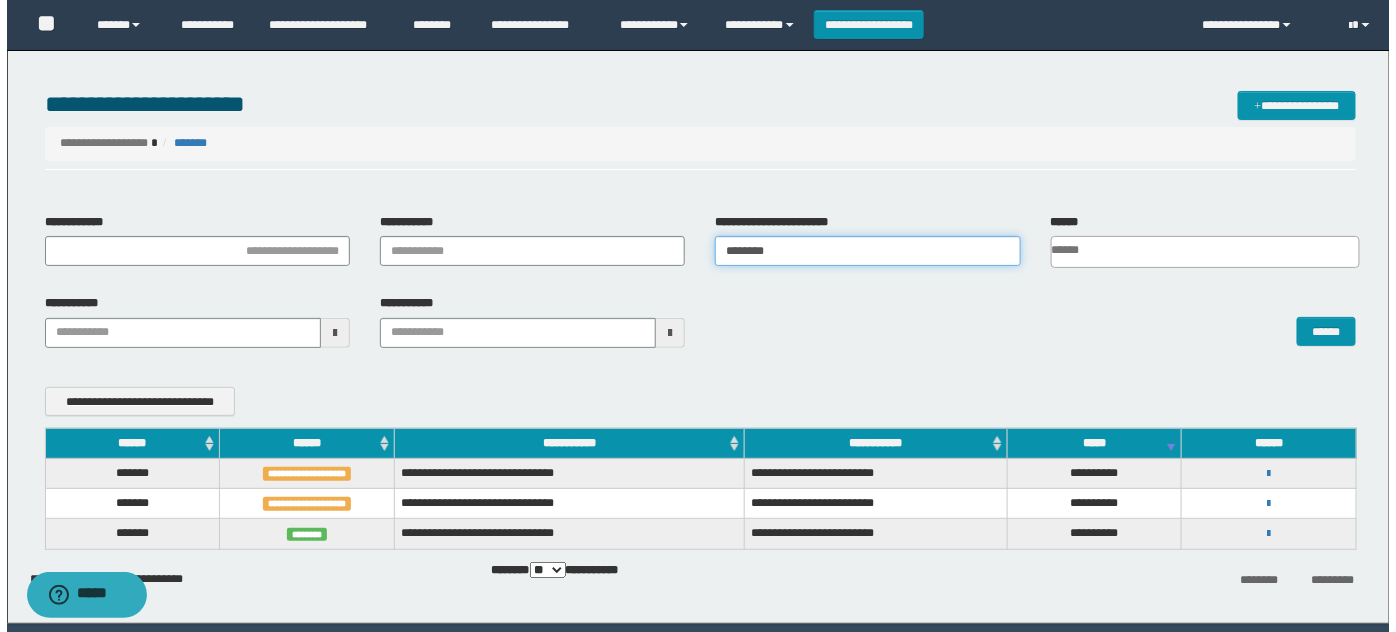 scroll, scrollTop: 66, scrollLeft: 0, axis: vertical 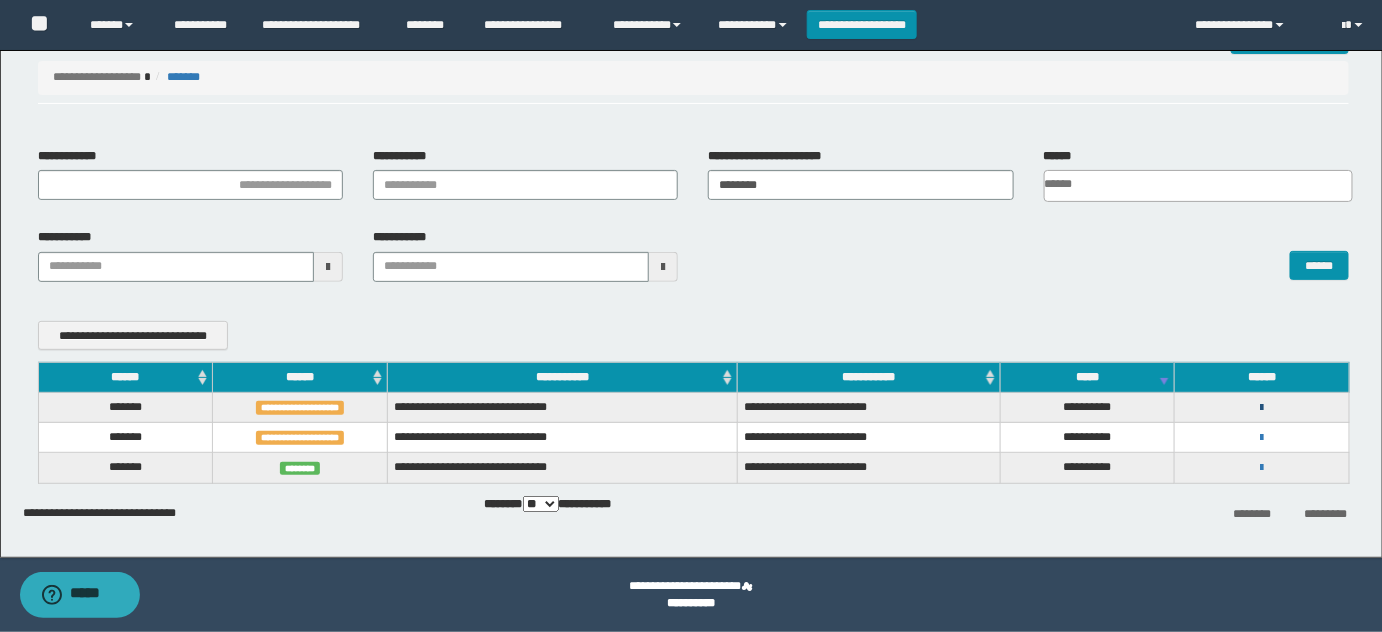 click at bounding box center (1262, 408) 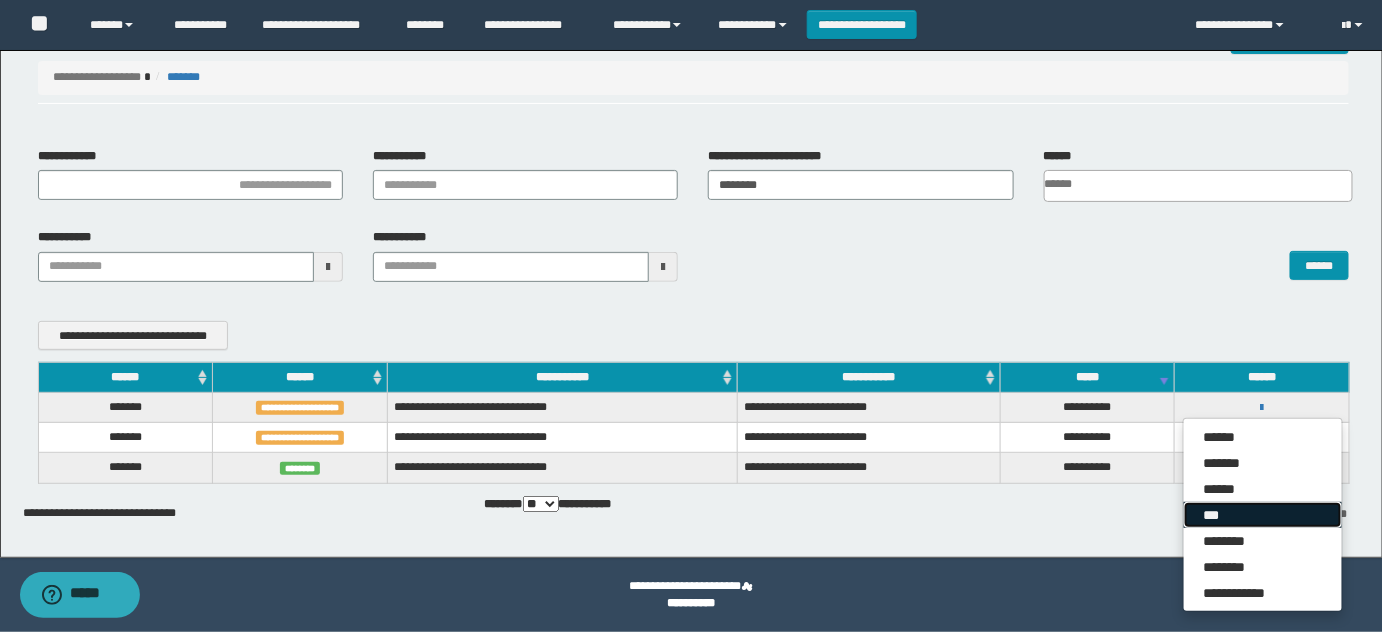 click on "***" at bounding box center [1263, 515] 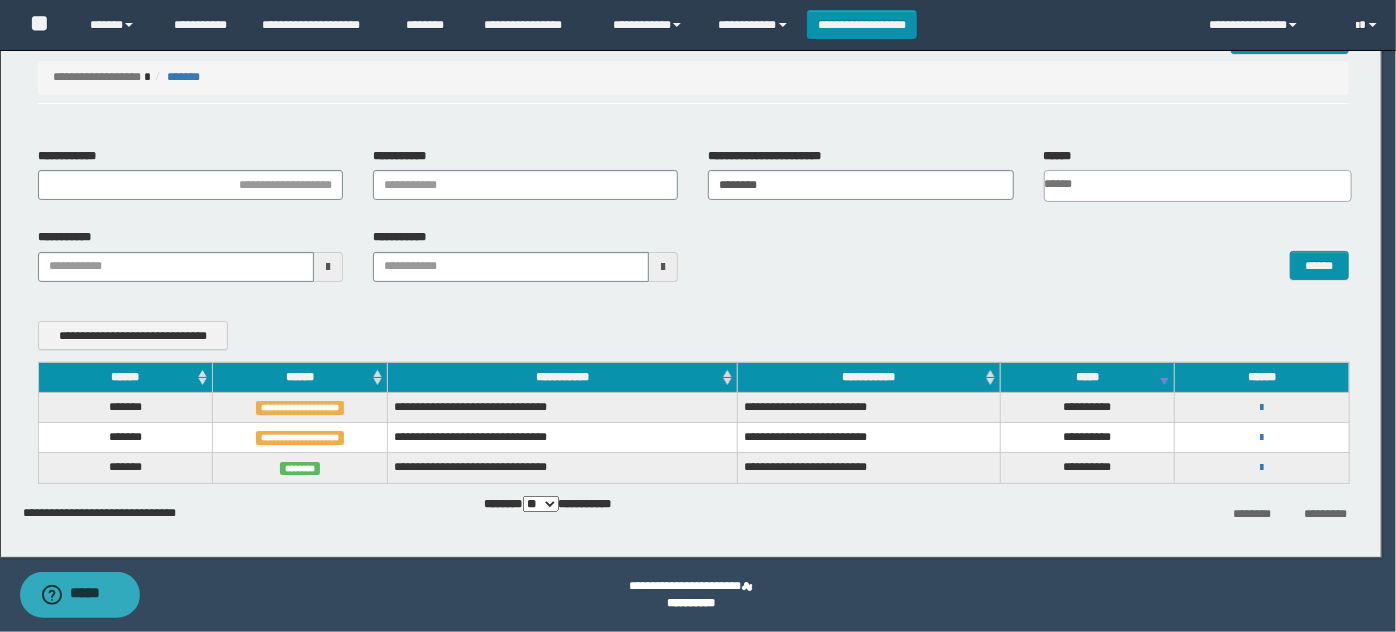 scroll, scrollTop: 0, scrollLeft: 0, axis: both 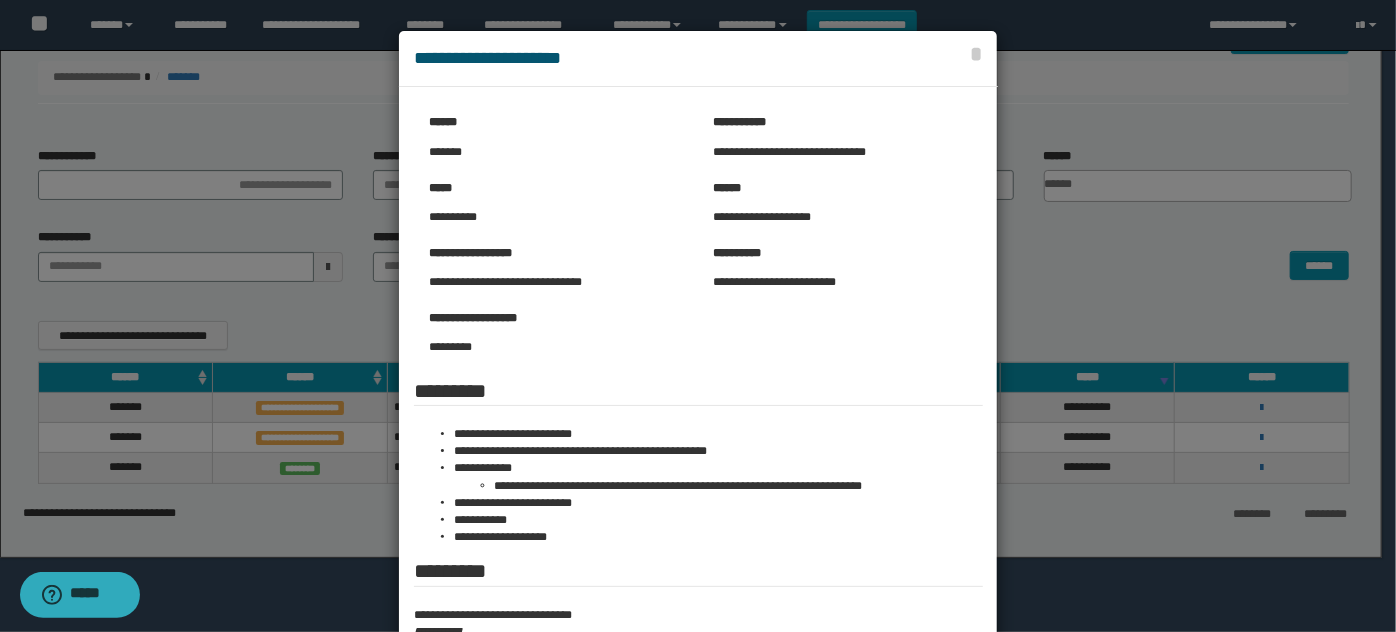 click at bounding box center (698, 438) 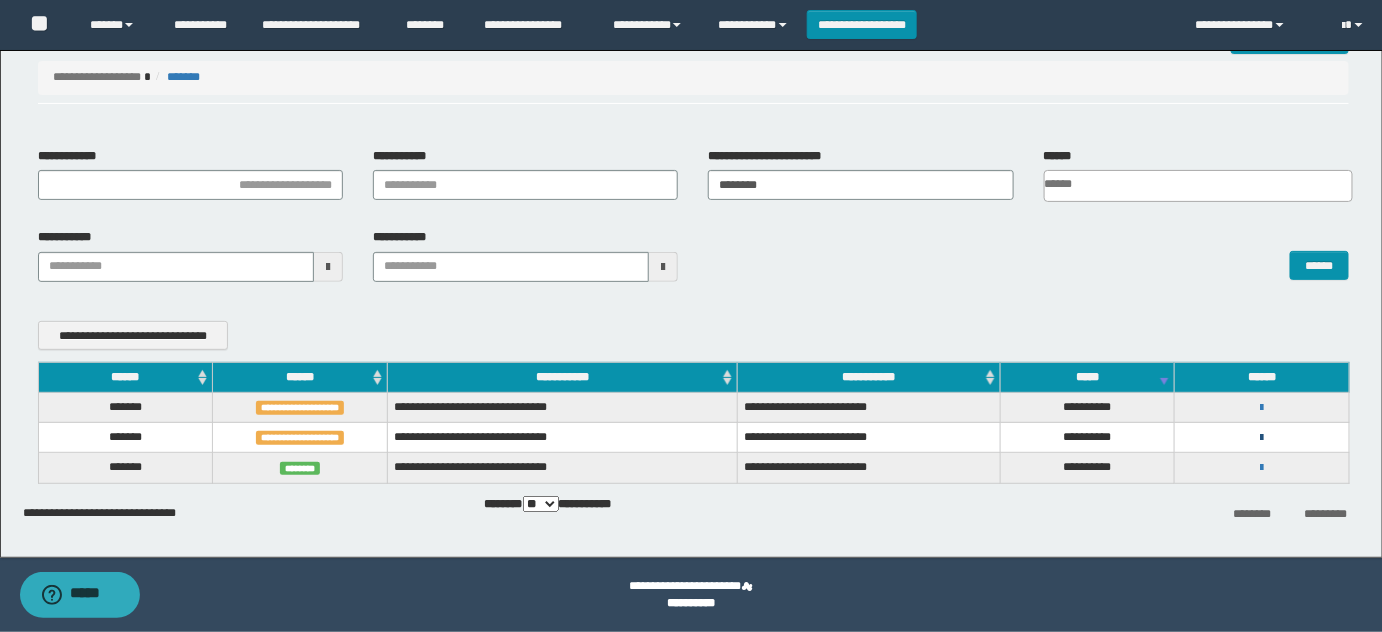click at bounding box center [1262, 438] 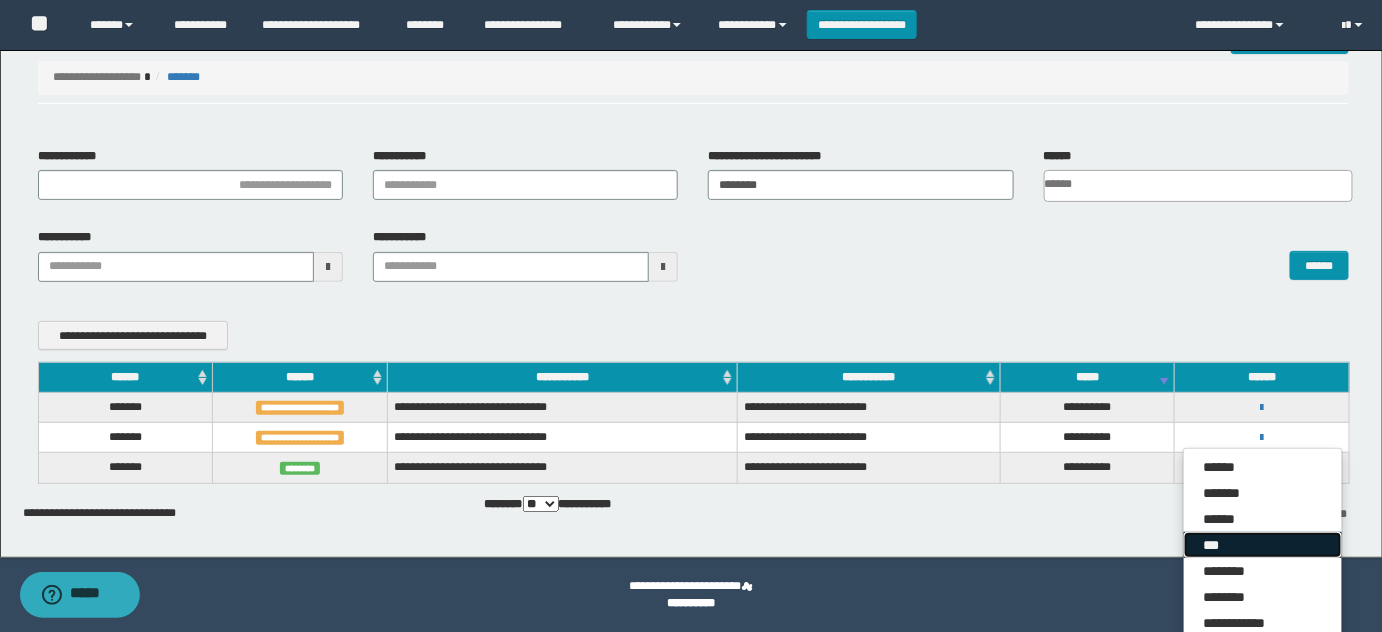 click on "***" at bounding box center (1263, 545) 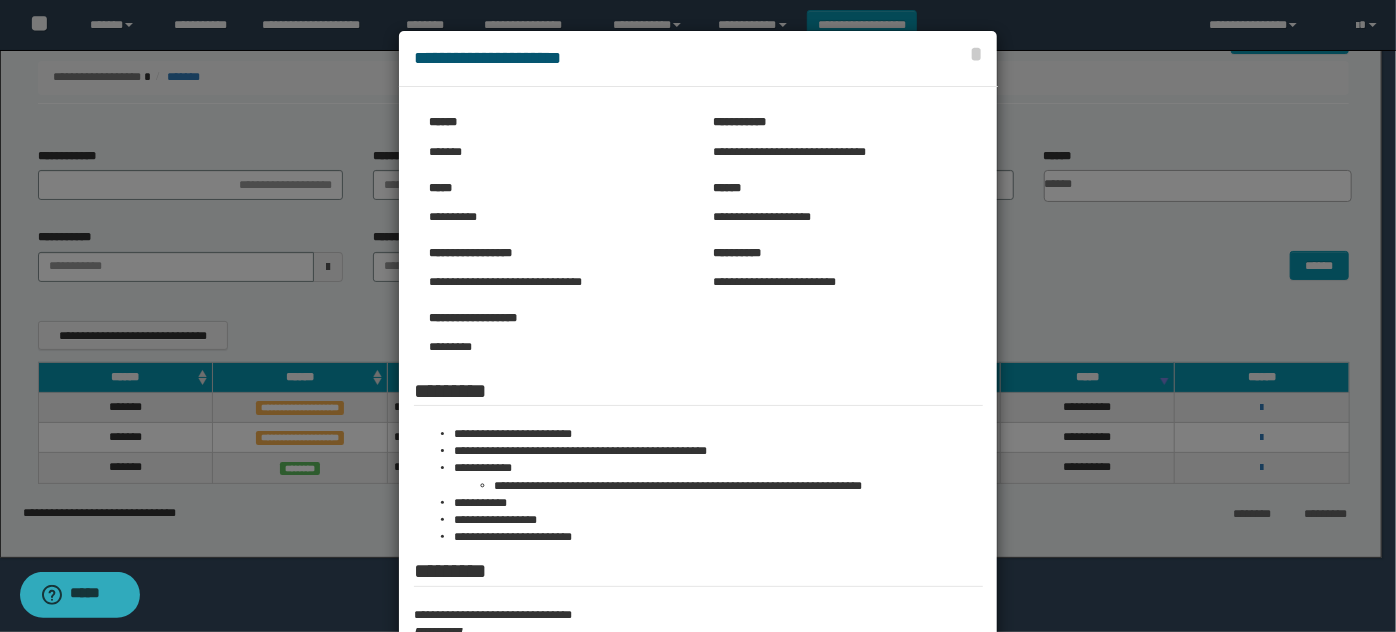 scroll, scrollTop: 181, scrollLeft: 0, axis: vertical 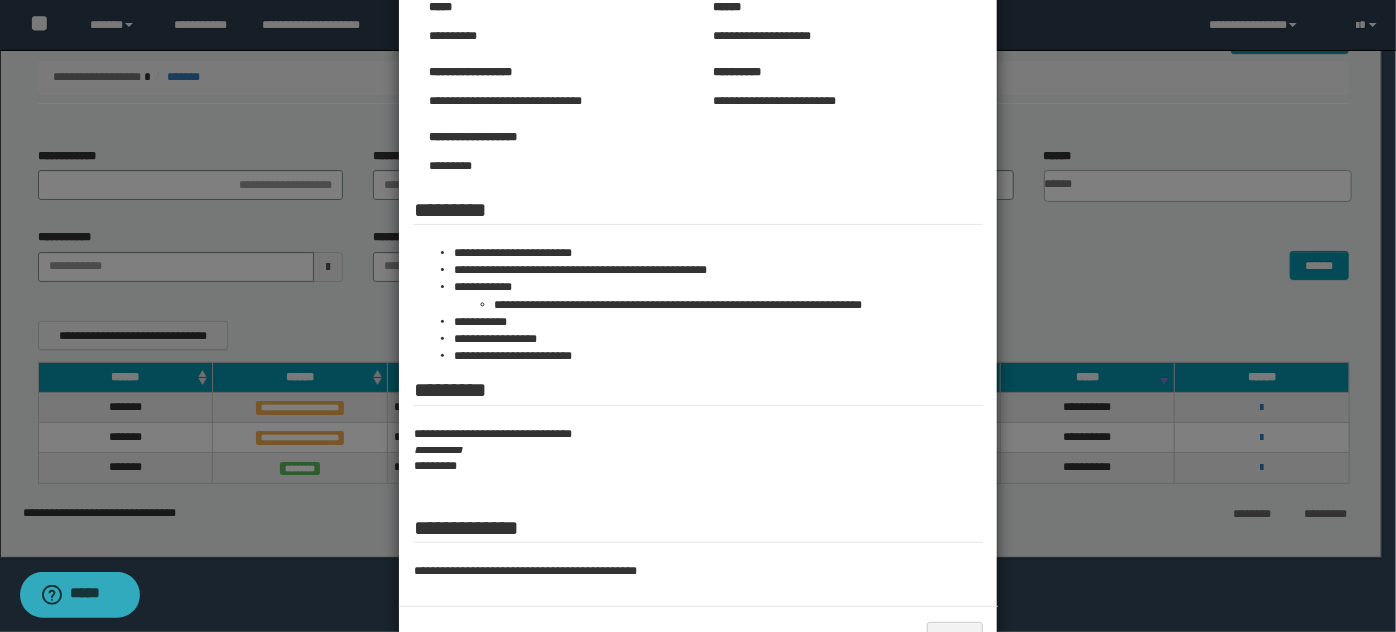 click at bounding box center (698, 257) 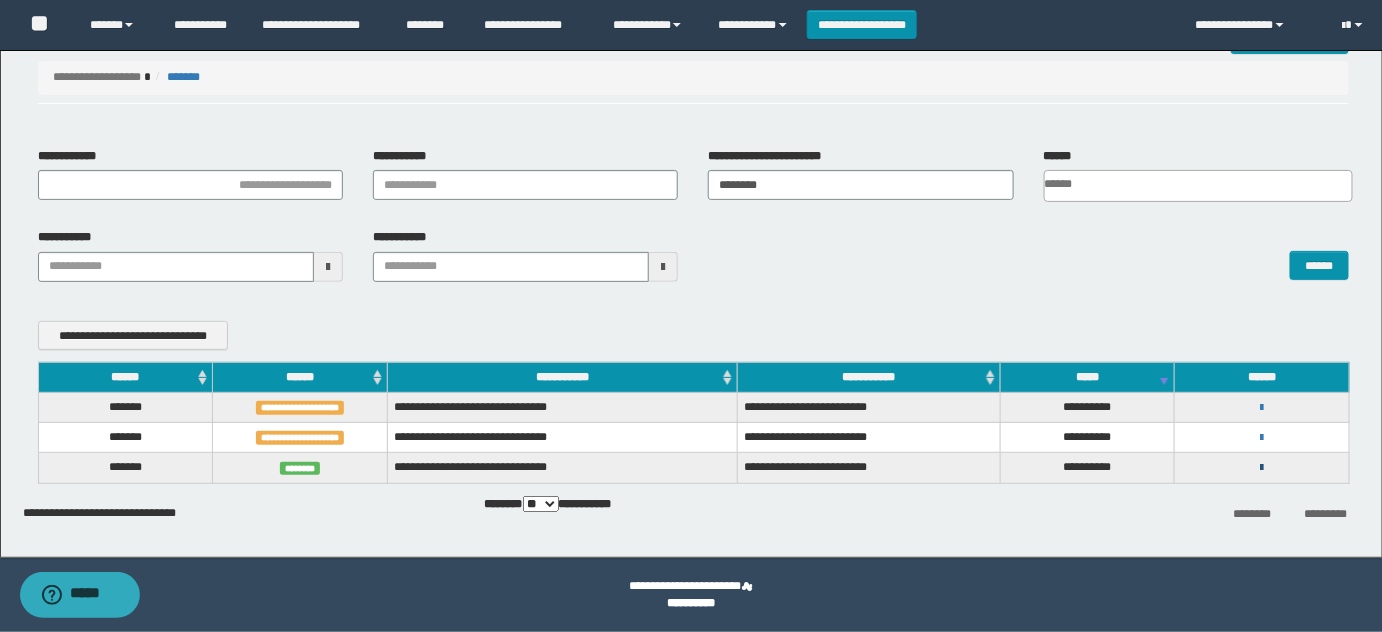 click at bounding box center [1262, 468] 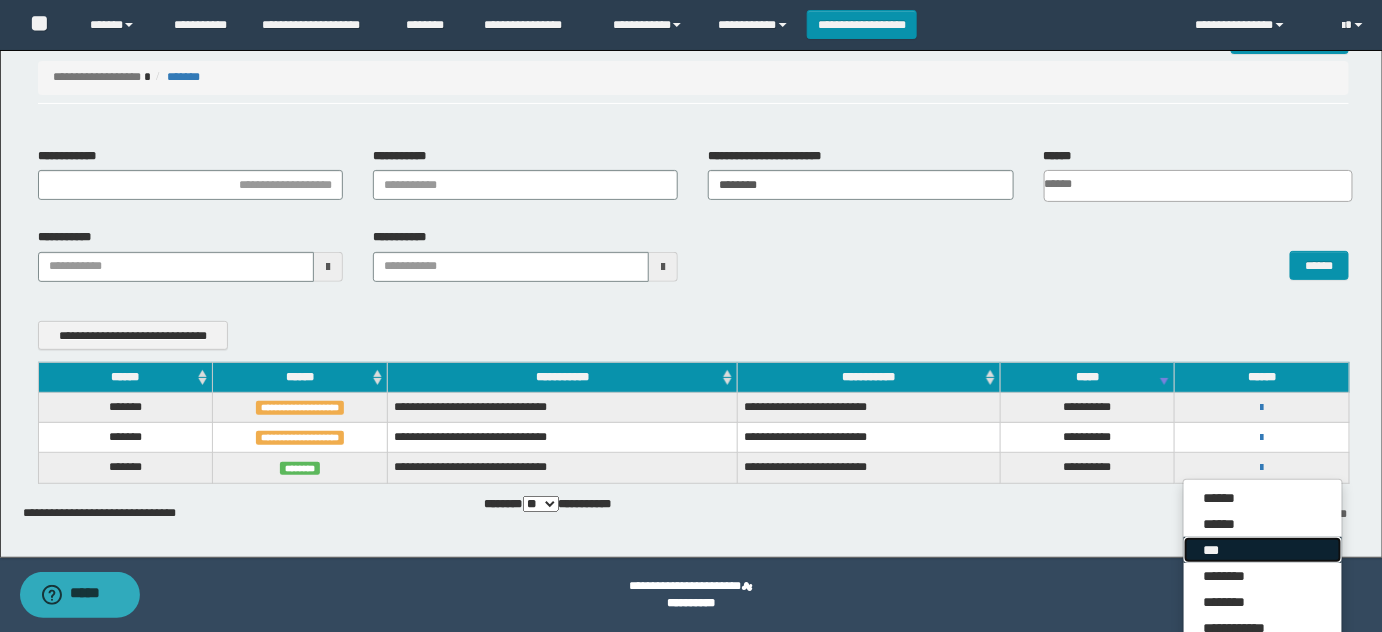 click on "***" at bounding box center (1263, 550) 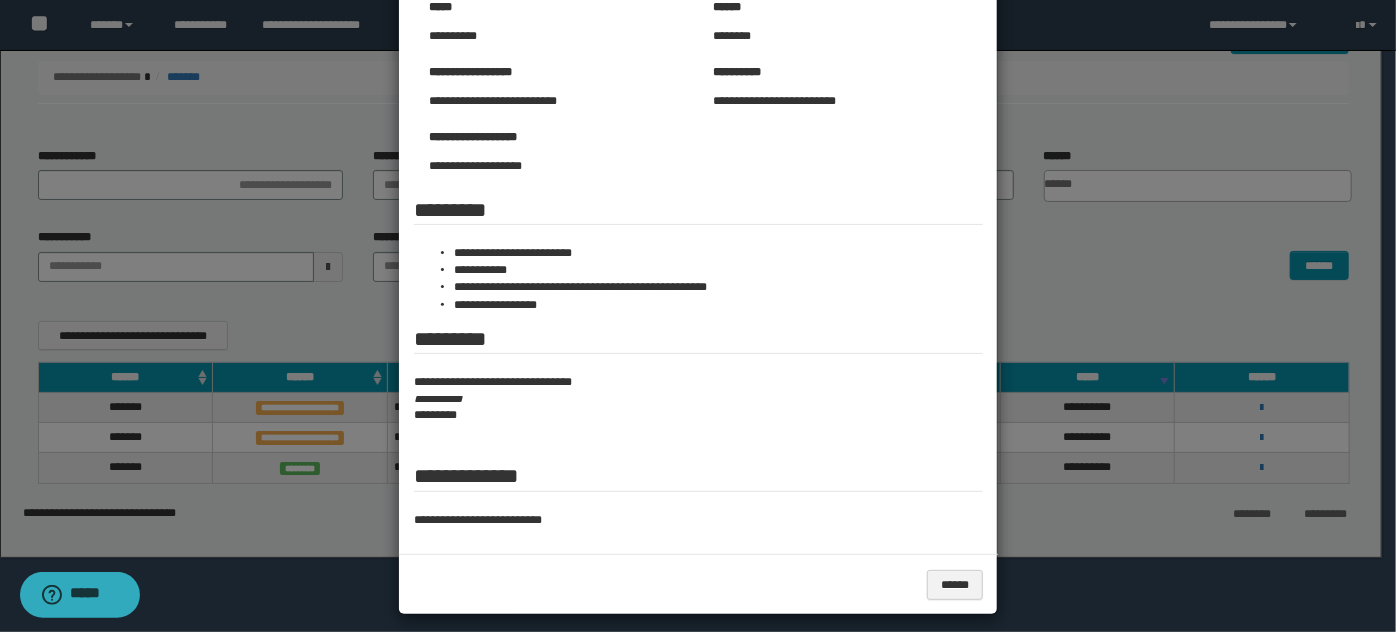 scroll, scrollTop: 0, scrollLeft: 0, axis: both 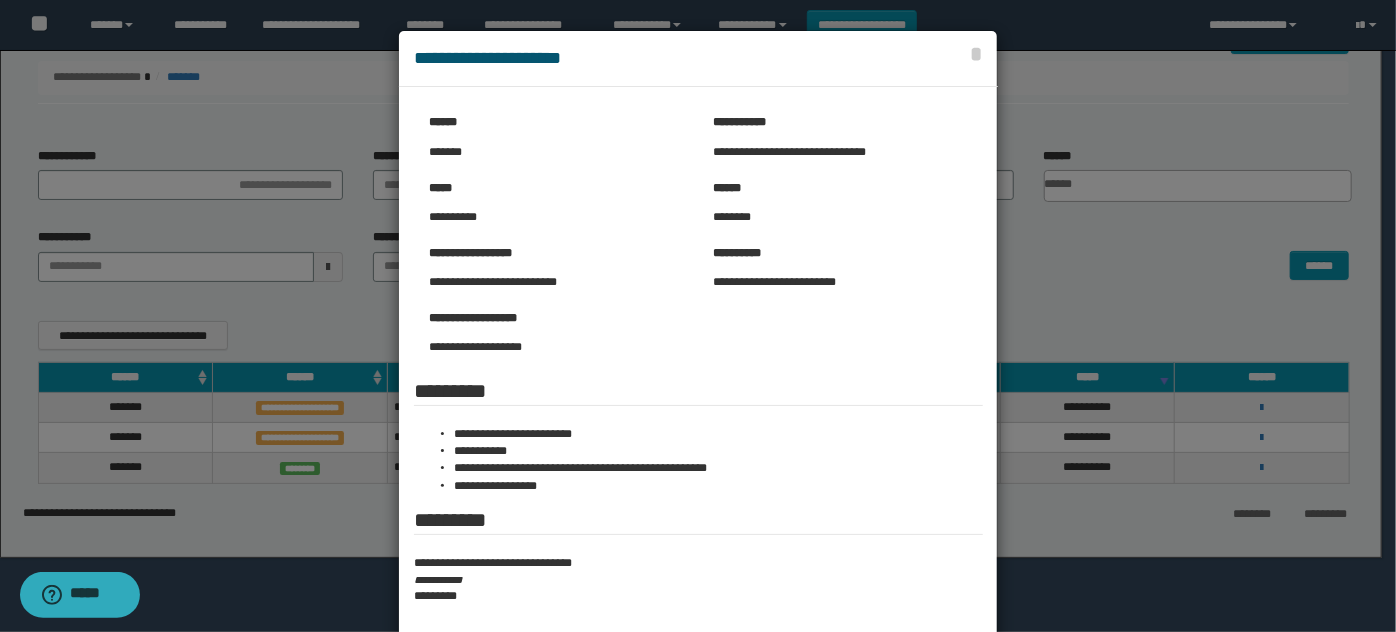 click at bounding box center (698, 413) 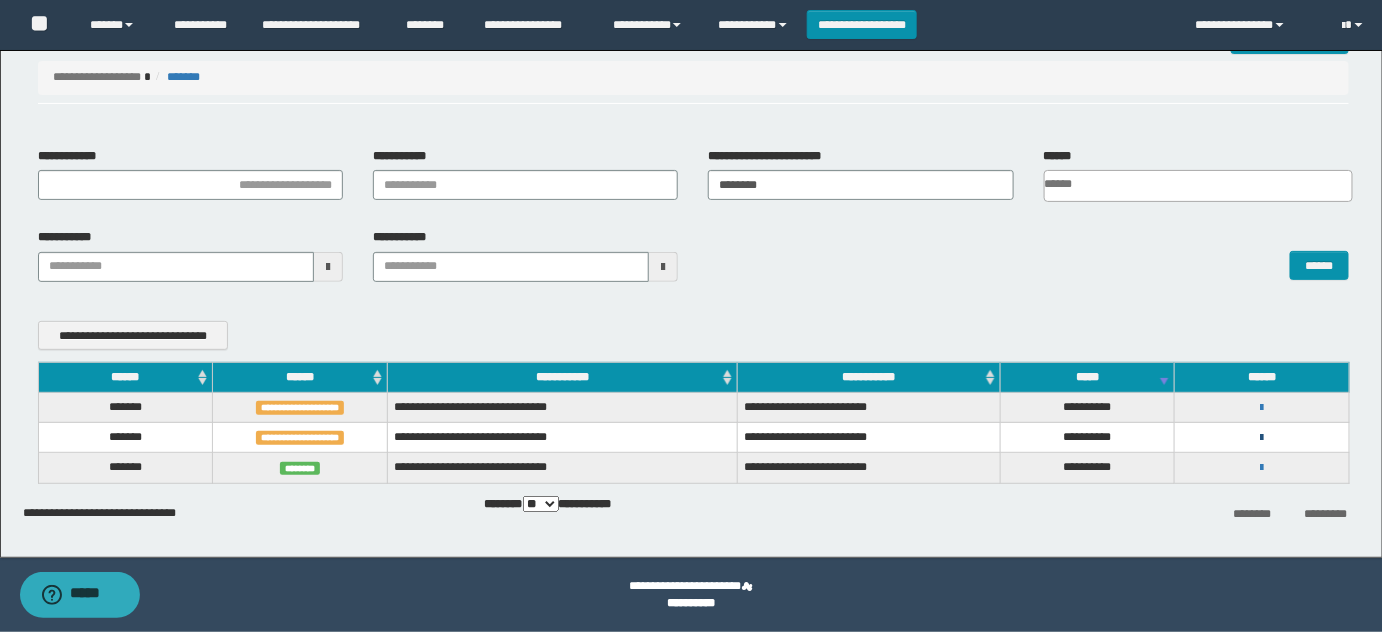 click on "**********" at bounding box center (1262, 437) 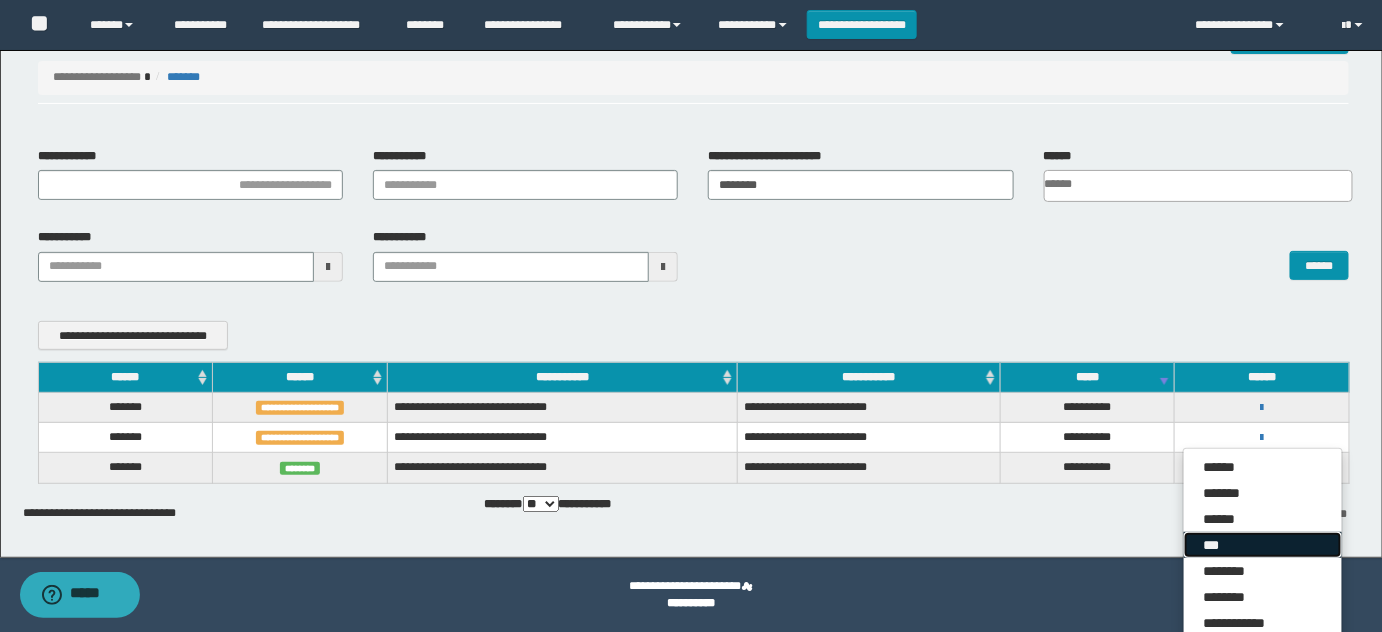 click on "***" at bounding box center [1263, 545] 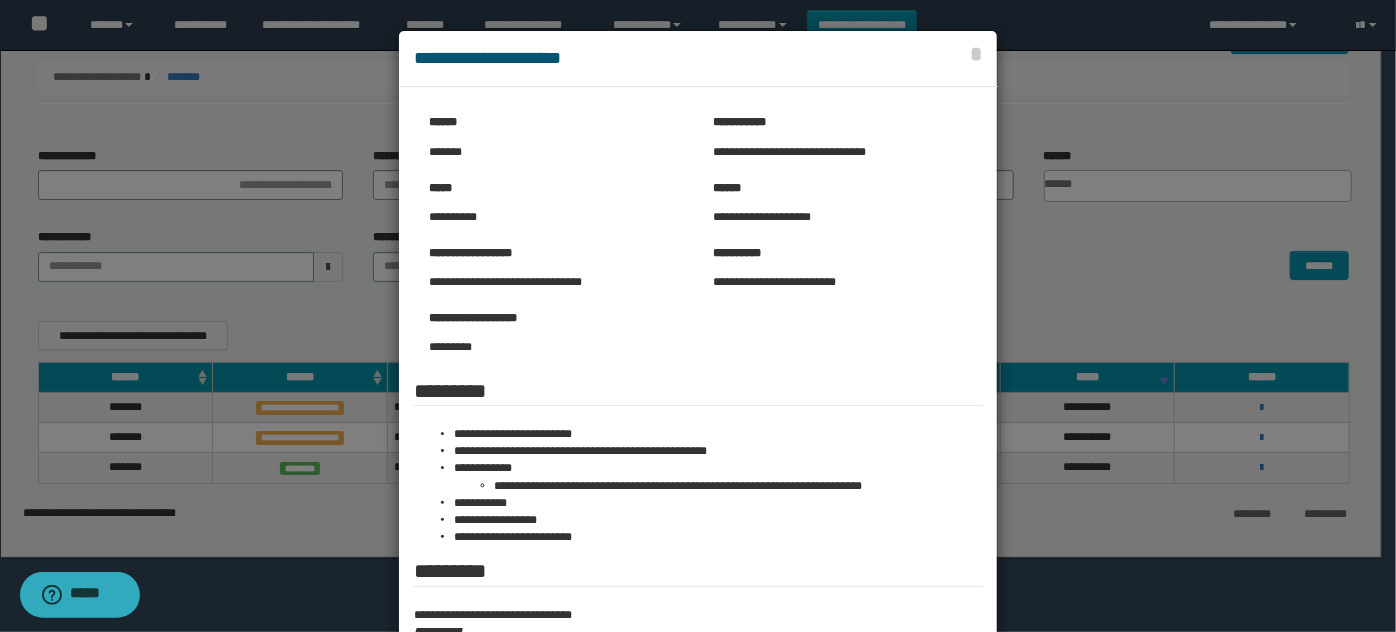 click at bounding box center (698, 438) 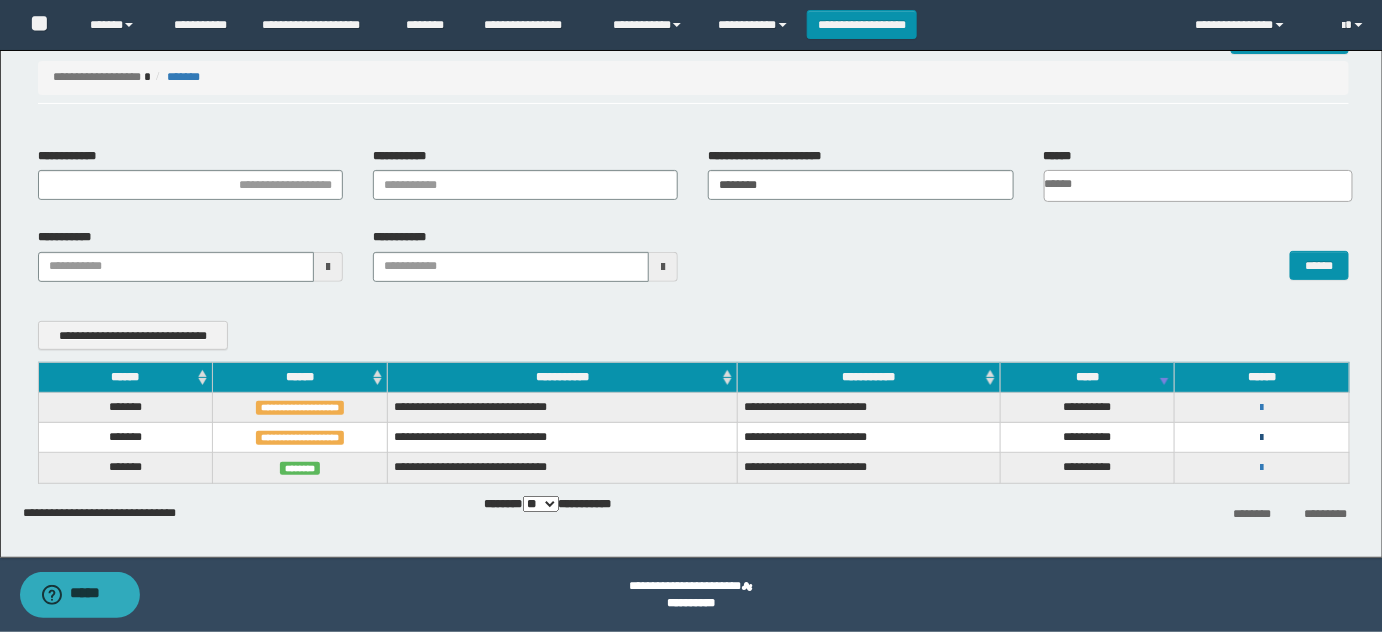 click at bounding box center [1262, 438] 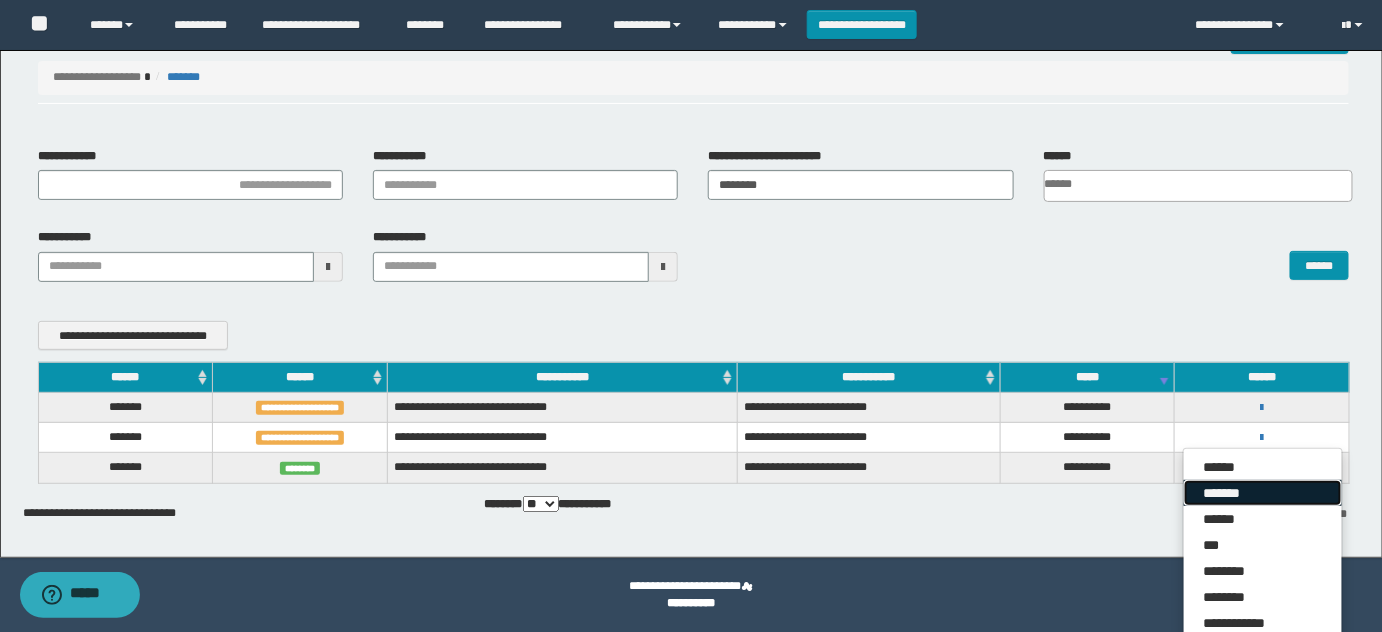 click on "*******" at bounding box center (1263, 493) 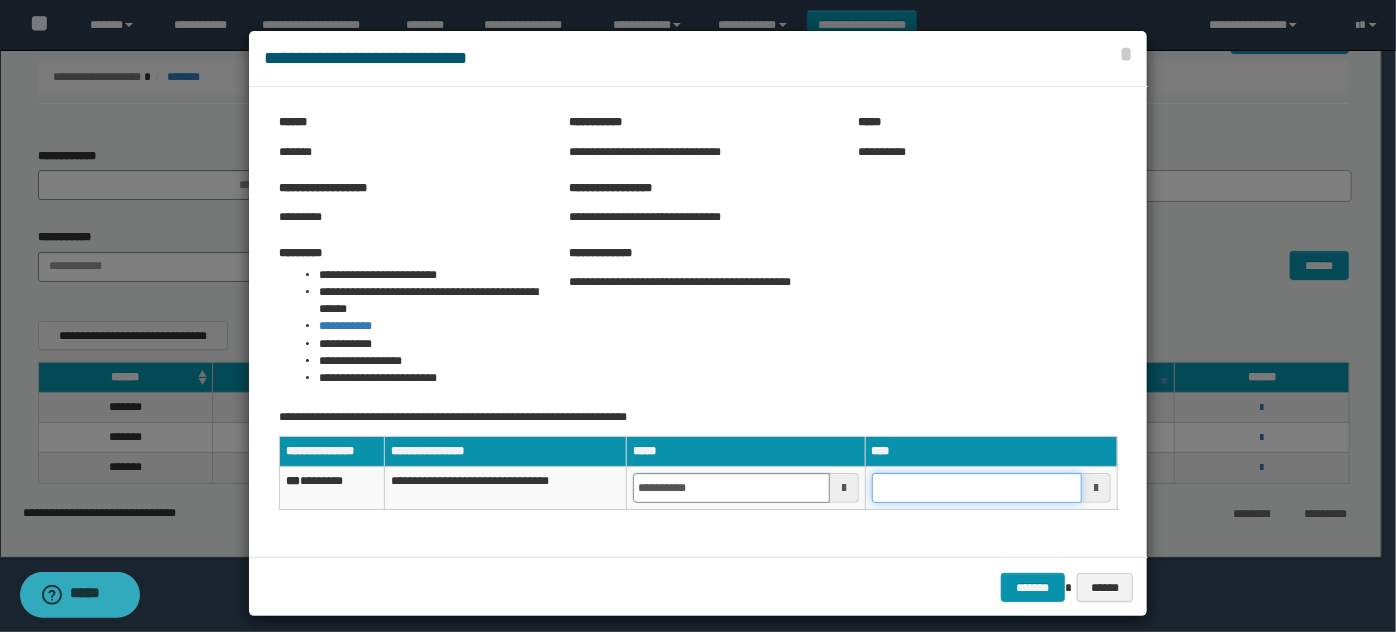 click at bounding box center (977, 488) 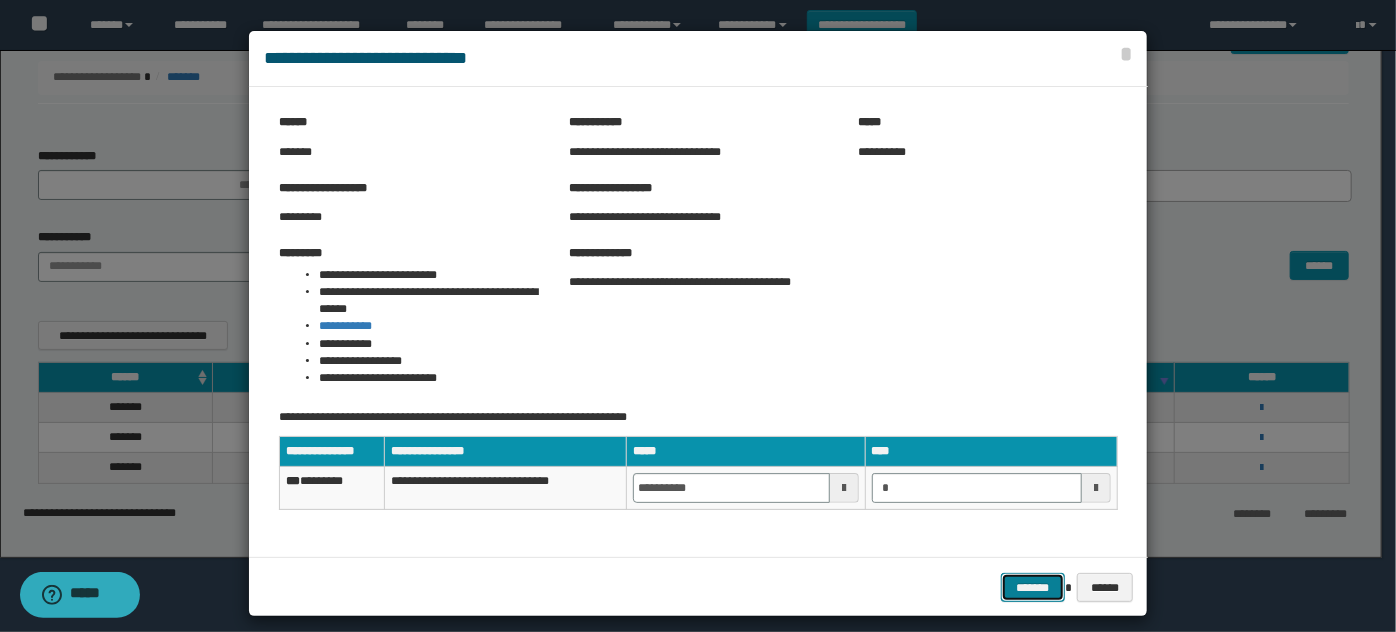 type on "*******" 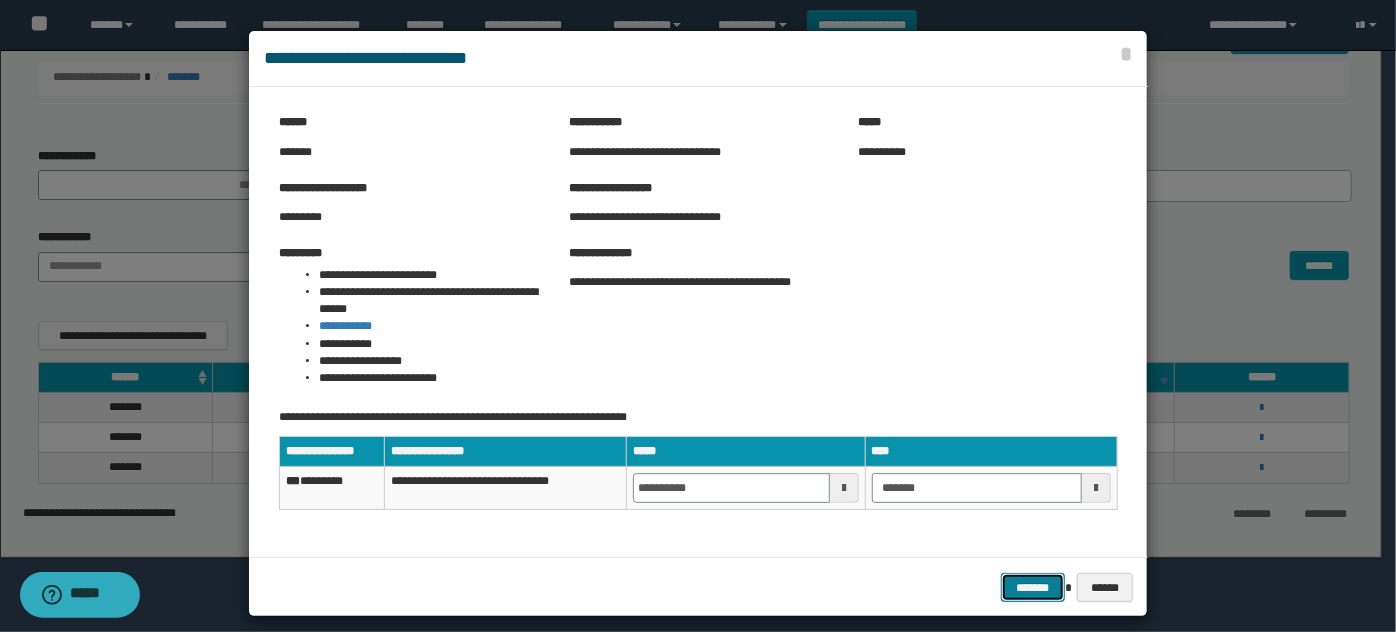 click on "*******" at bounding box center (1033, 587) 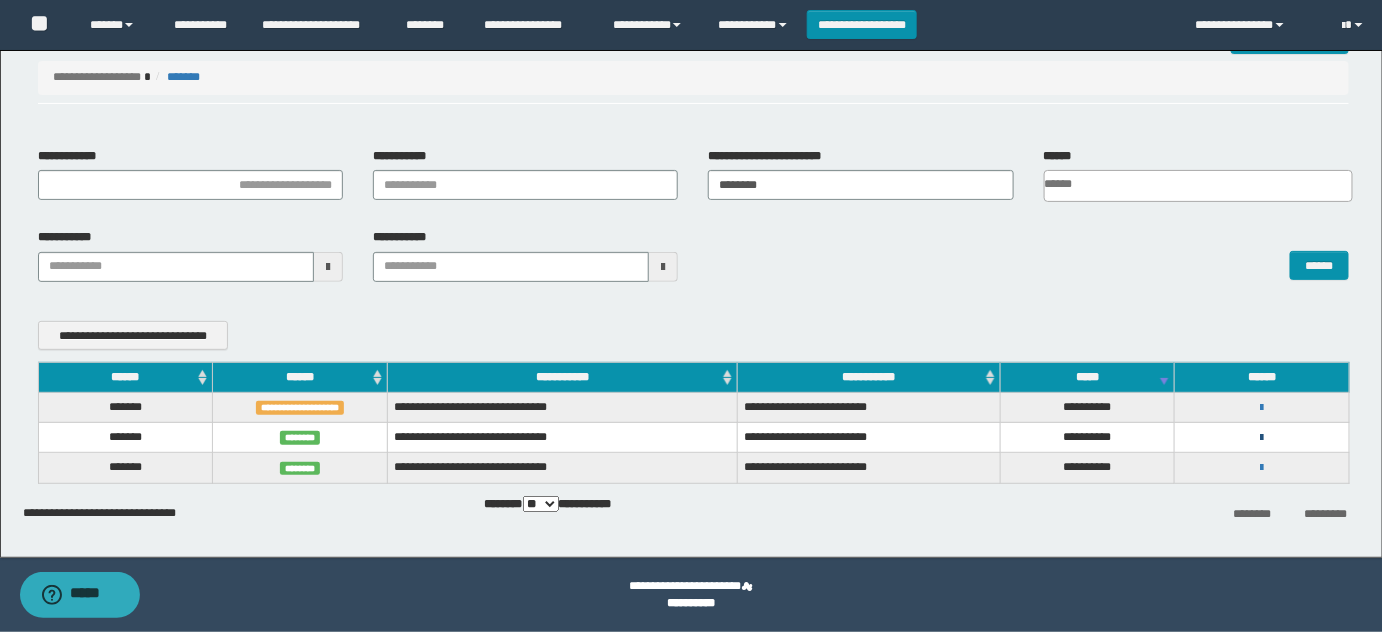 click at bounding box center (1262, 438) 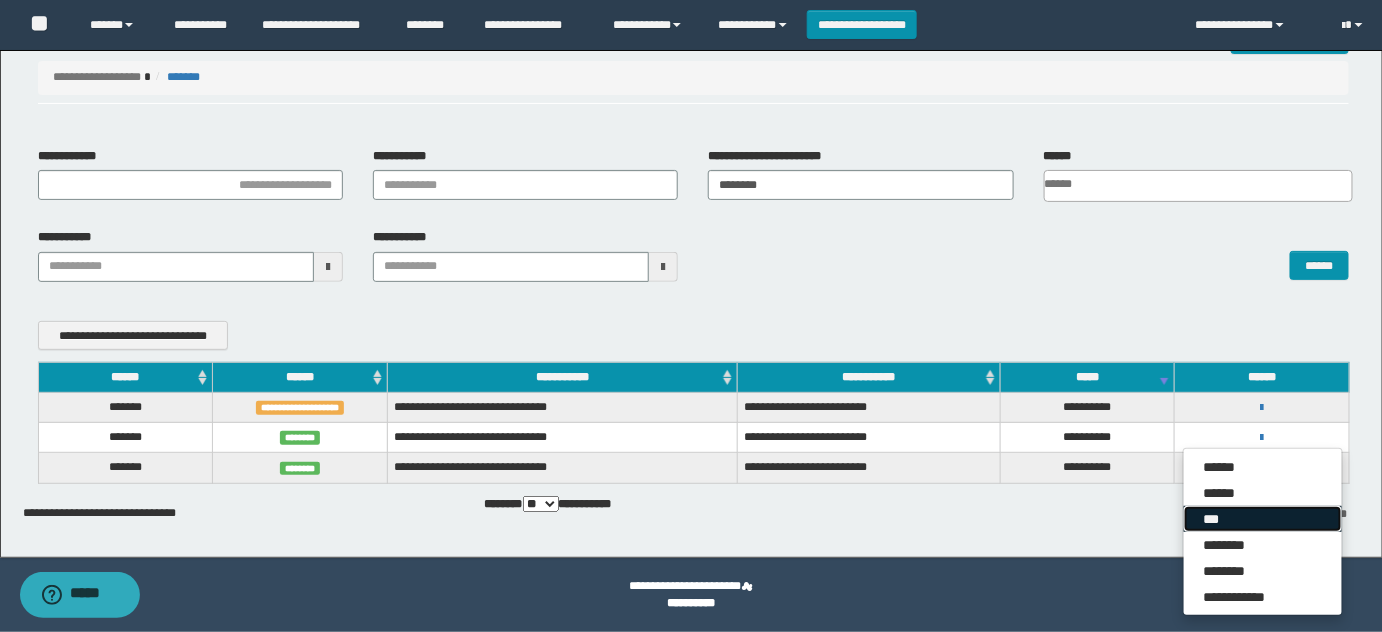 click on "***" at bounding box center (1263, 519) 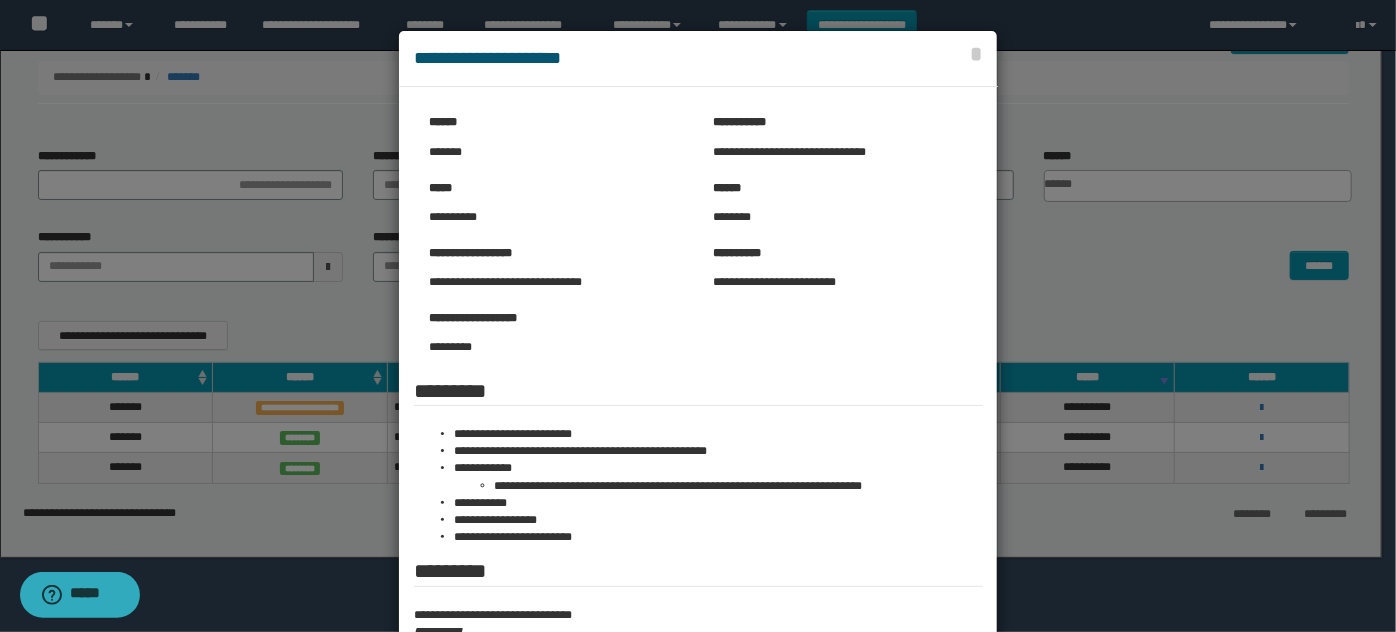 click at bounding box center (698, 438) 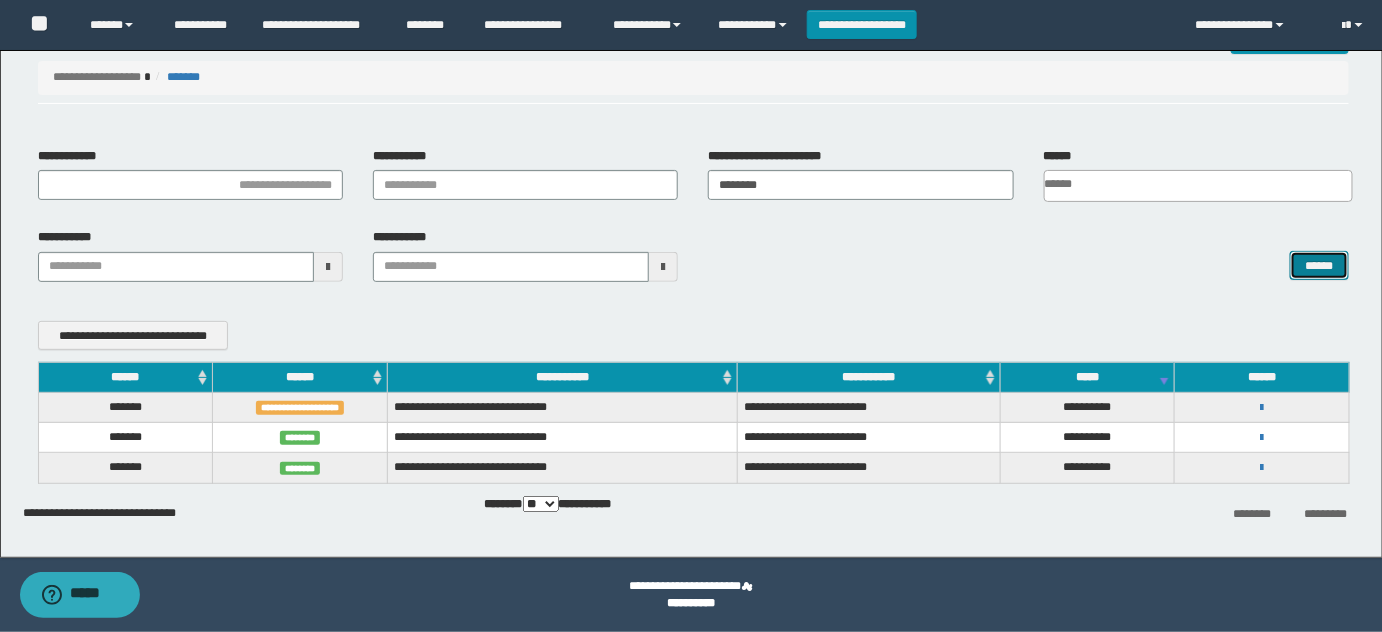 click on "******" at bounding box center (1319, 265) 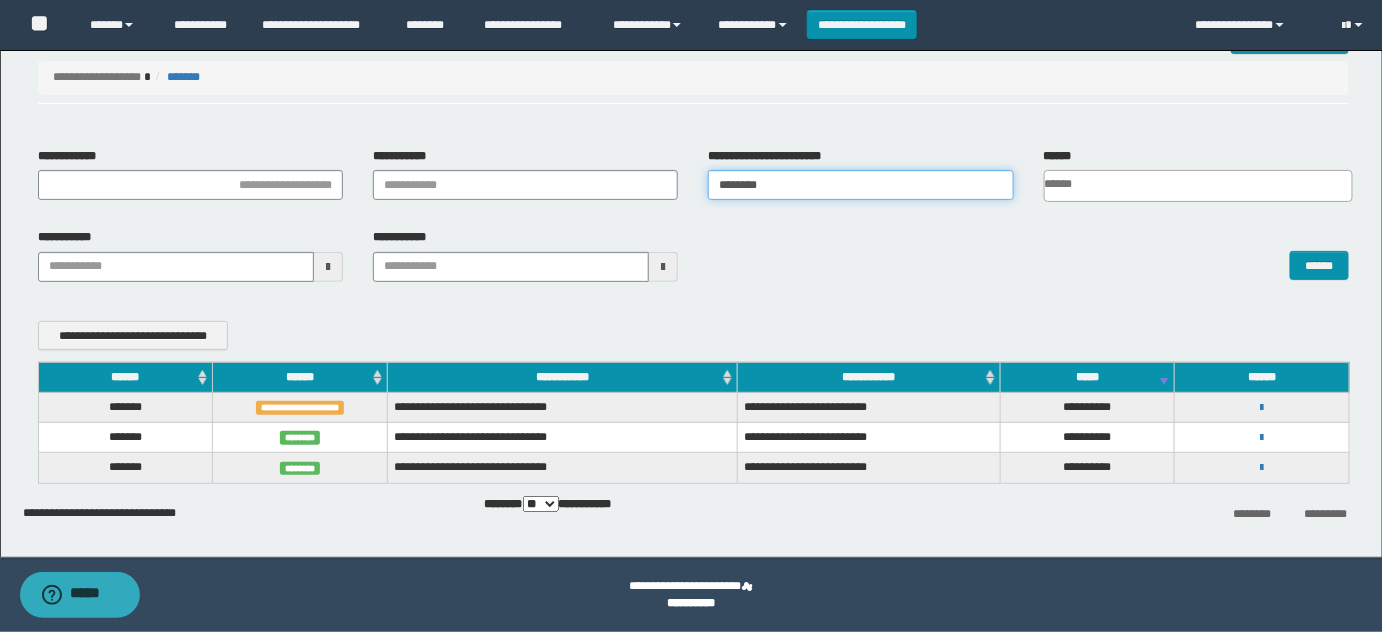 click on "********" at bounding box center [860, 185] 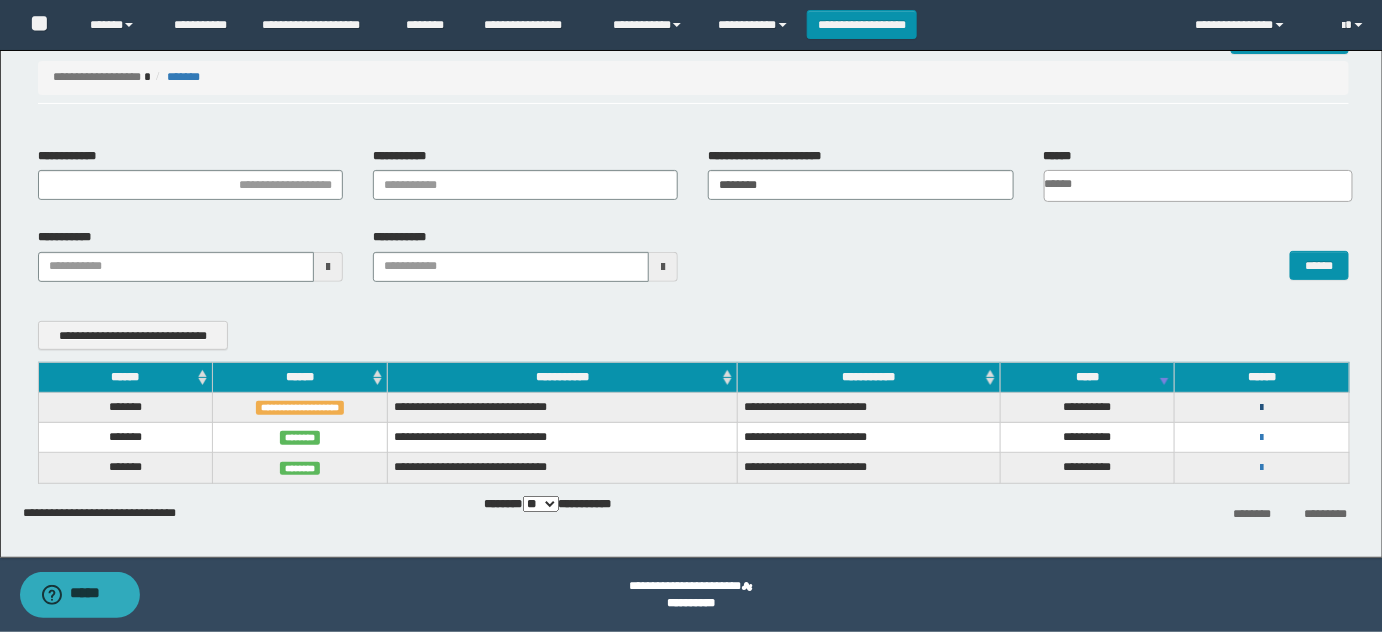 click at bounding box center (1262, 408) 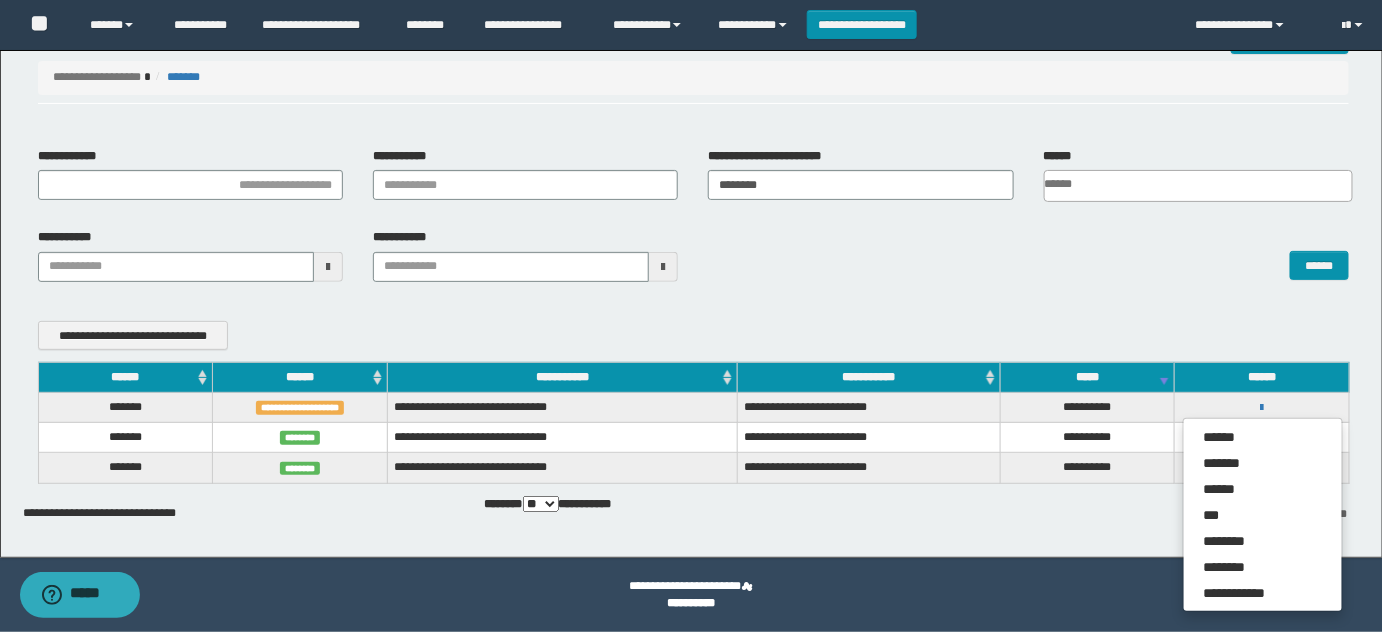 click on "**********" at bounding box center [1087, 468] 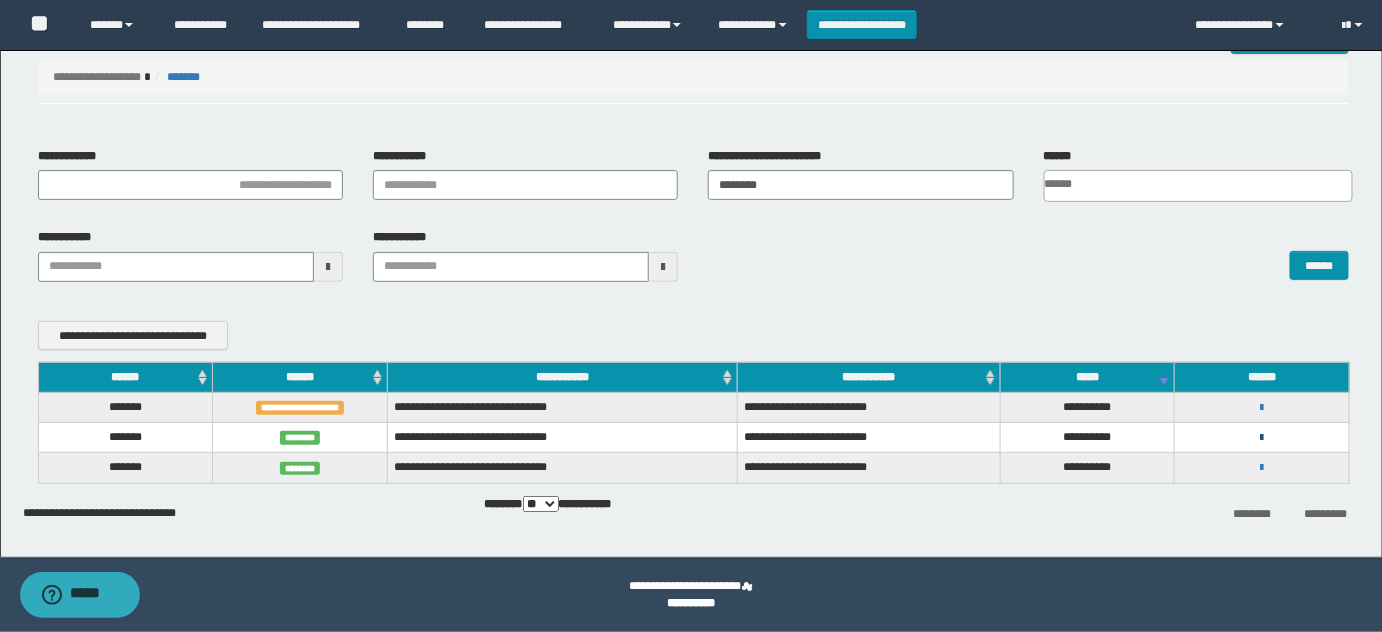 click at bounding box center [1262, 438] 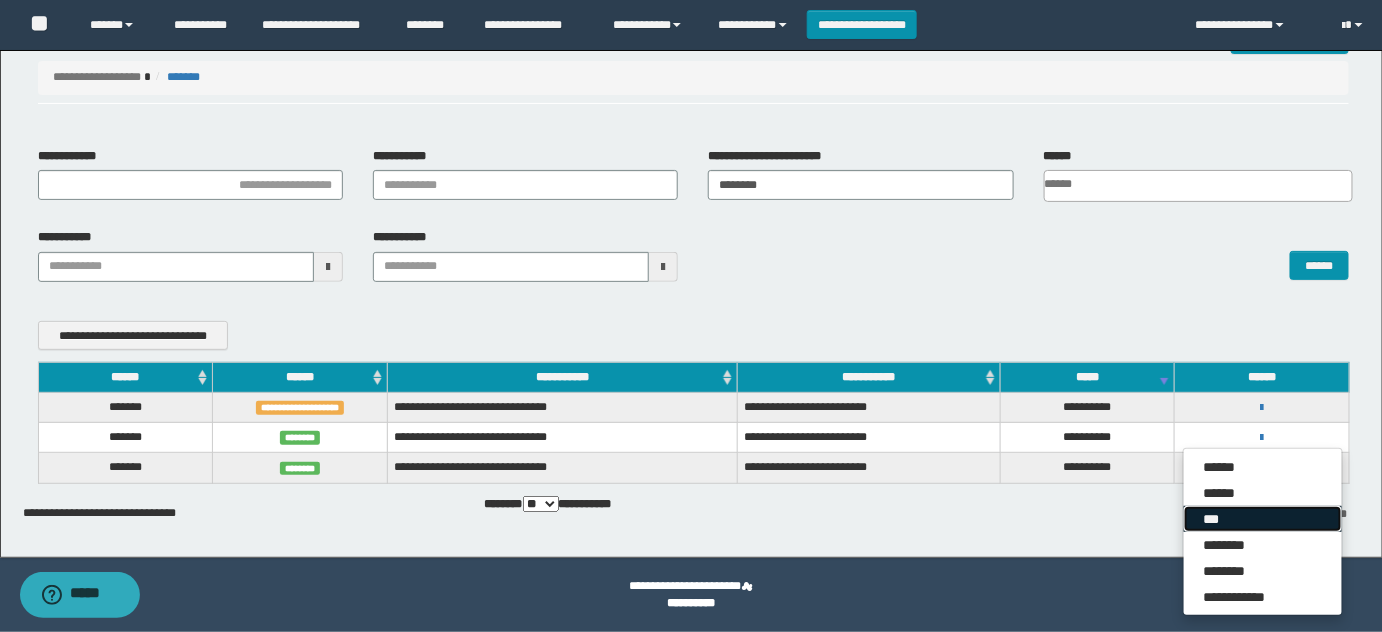 click on "***" at bounding box center [1263, 519] 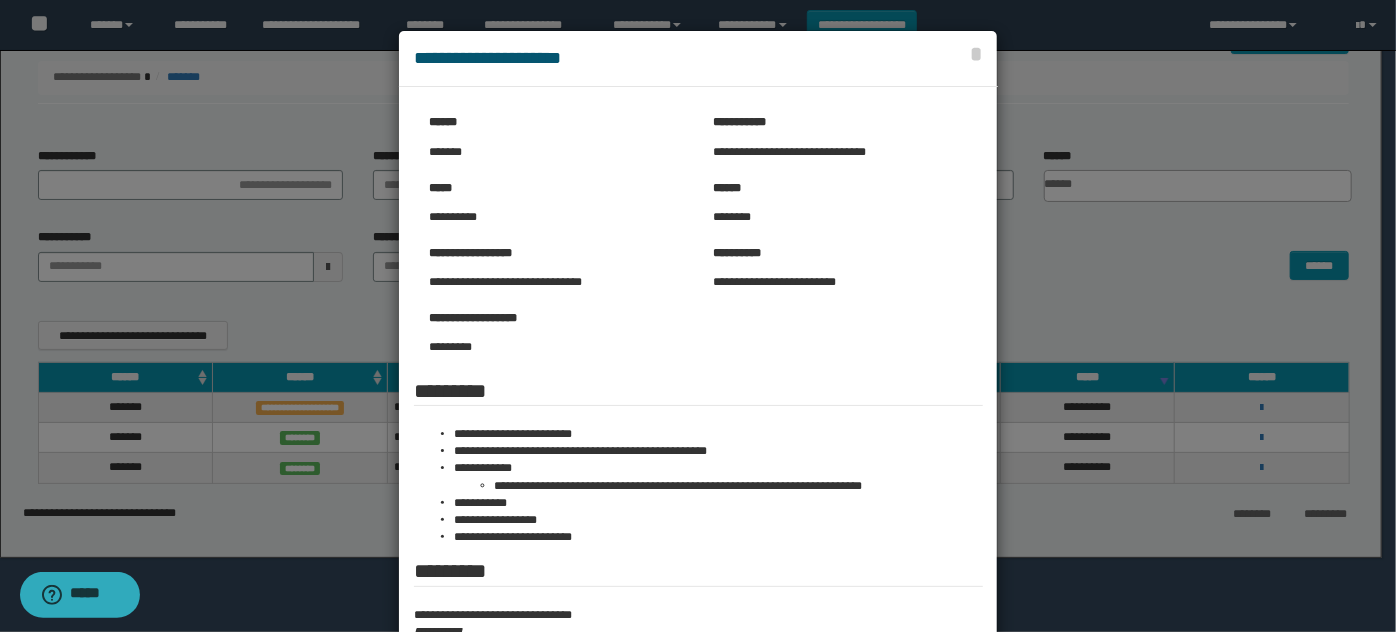 scroll, scrollTop: 245, scrollLeft: 0, axis: vertical 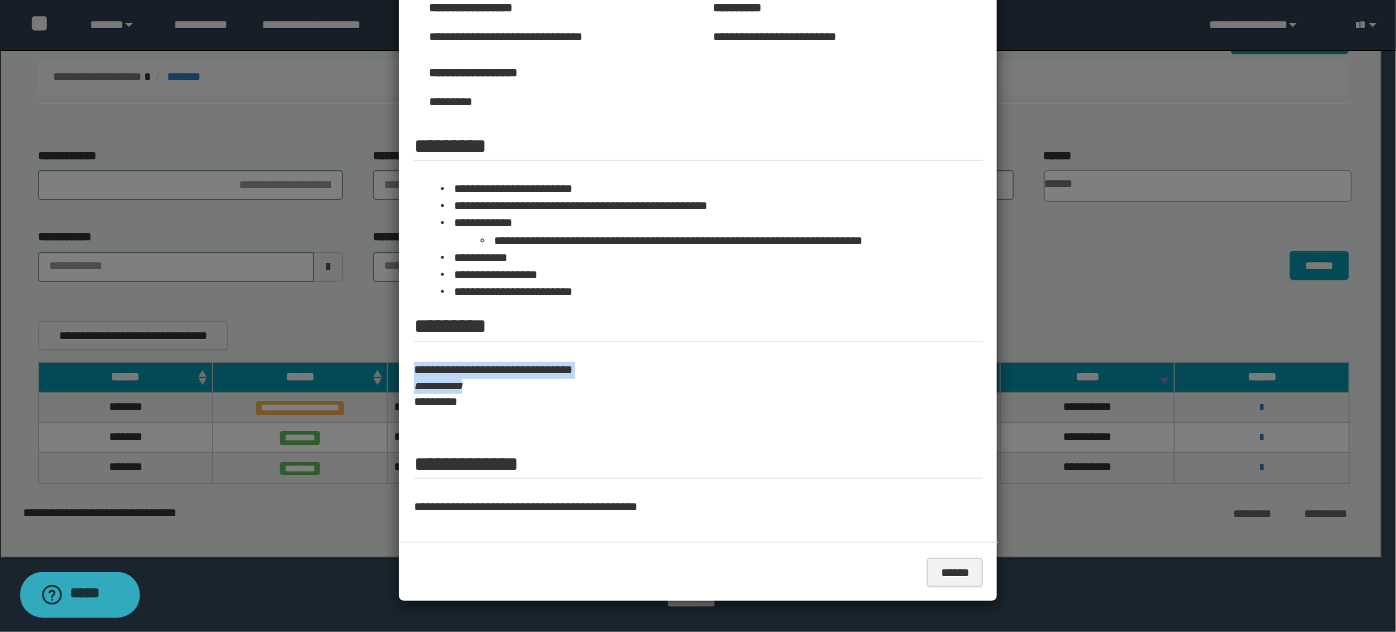 drag, startPoint x: 485, startPoint y: 390, endPoint x: 400, endPoint y: 370, distance: 87.32124 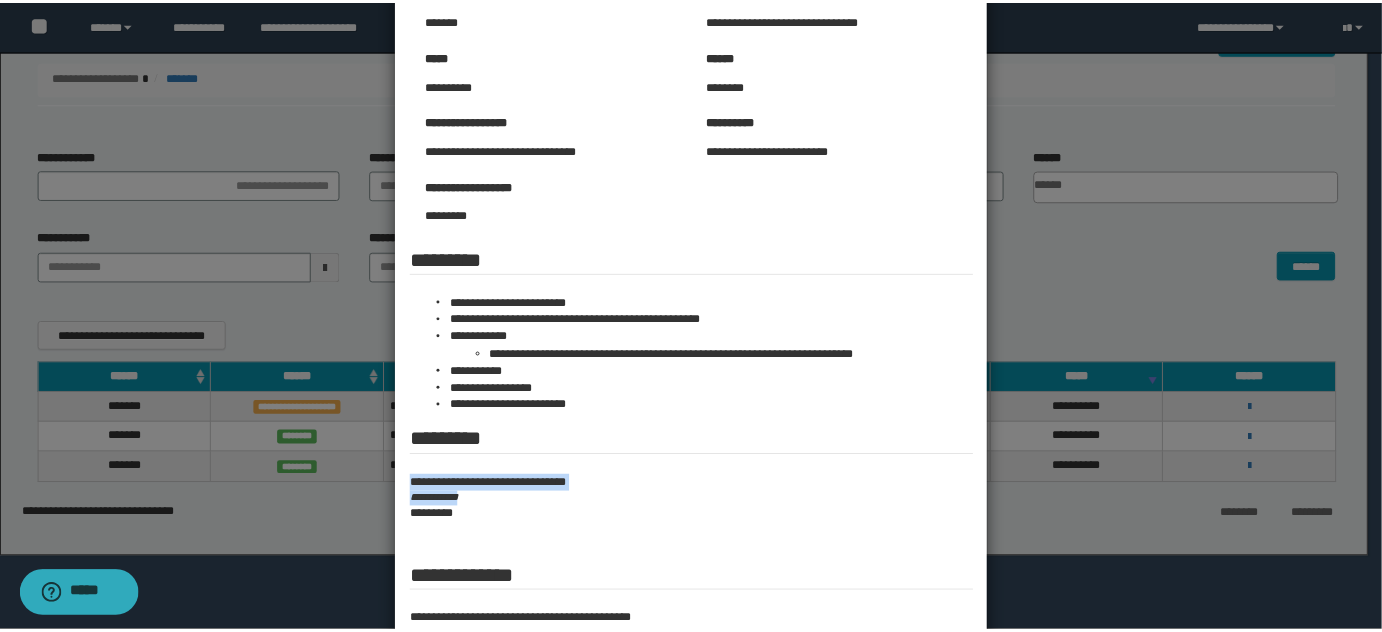 scroll, scrollTop: 0, scrollLeft: 0, axis: both 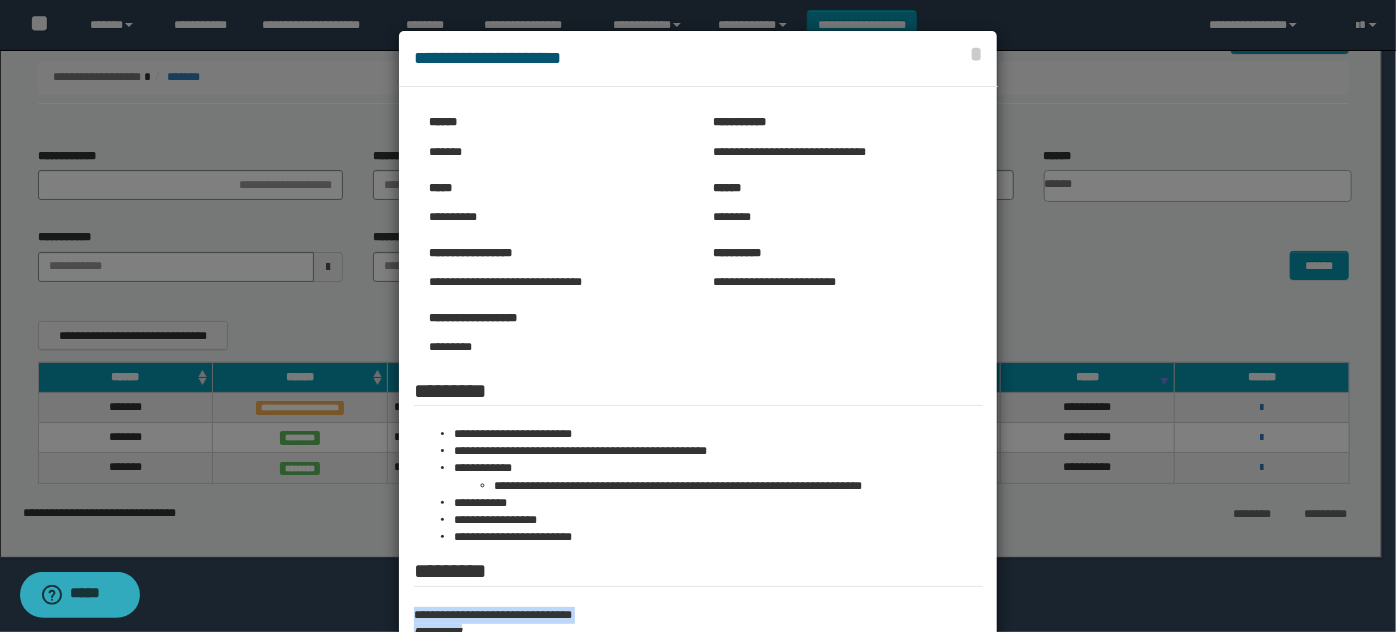 copy on "**********" 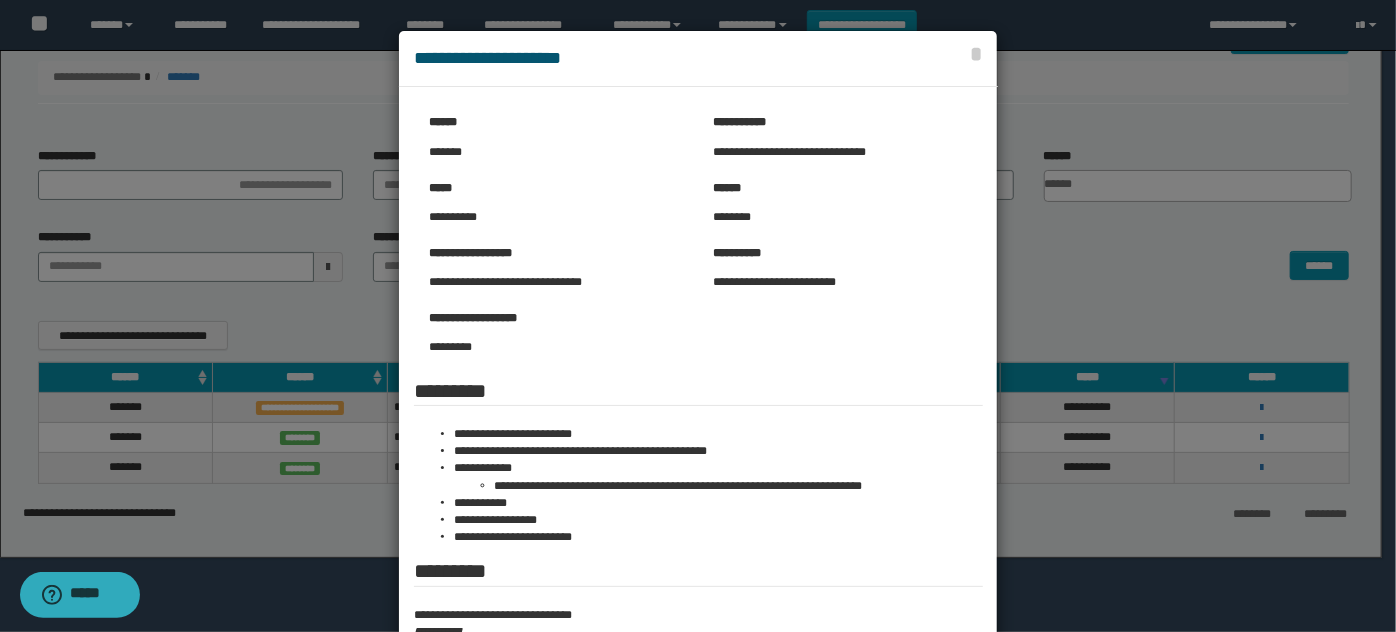 click at bounding box center (698, 438) 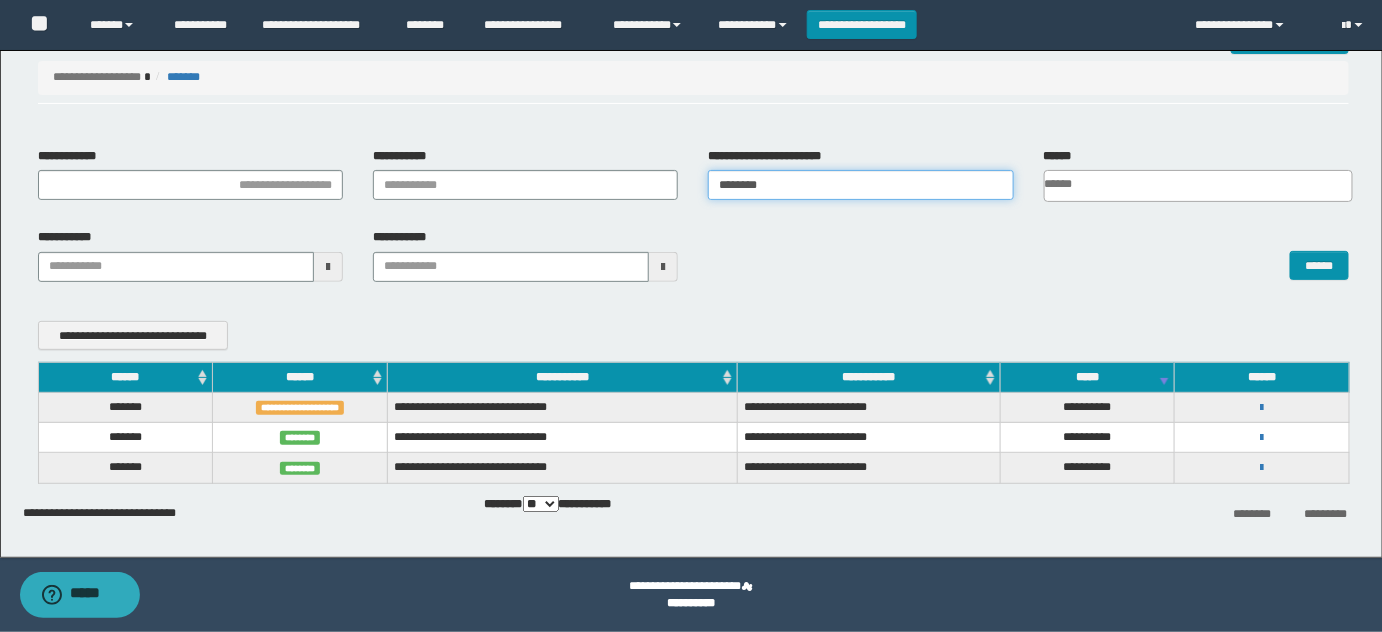 drag, startPoint x: 690, startPoint y: 201, endPoint x: 487, endPoint y: 186, distance: 203.55344 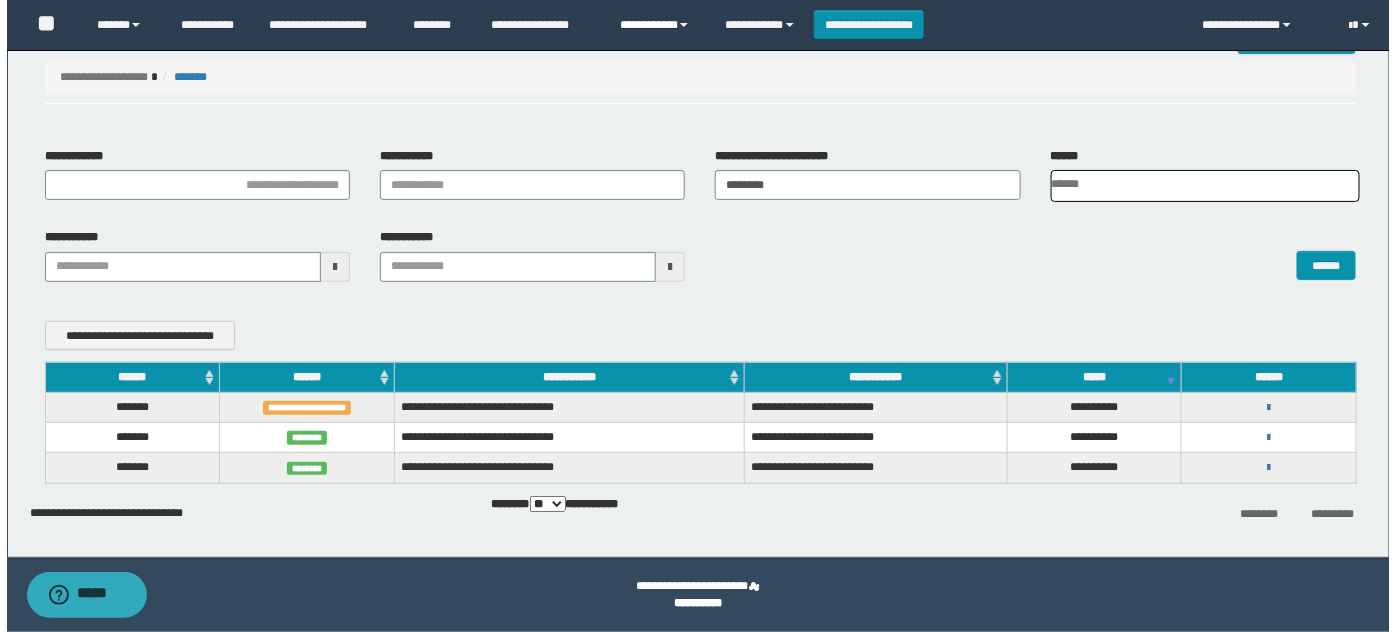 scroll, scrollTop: 24, scrollLeft: 0, axis: vertical 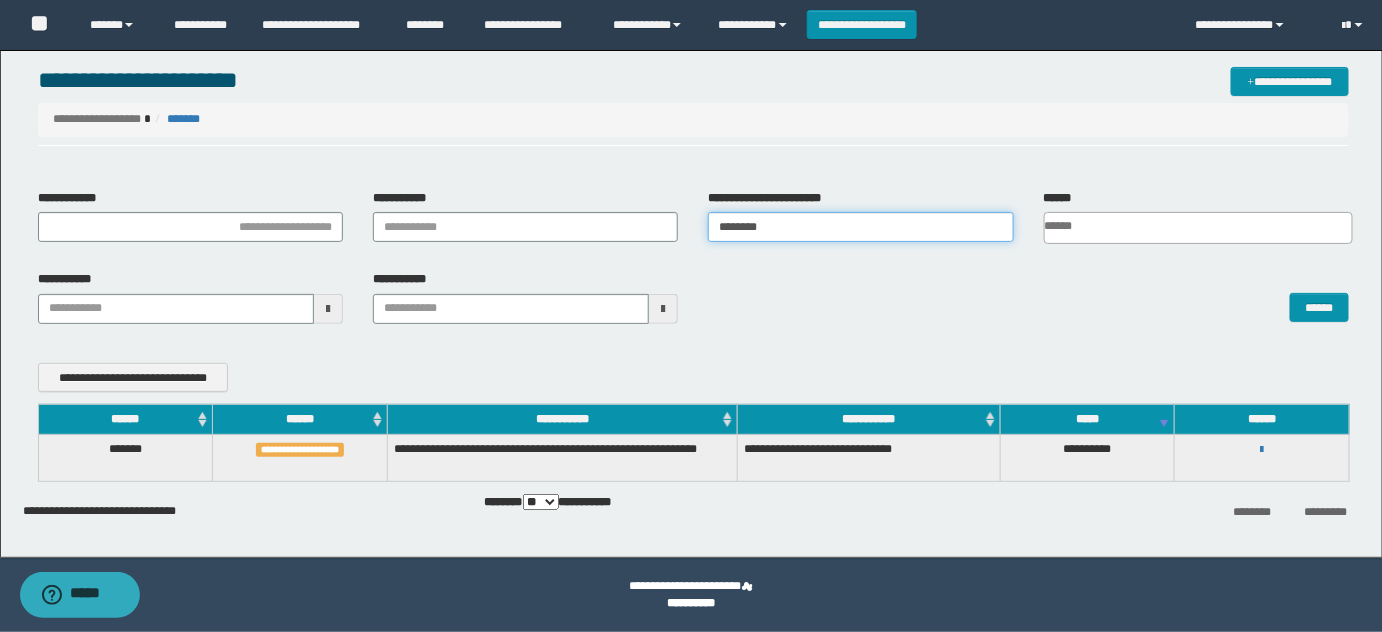 drag, startPoint x: 798, startPoint y: 231, endPoint x: 806, endPoint y: 354, distance: 123.25989 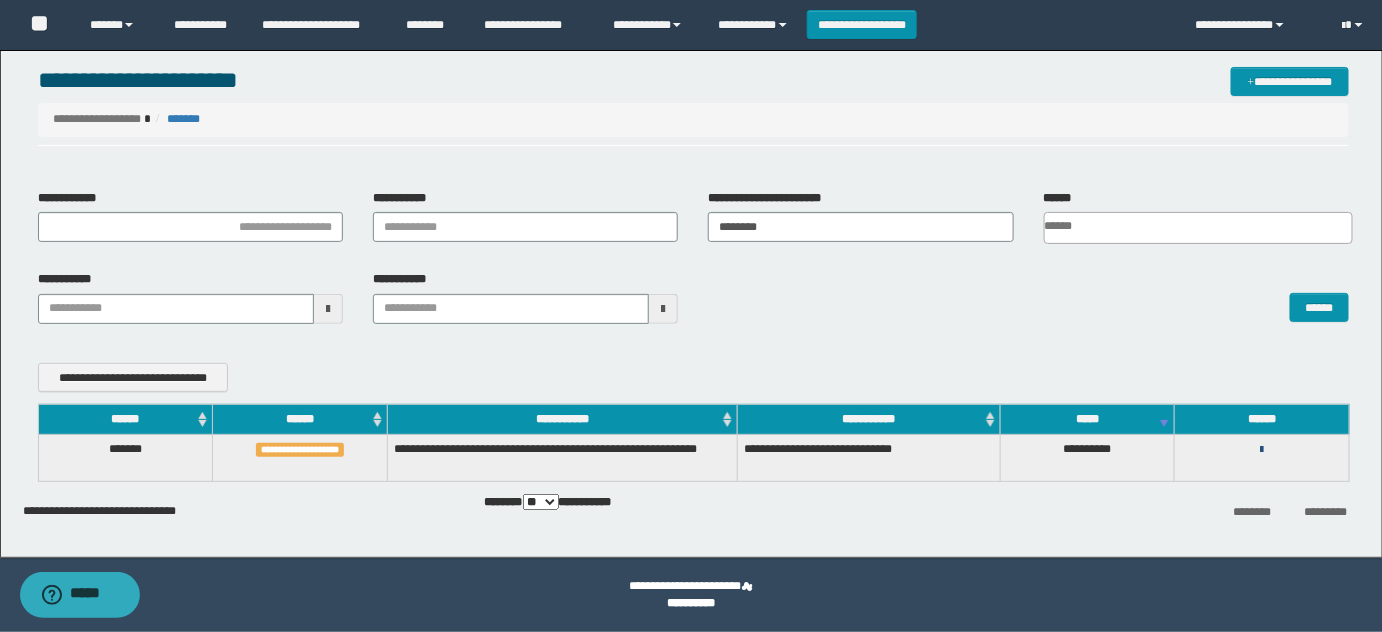 click at bounding box center (1262, 450) 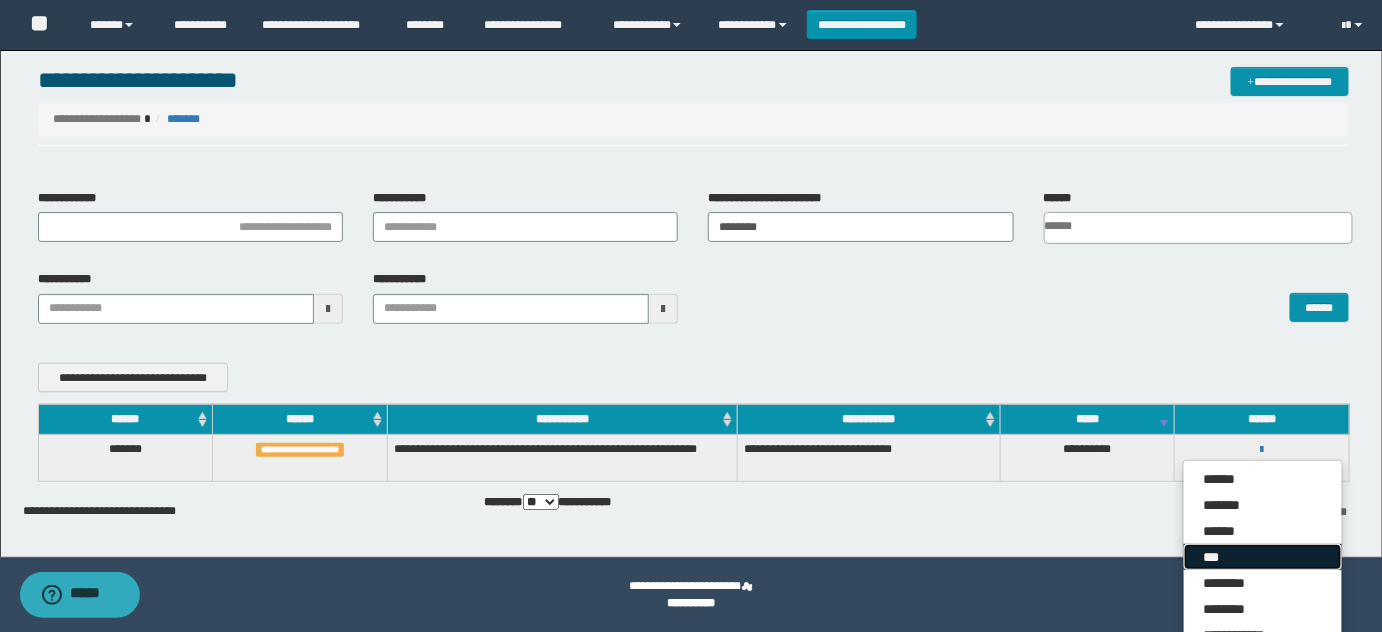 click on "***" at bounding box center (1263, 557) 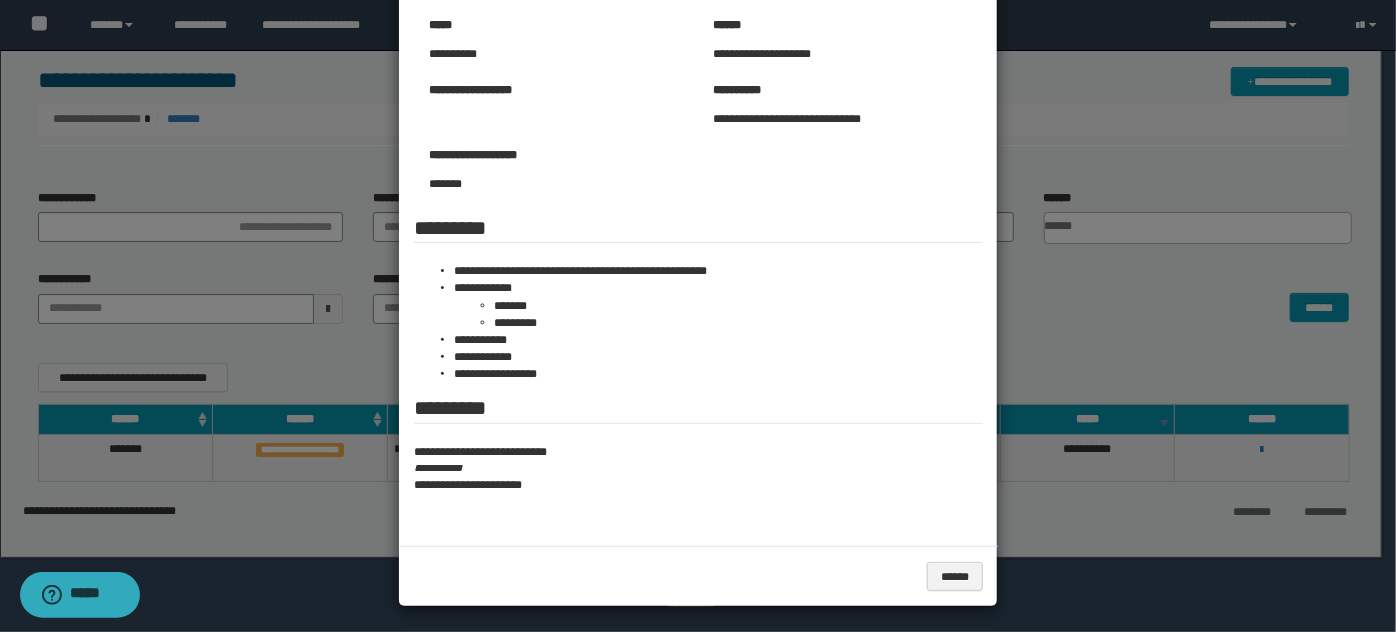 scroll, scrollTop: 184, scrollLeft: 0, axis: vertical 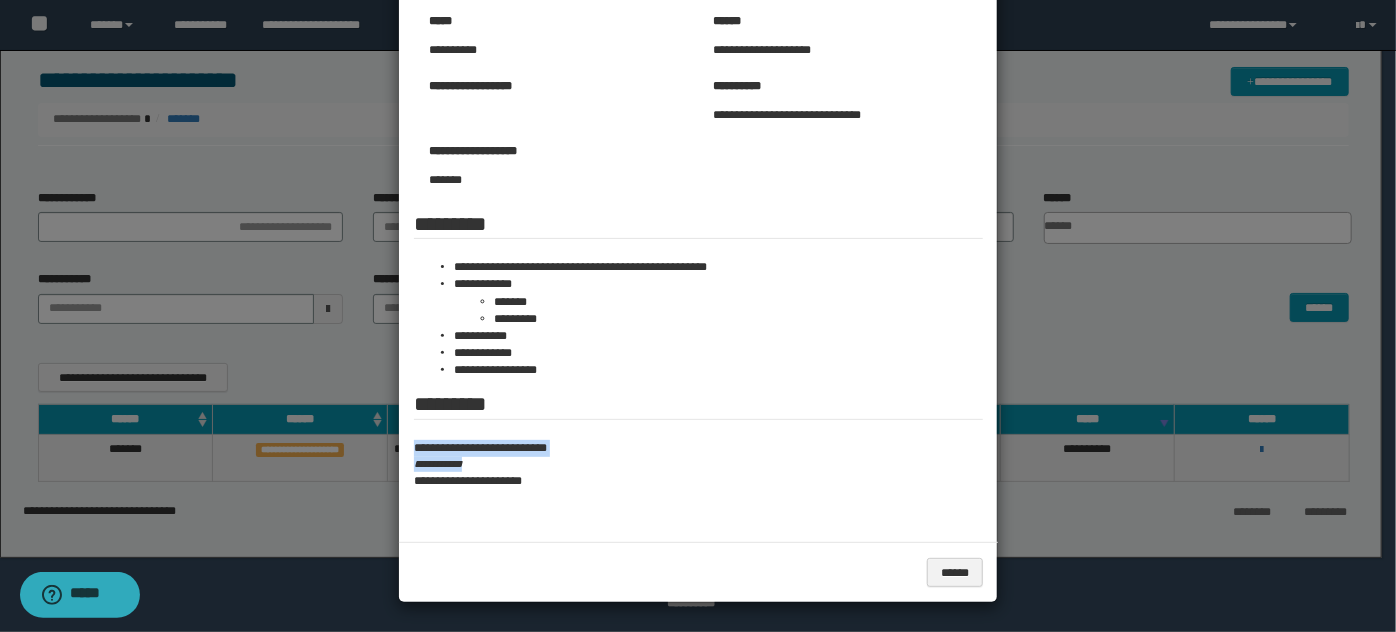 drag, startPoint x: 442, startPoint y: 452, endPoint x: 405, endPoint y: 443, distance: 38.078865 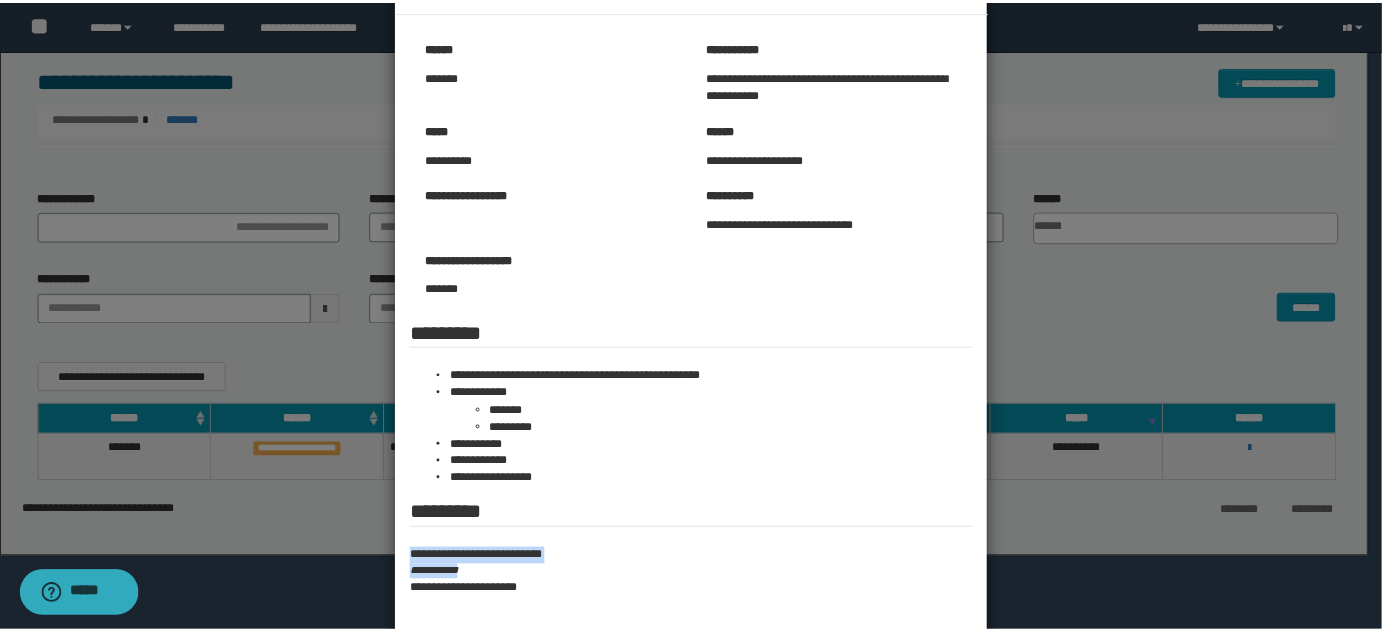 scroll, scrollTop: 0, scrollLeft: 0, axis: both 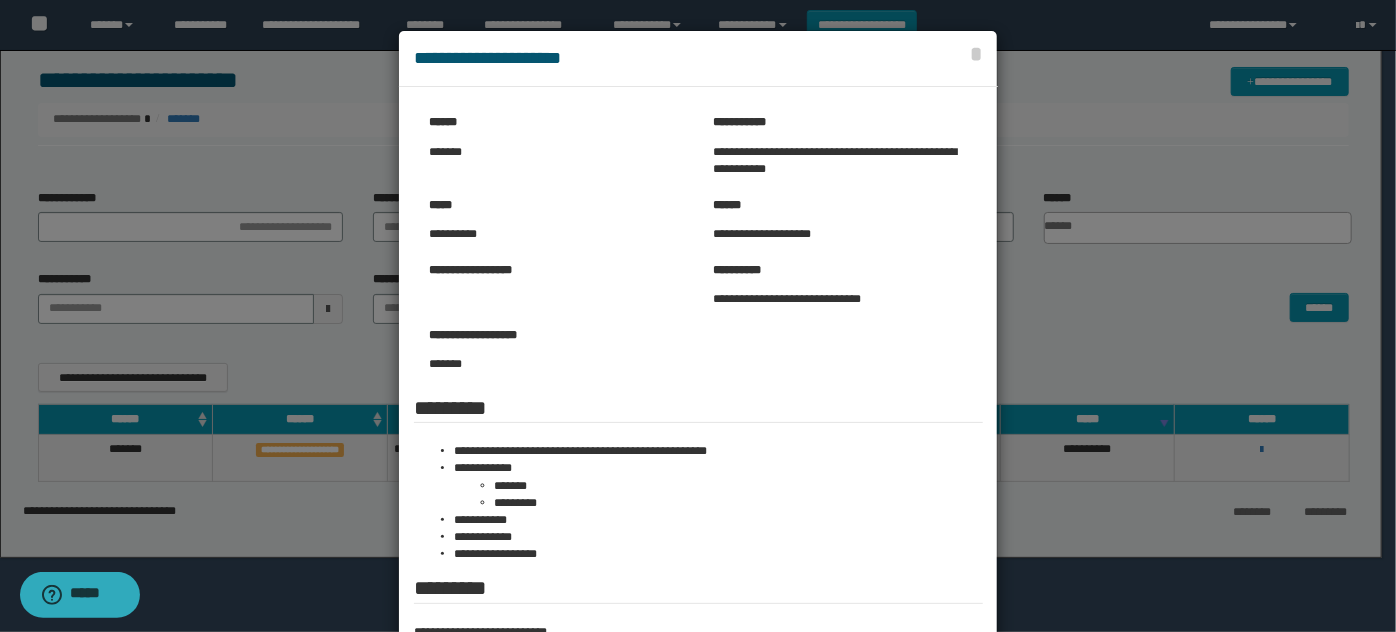 click at bounding box center (698, 408) 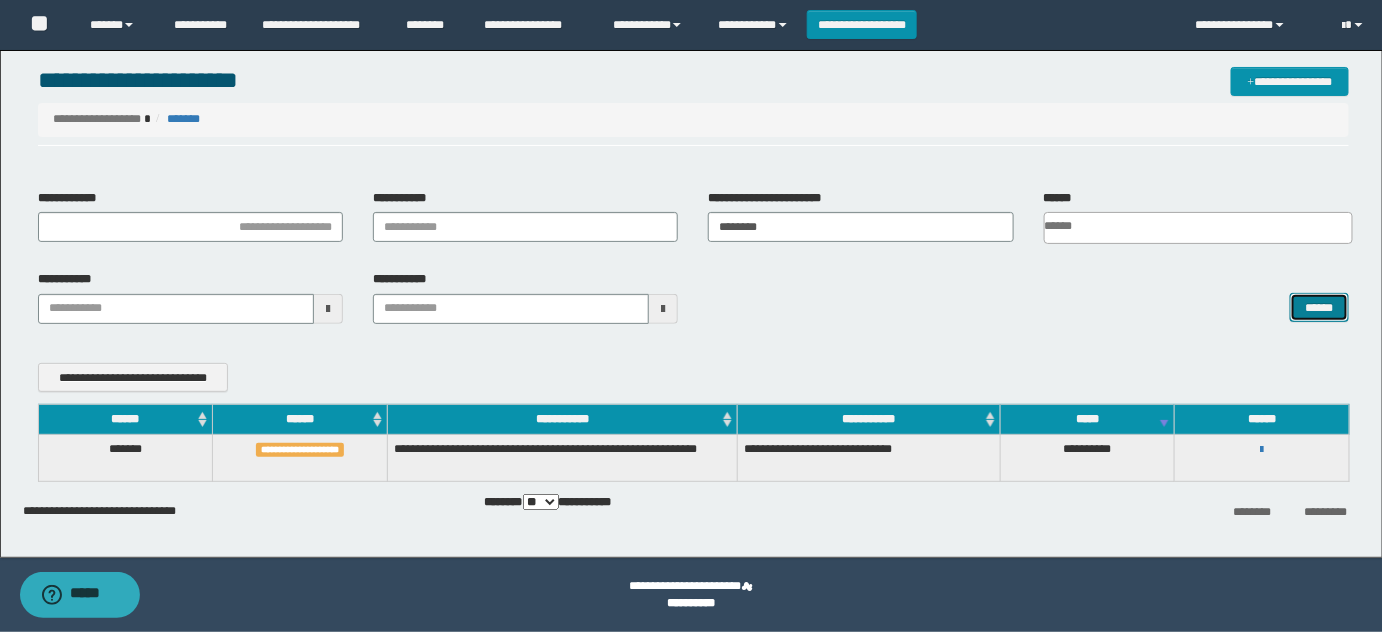 click on "******" at bounding box center [1319, 307] 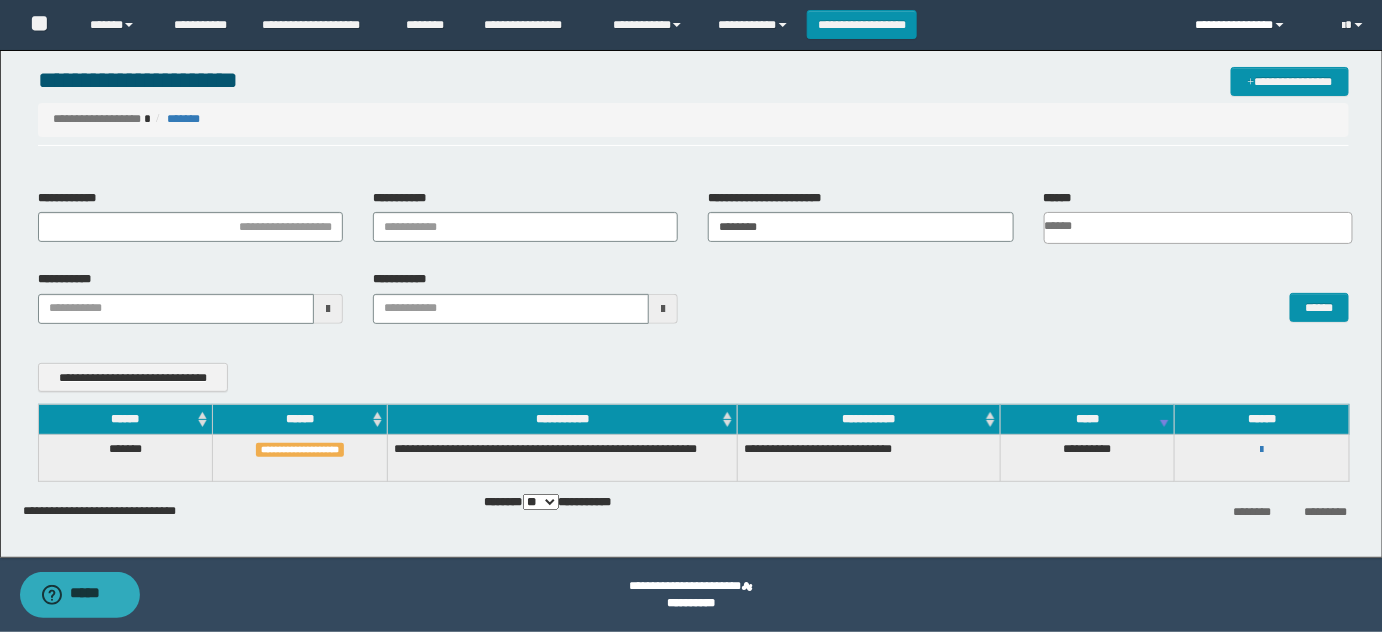 click on "**********" at bounding box center [1254, 25] 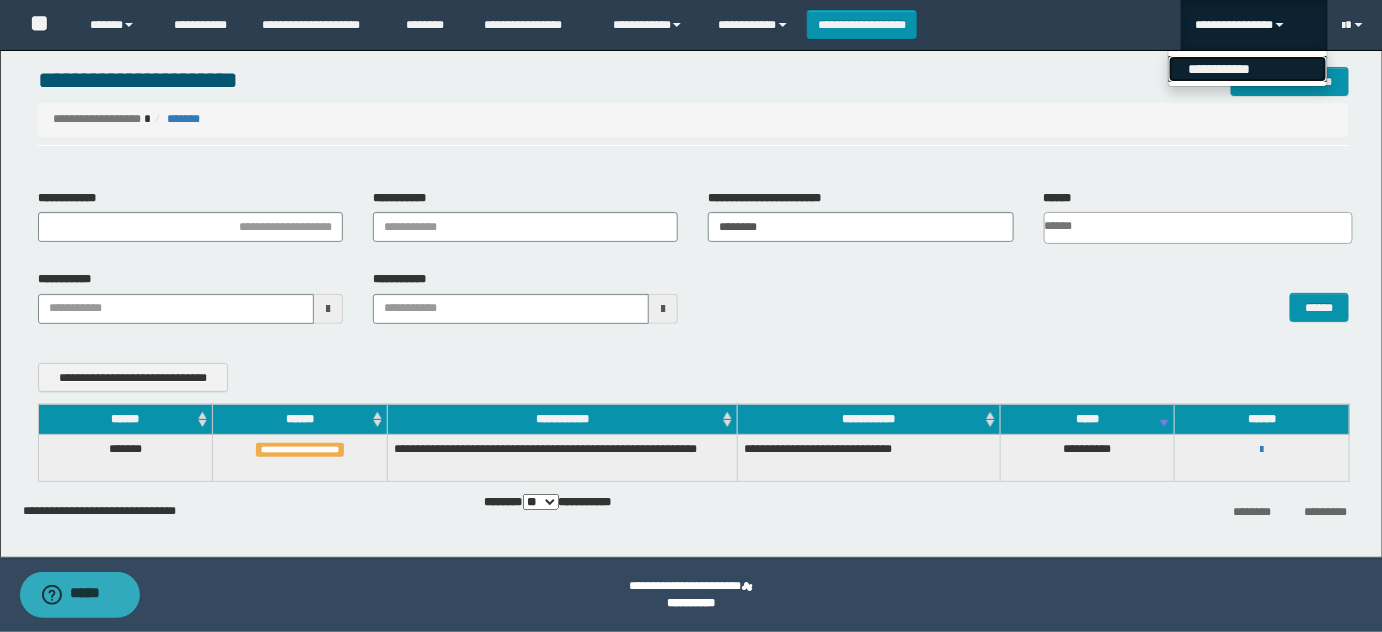click on "**********" at bounding box center (1248, 69) 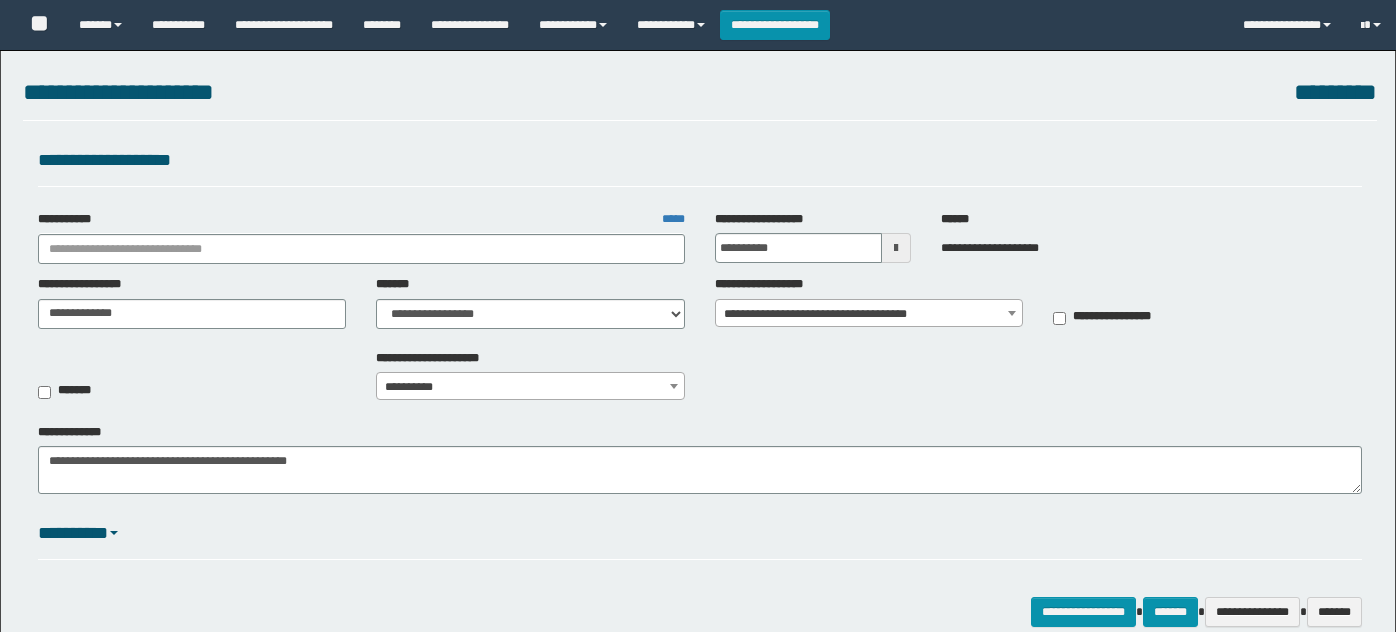 select on "*" 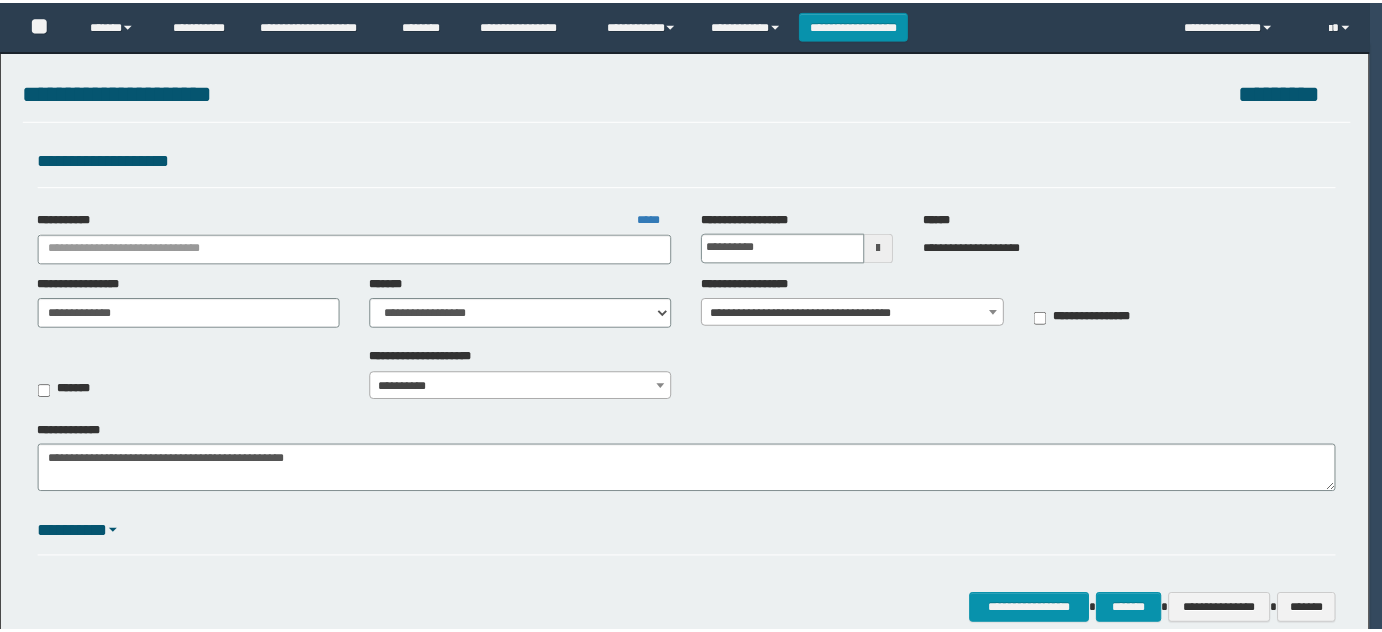 scroll, scrollTop: 0, scrollLeft: 0, axis: both 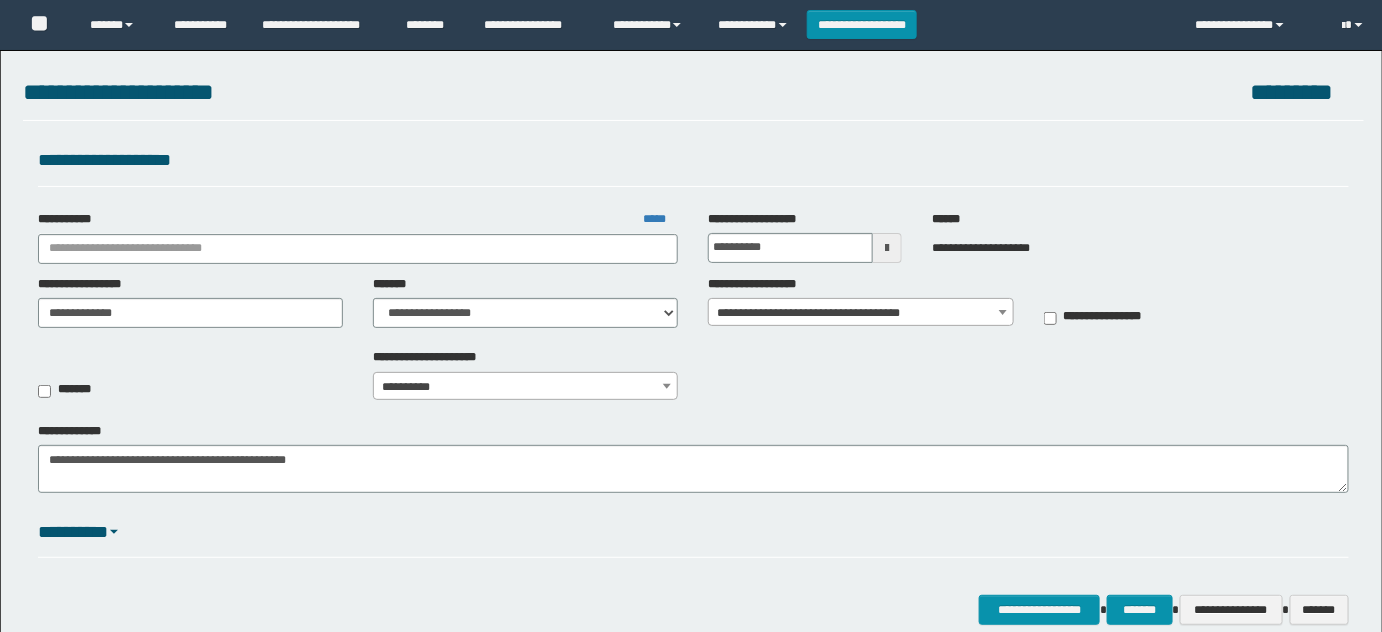 type on "**********" 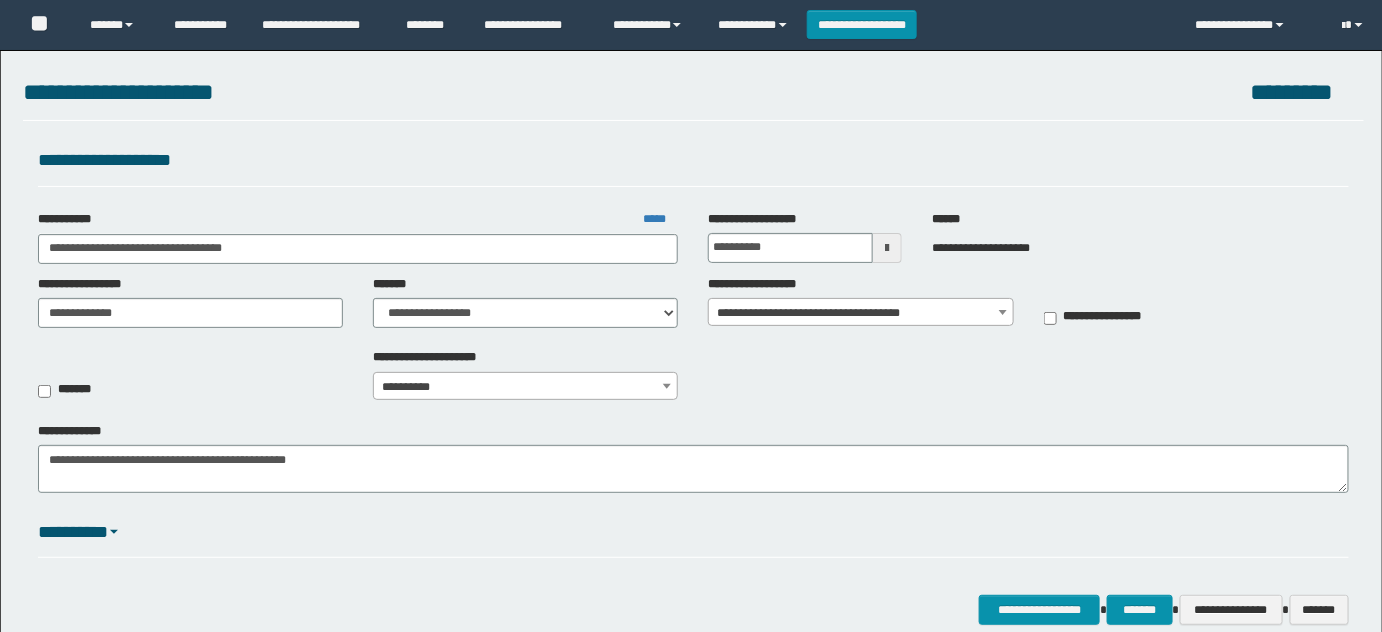 scroll, scrollTop: 0, scrollLeft: 0, axis: both 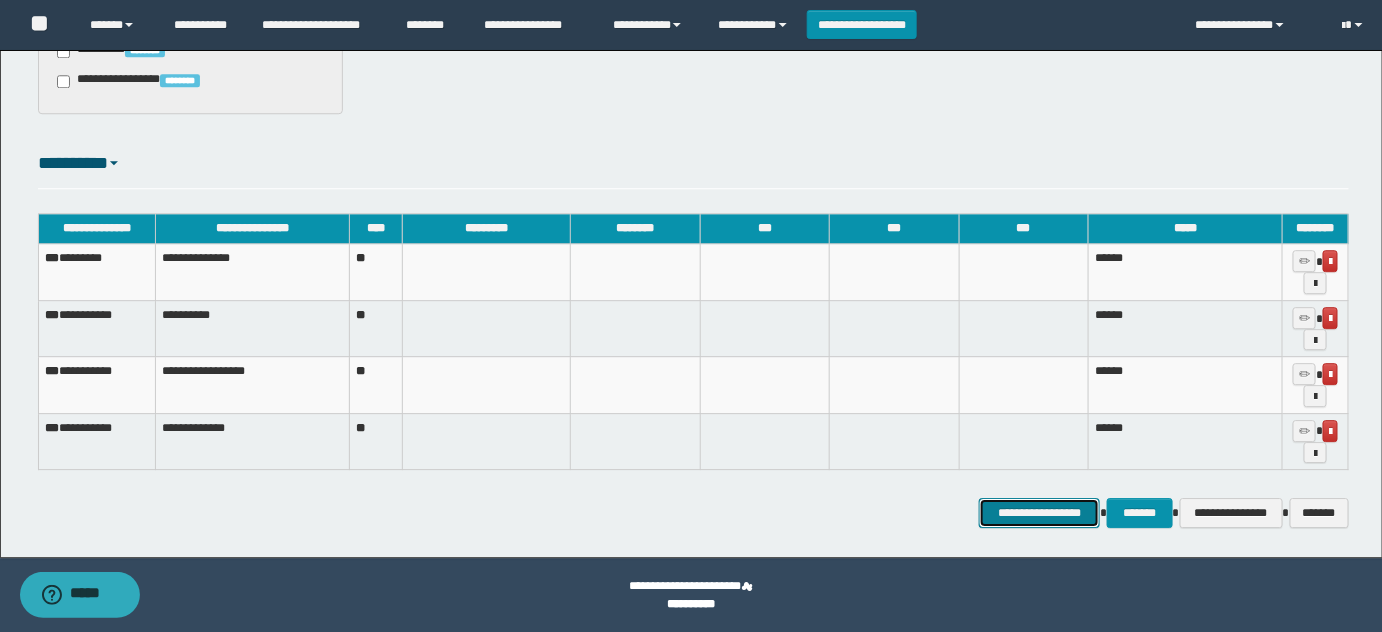 click on "**********" at bounding box center (1040, 512) 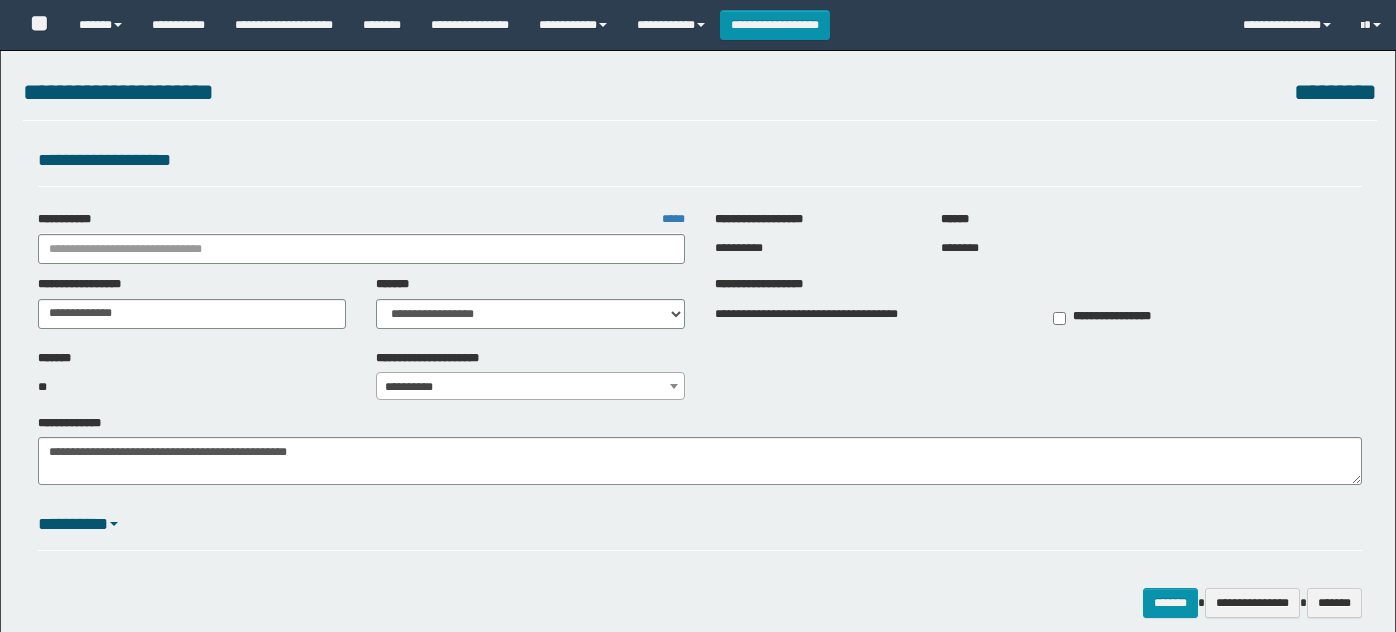 select on "*" 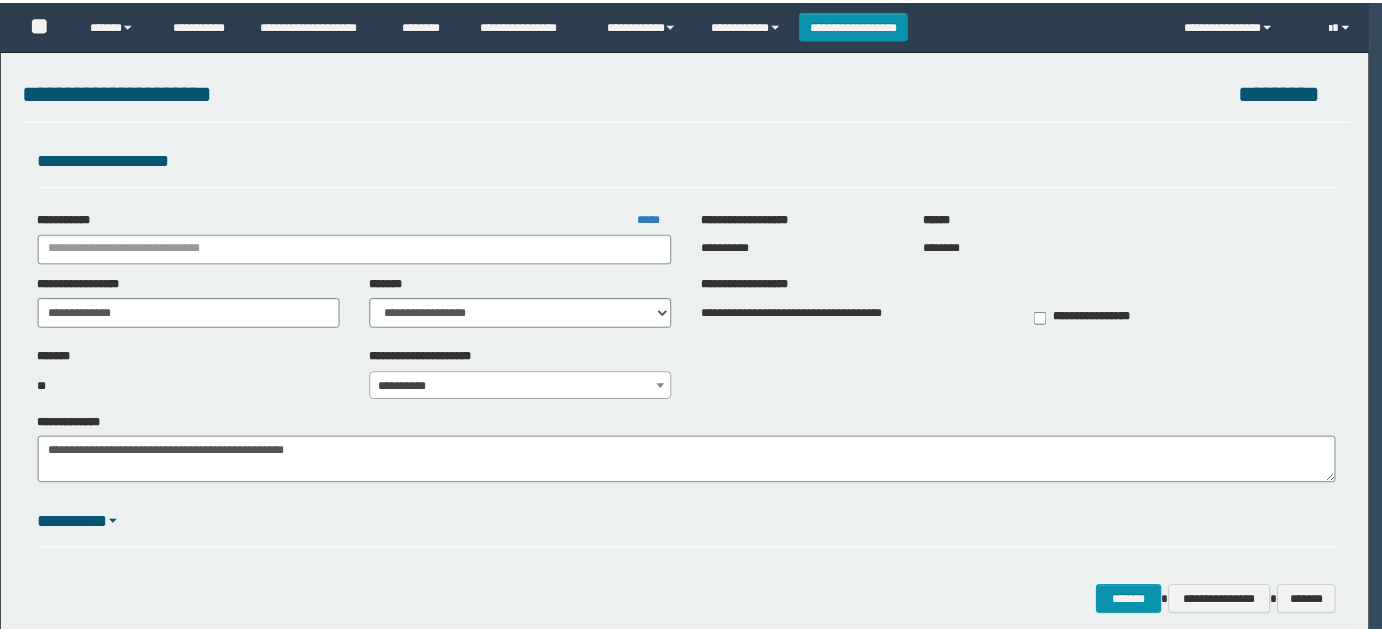 scroll, scrollTop: 0, scrollLeft: 0, axis: both 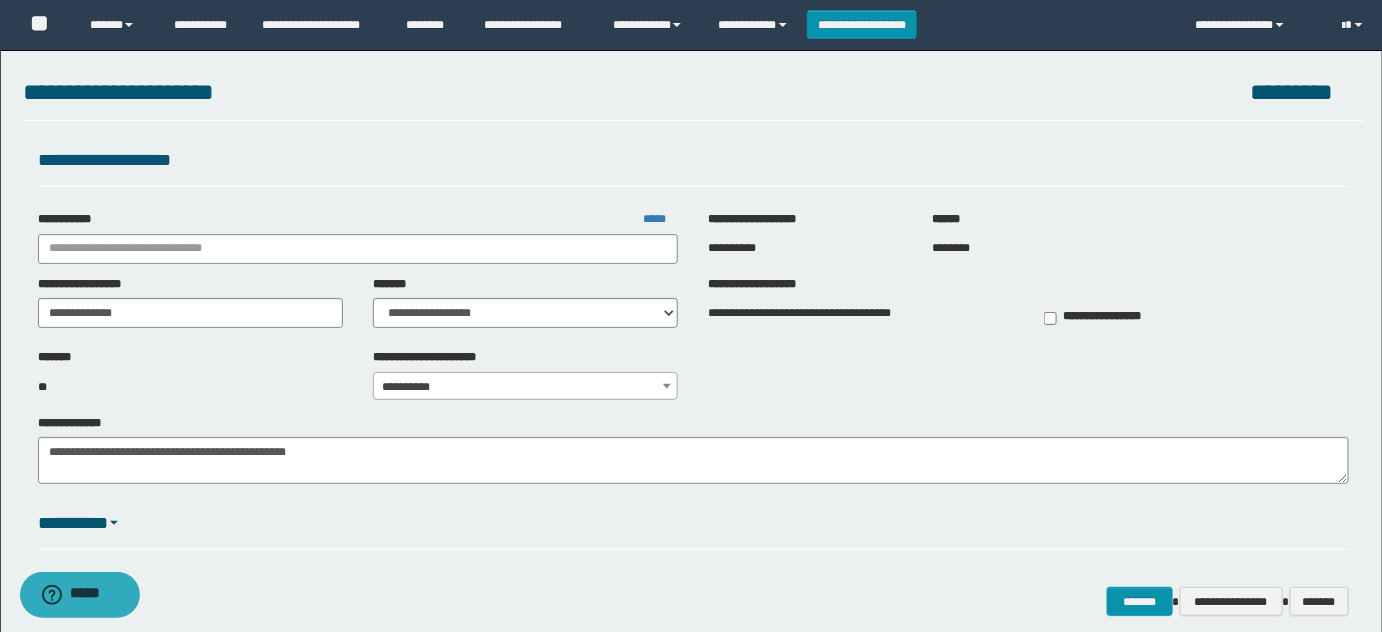 type on "**********" 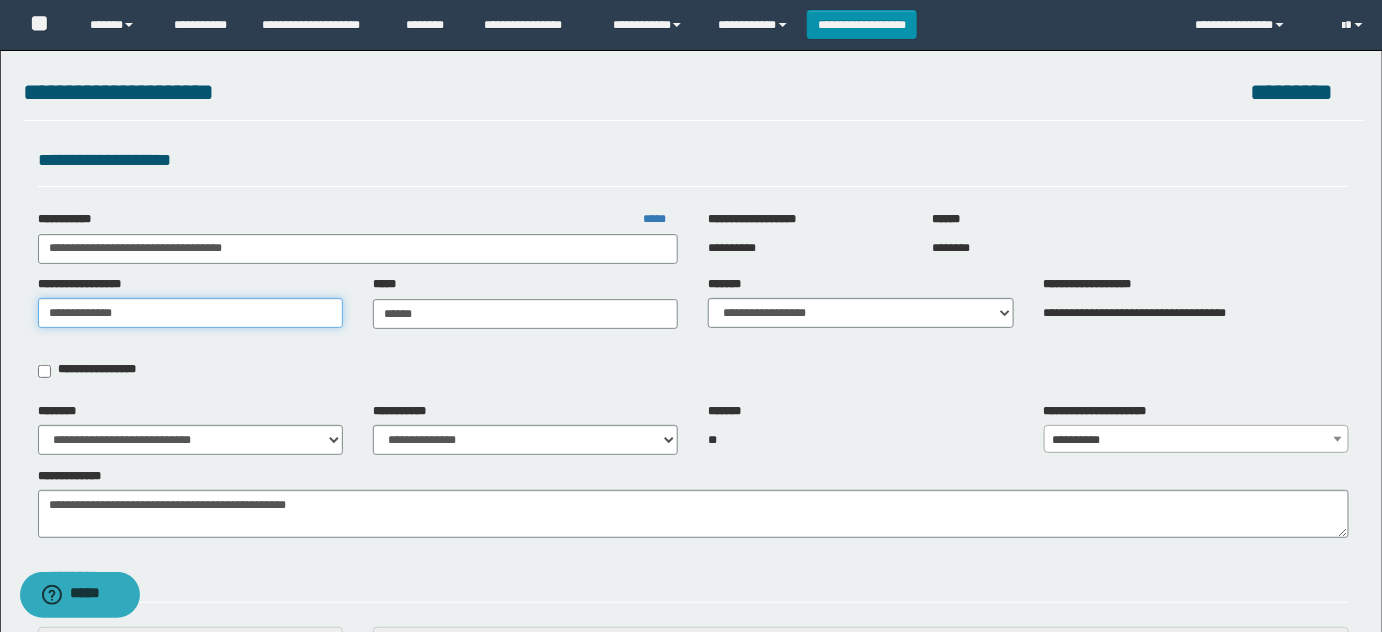 drag, startPoint x: 200, startPoint y: 317, endPoint x: 0, endPoint y: 293, distance: 201.43486 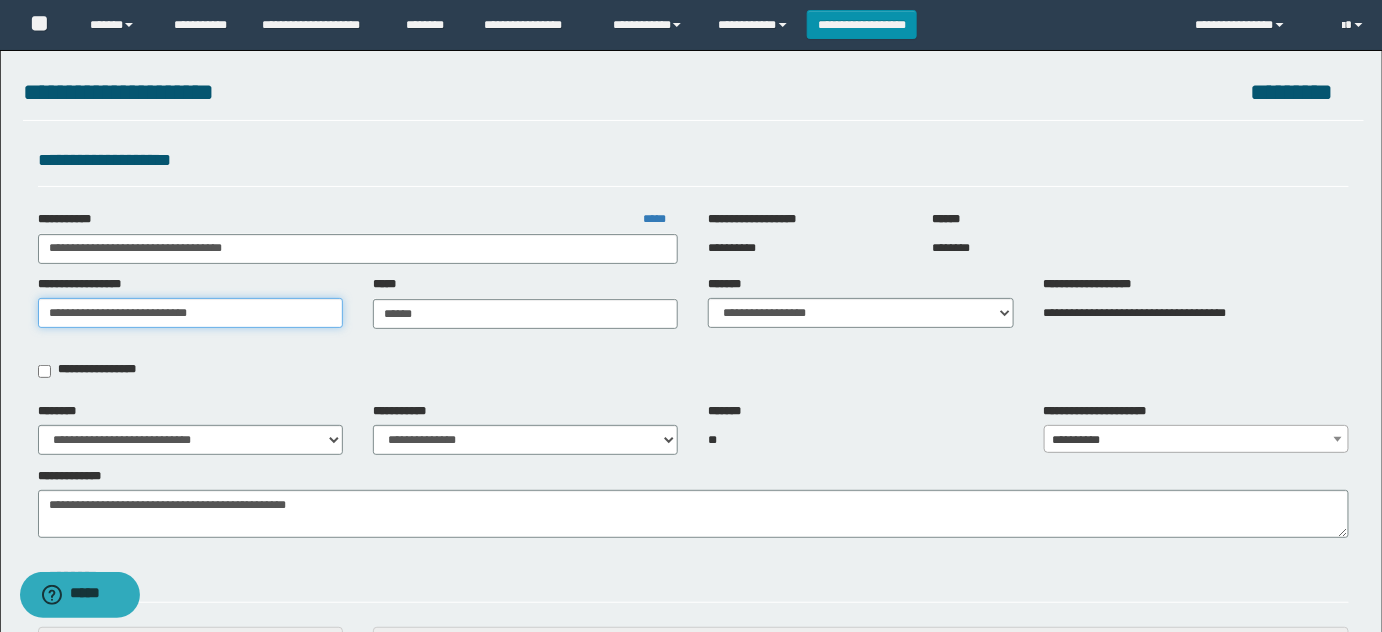 scroll, scrollTop: 272, scrollLeft: 0, axis: vertical 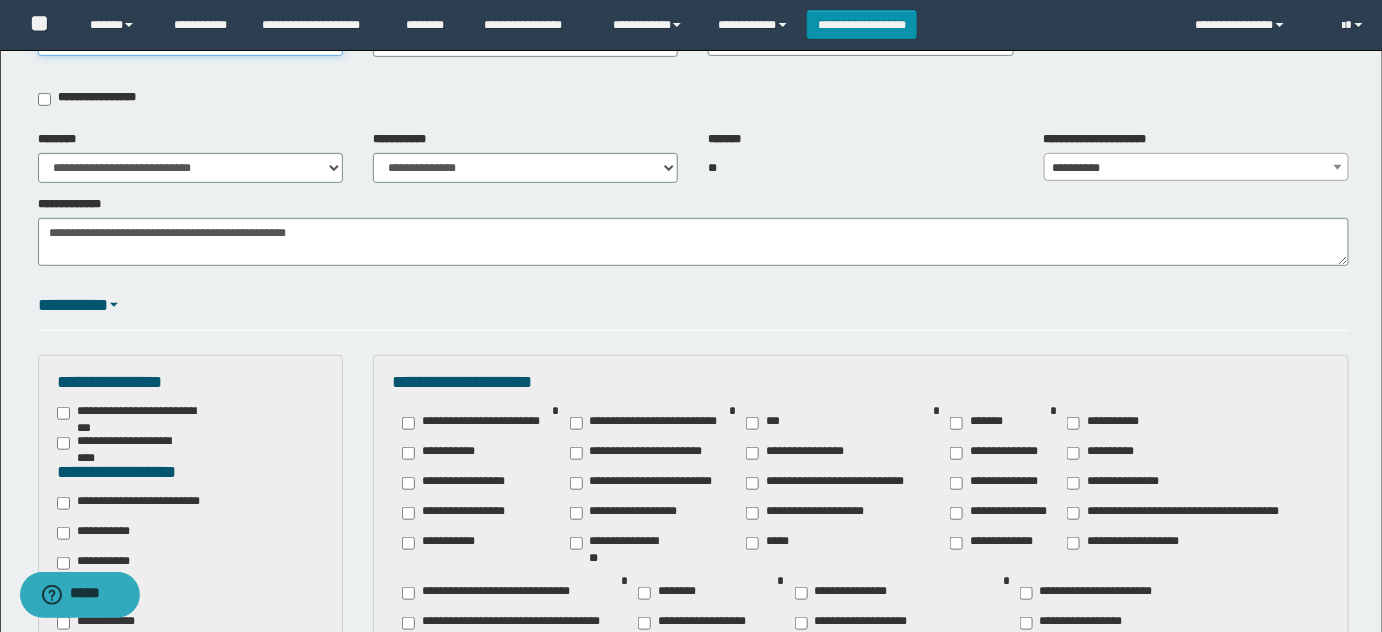 type on "**********" 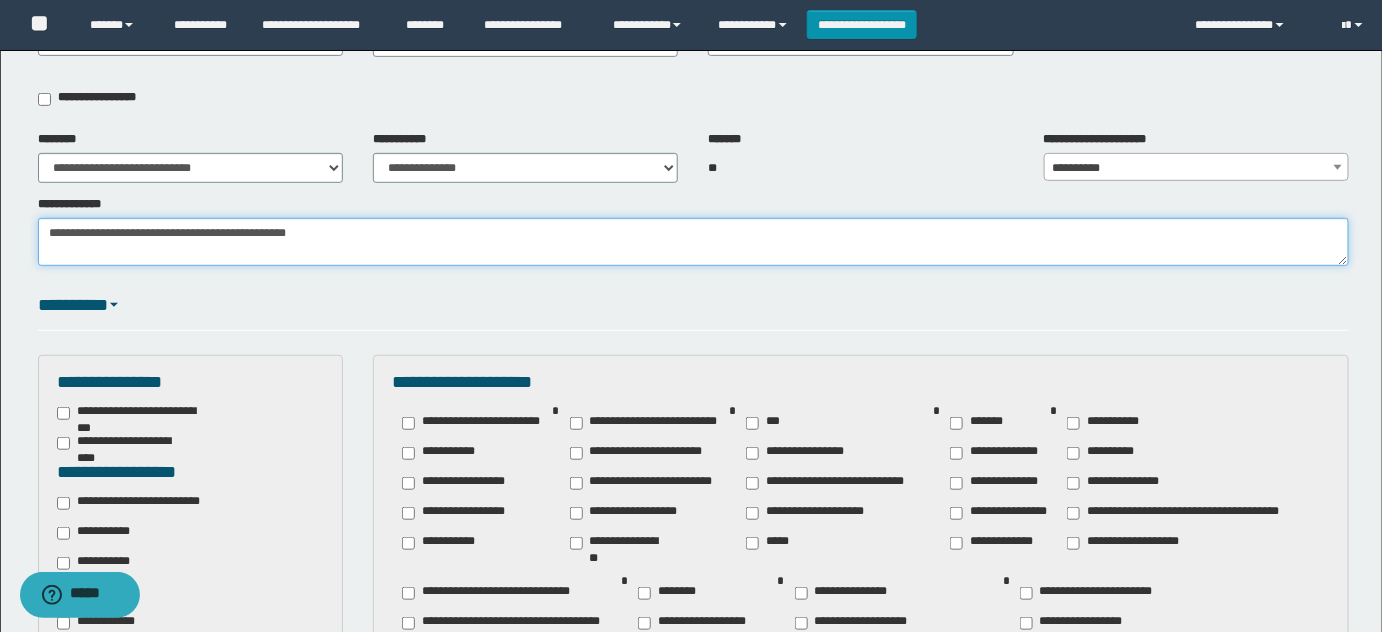click on "**********" at bounding box center (694, 241) 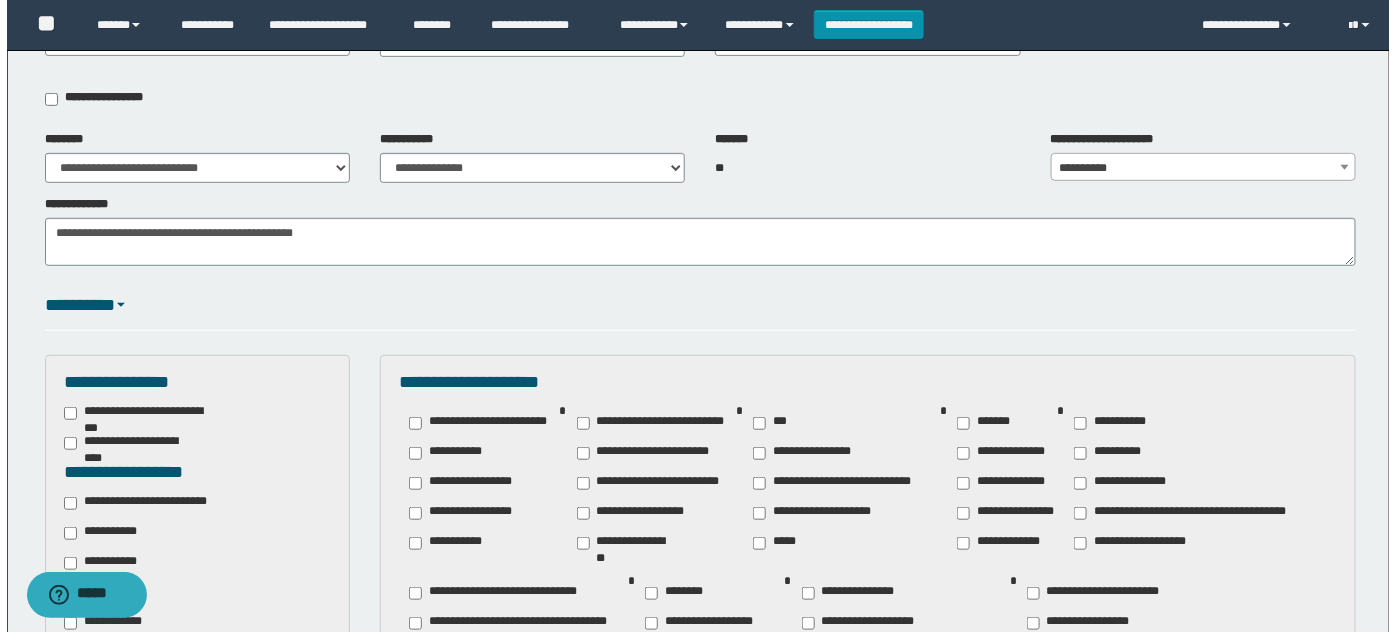 scroll, scrollTop: 1699, scrollLeft: 0, axis: vertical 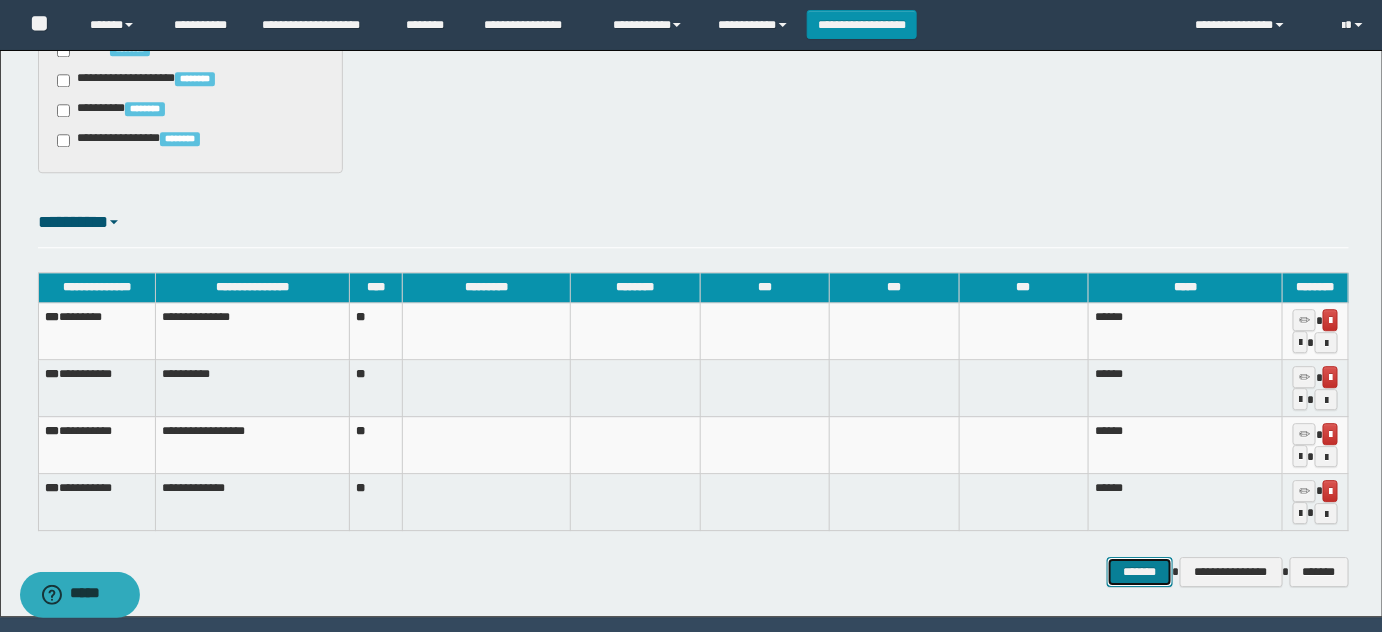 click on "*******" at bounding box center (1139, 571) 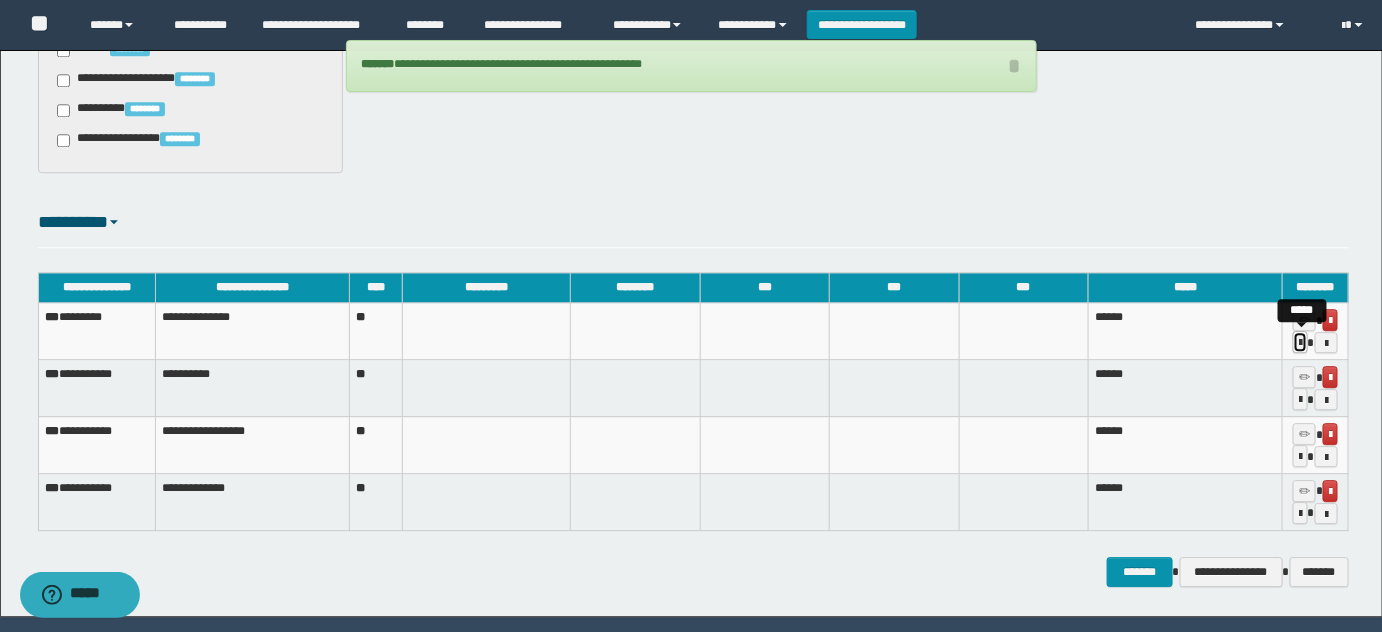 click at bounding box center [1300, 343] 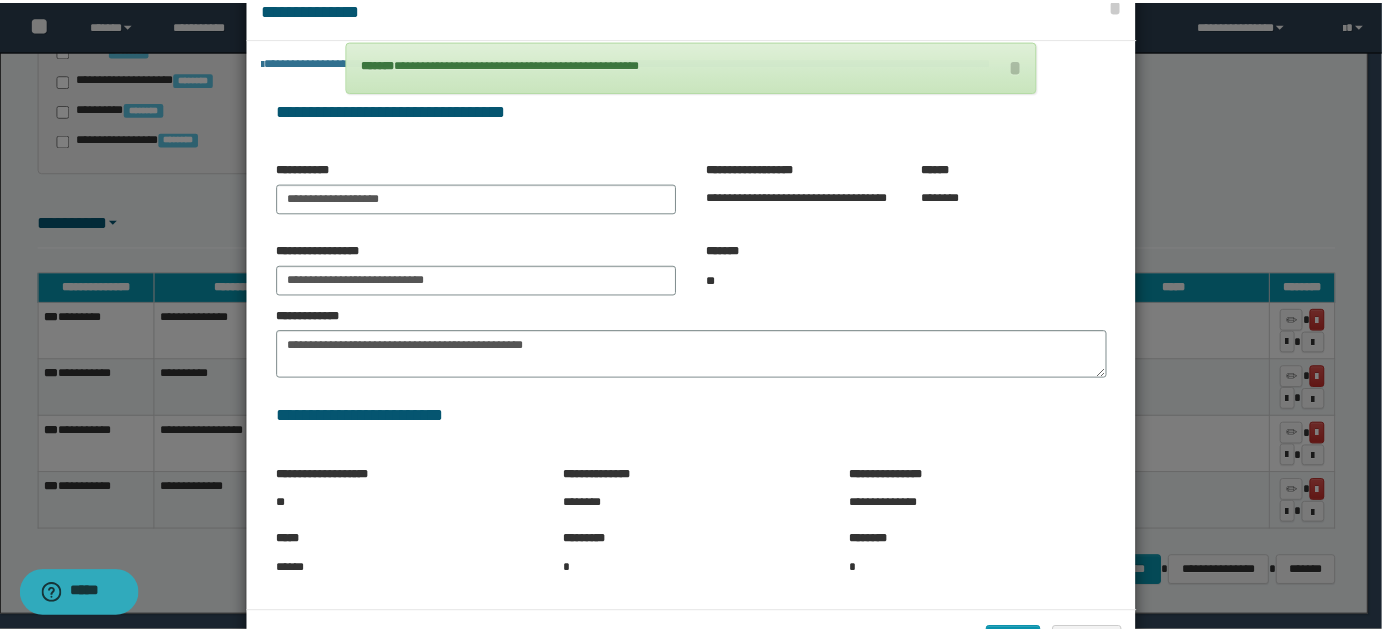 scroll, scrollTop: 120, scrollLeft: 0, axis: vertical 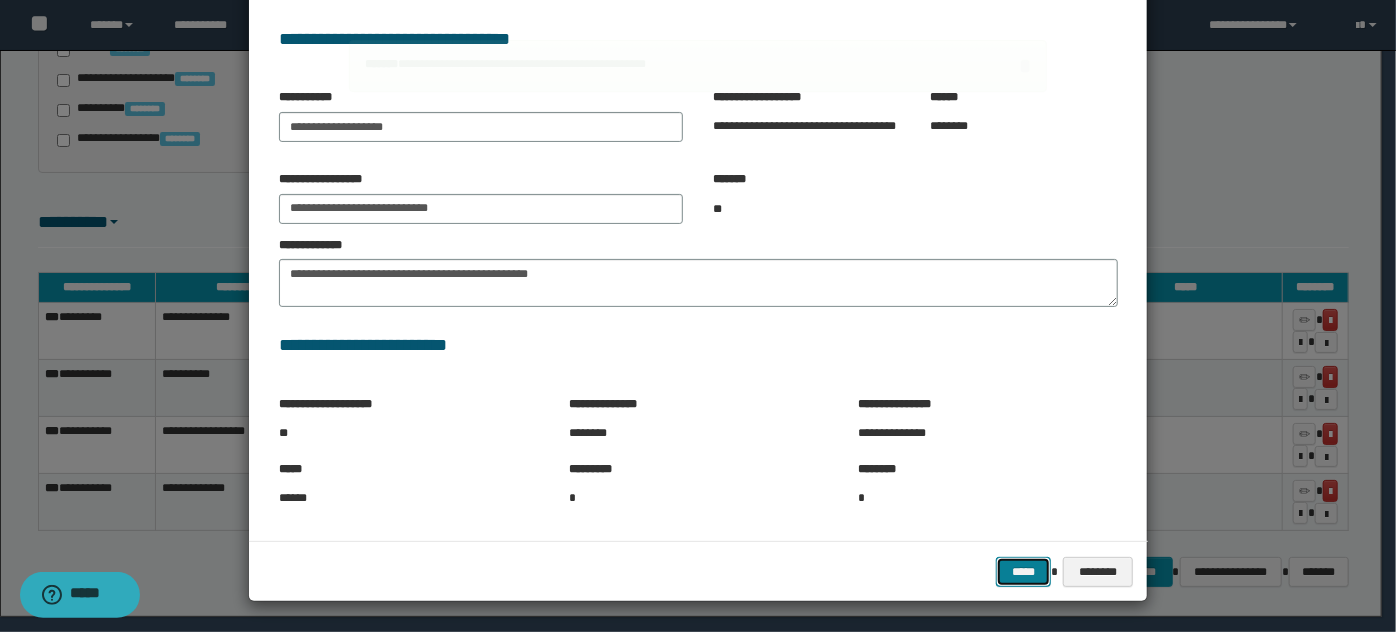 click on "*****" at bounding box center [1023, 571] 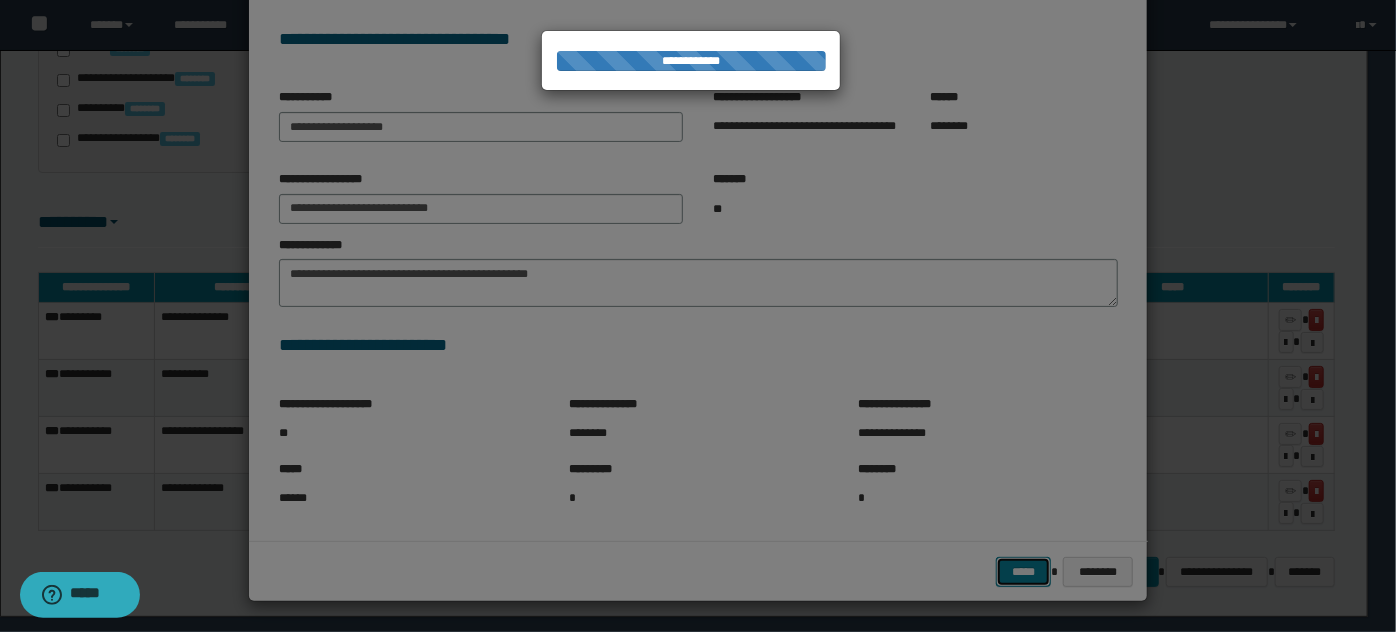 type 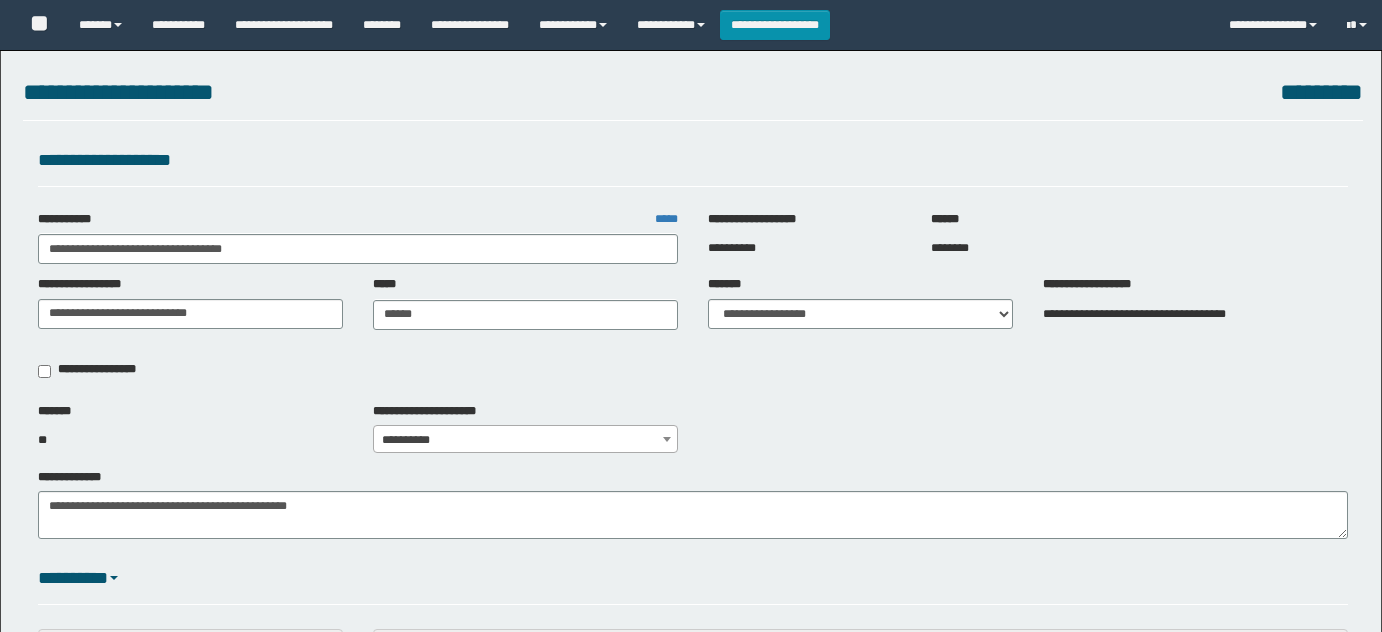 select on "*" 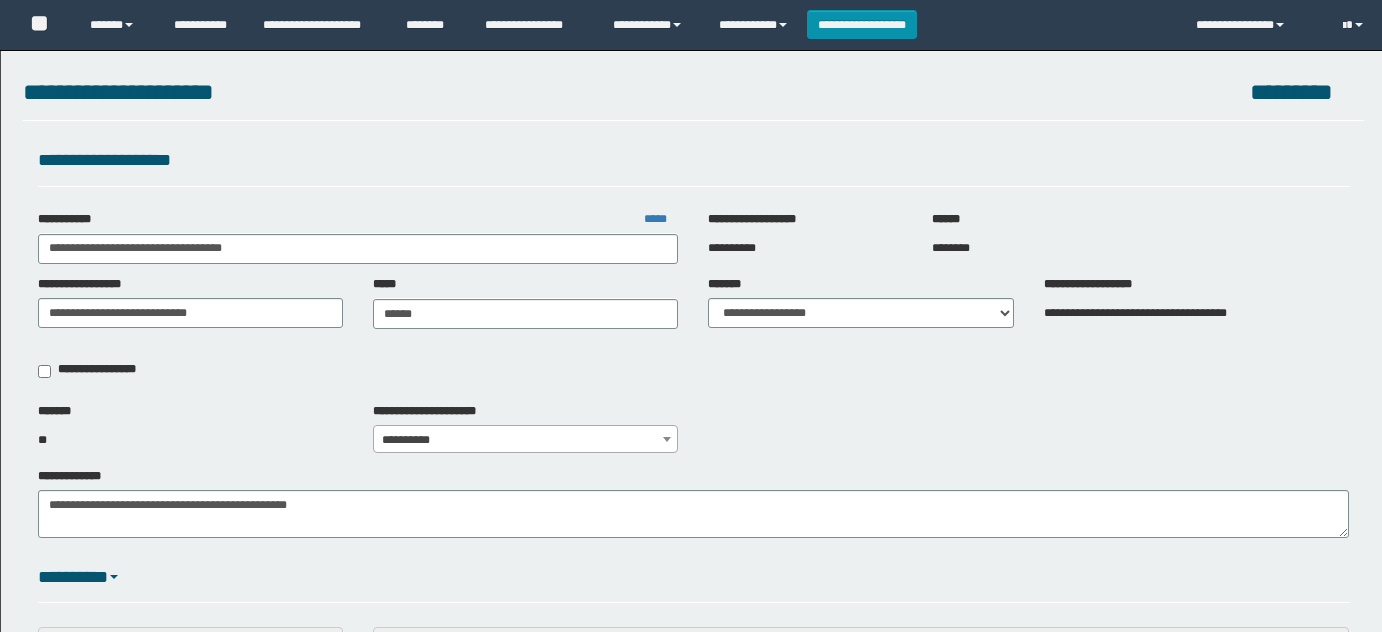 scroll, scrollTop: 0, scrollLeft: 0, axis: both 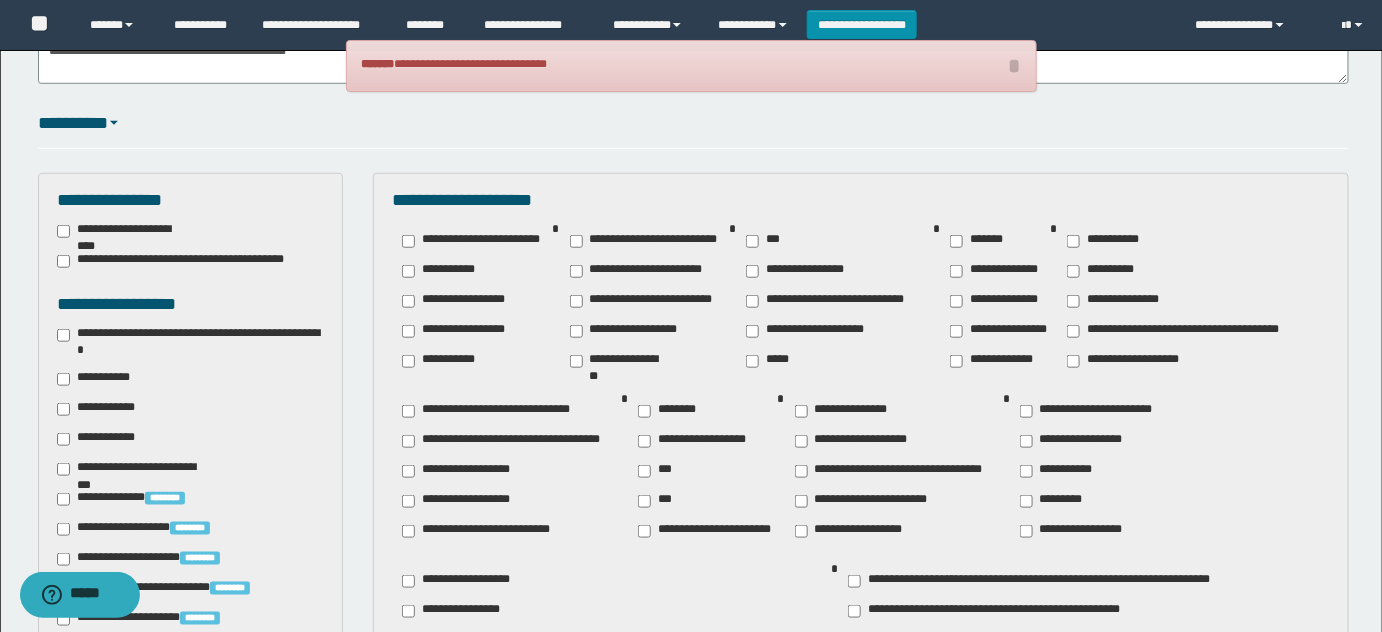 click on "**********" at bounding box center [103, 409] 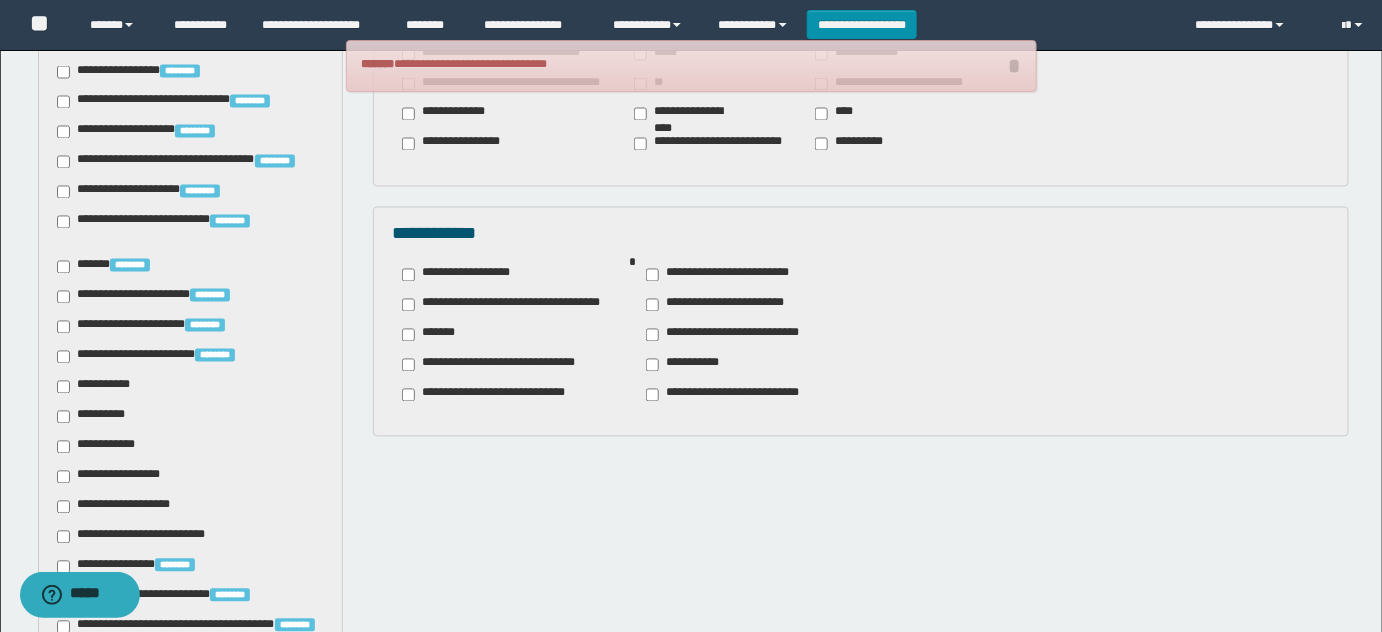 click on "**********" at bounding box center (510, 335) 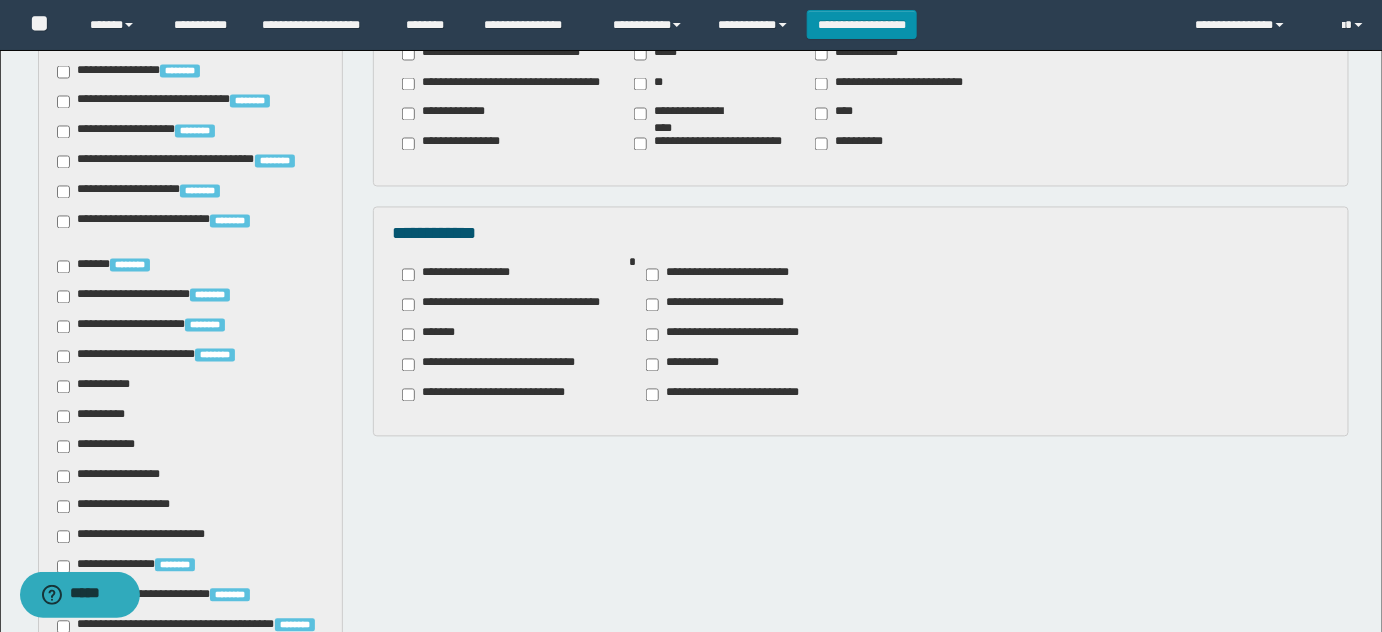 click on "**********" at bounding box center [464, 275] 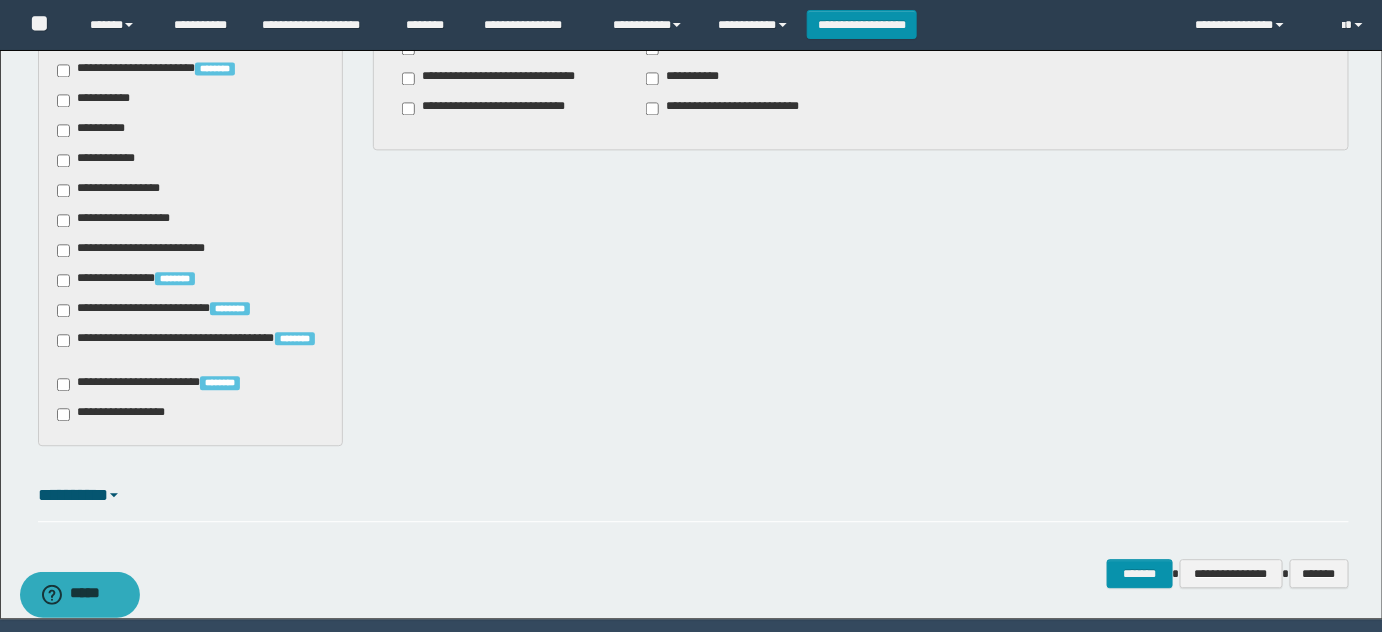 scroll, scrollTop: 1529, scrollLeft: 0, axis: vertical 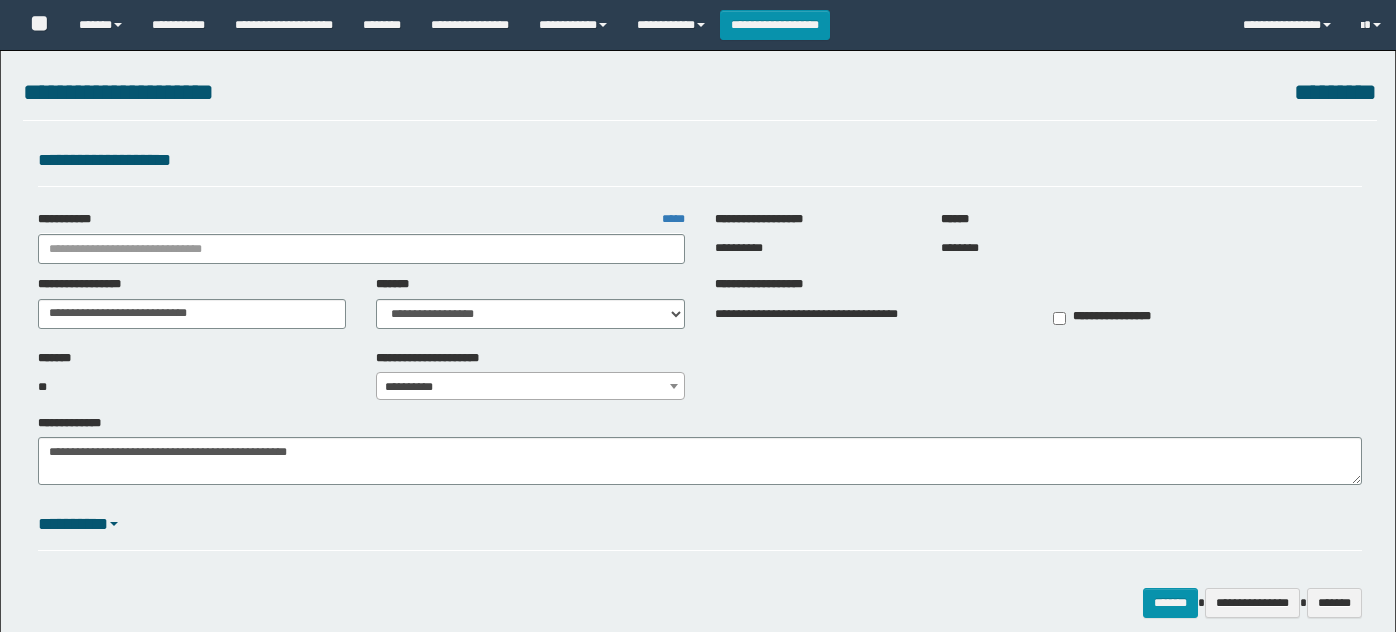 select on "*" 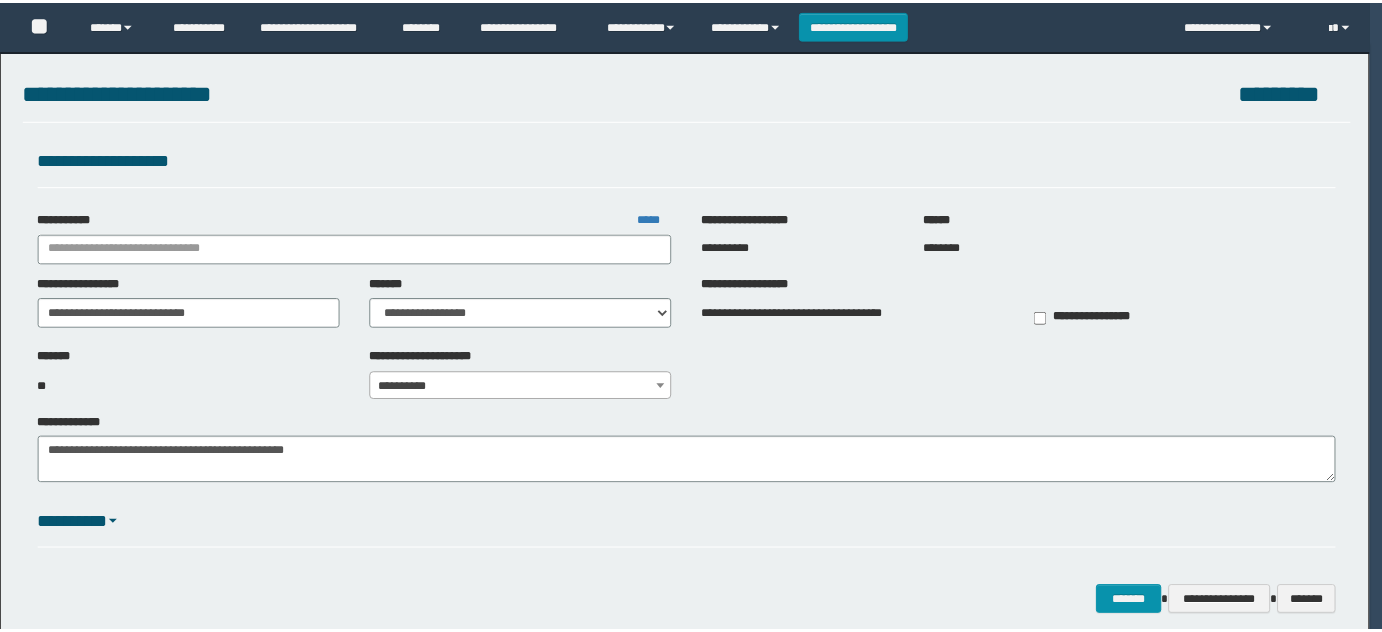 scroll, scrollTop: 0, scrollLeft: 0, axis: both 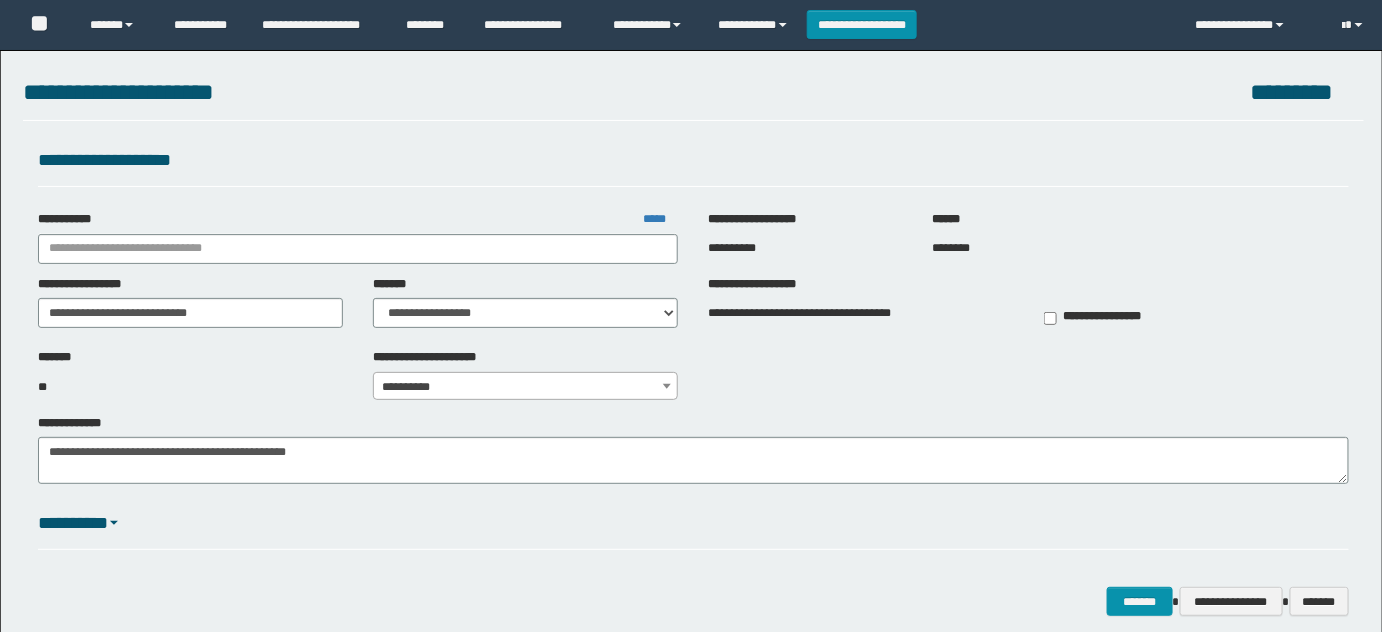 type on "**********" 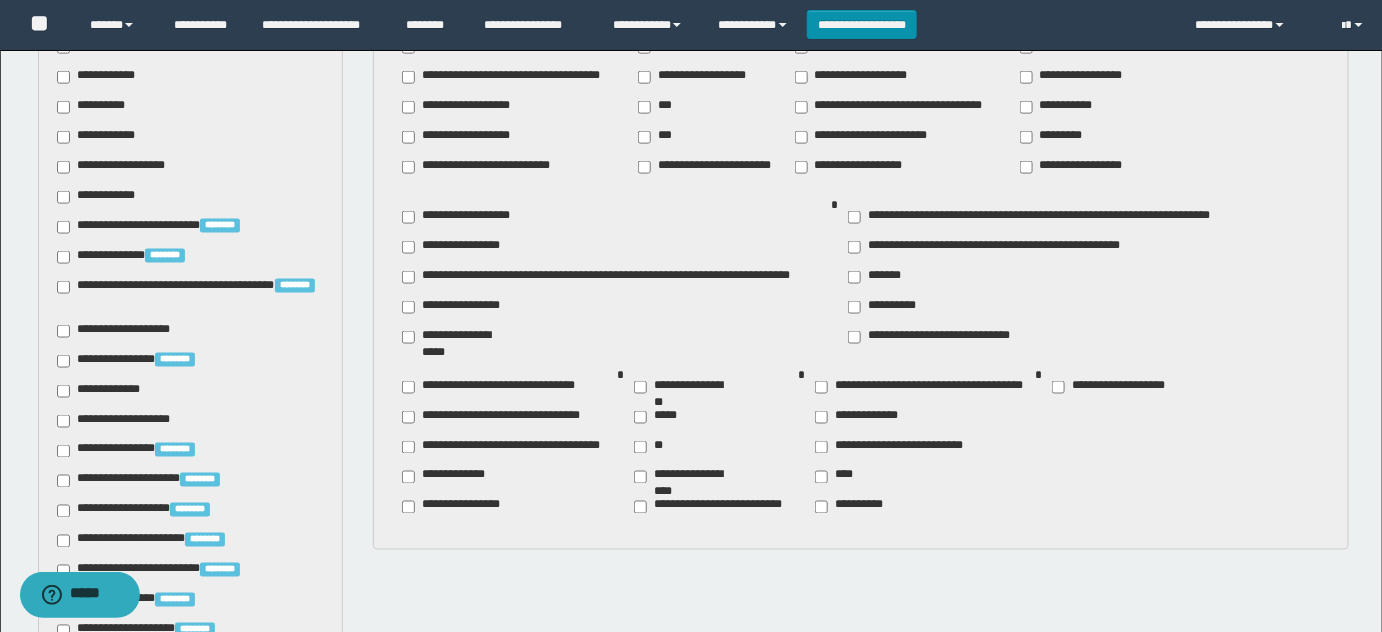 scroll, scrollTop: 818, scrollLeft: 0, axis: vertical 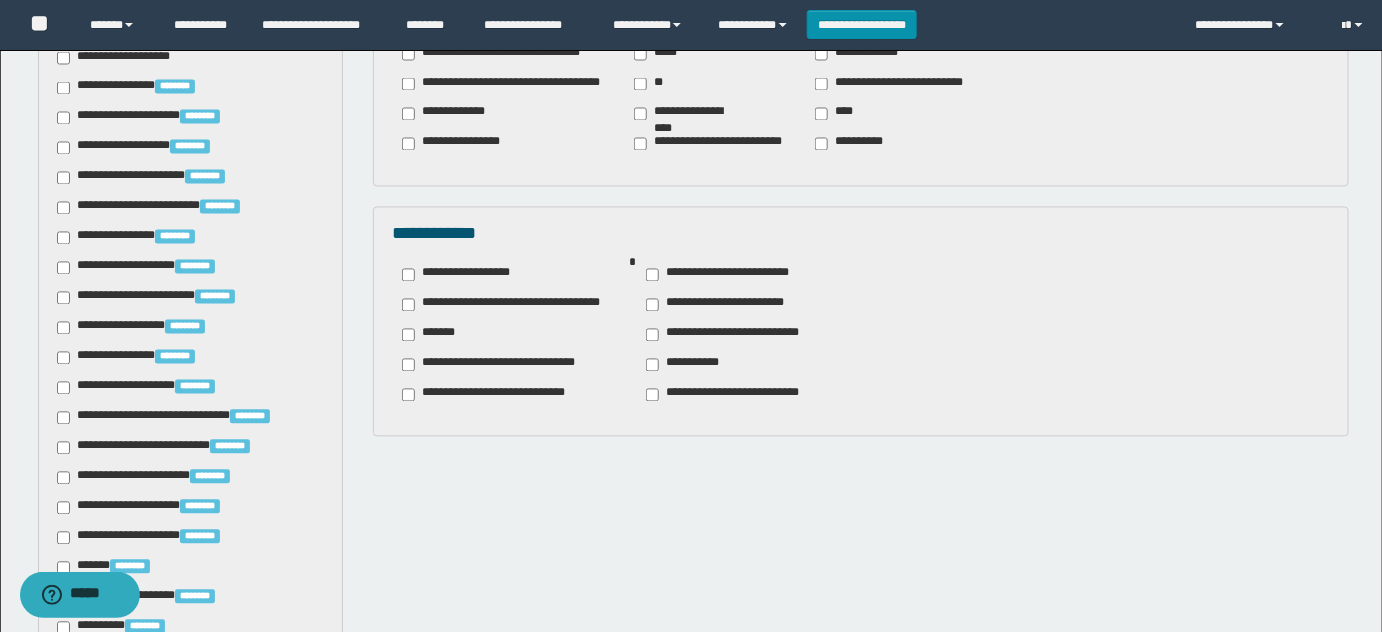 click on "**********" at bounding box center (464, 275) 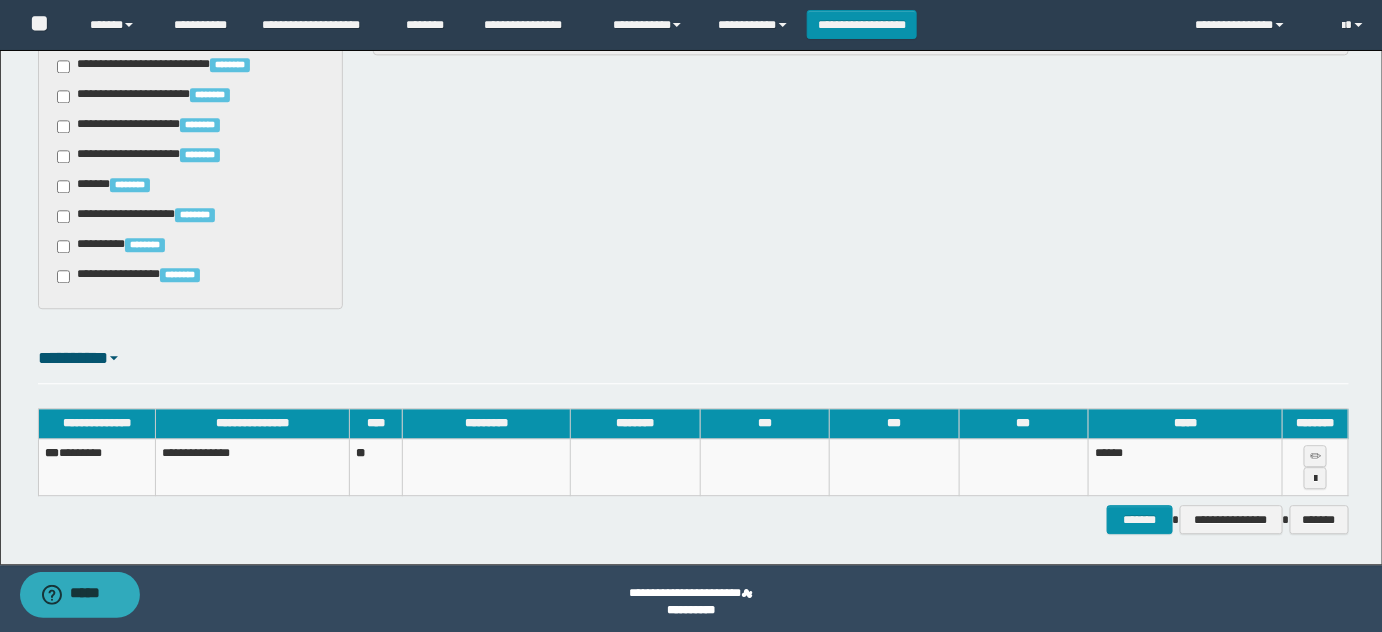 scroll, scrollTop: 1570, scrollLeft: 0, axis: vertical 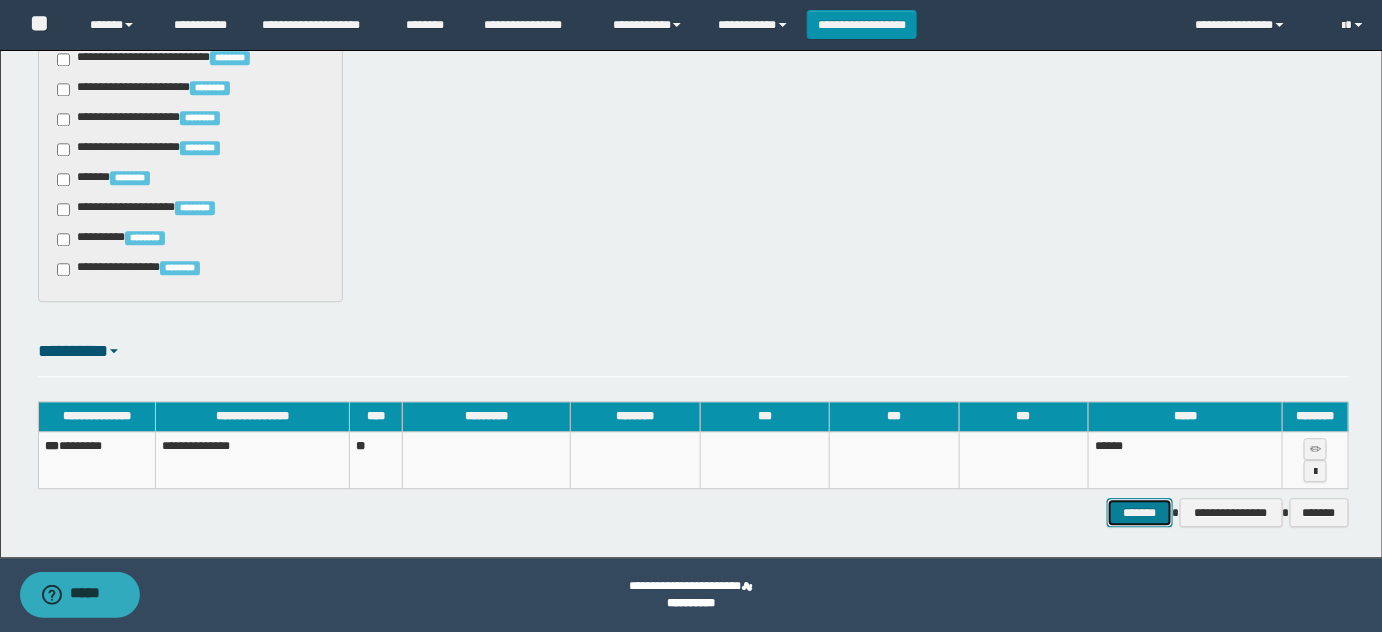 click on "*******" at bounding box center [1139, 512] 